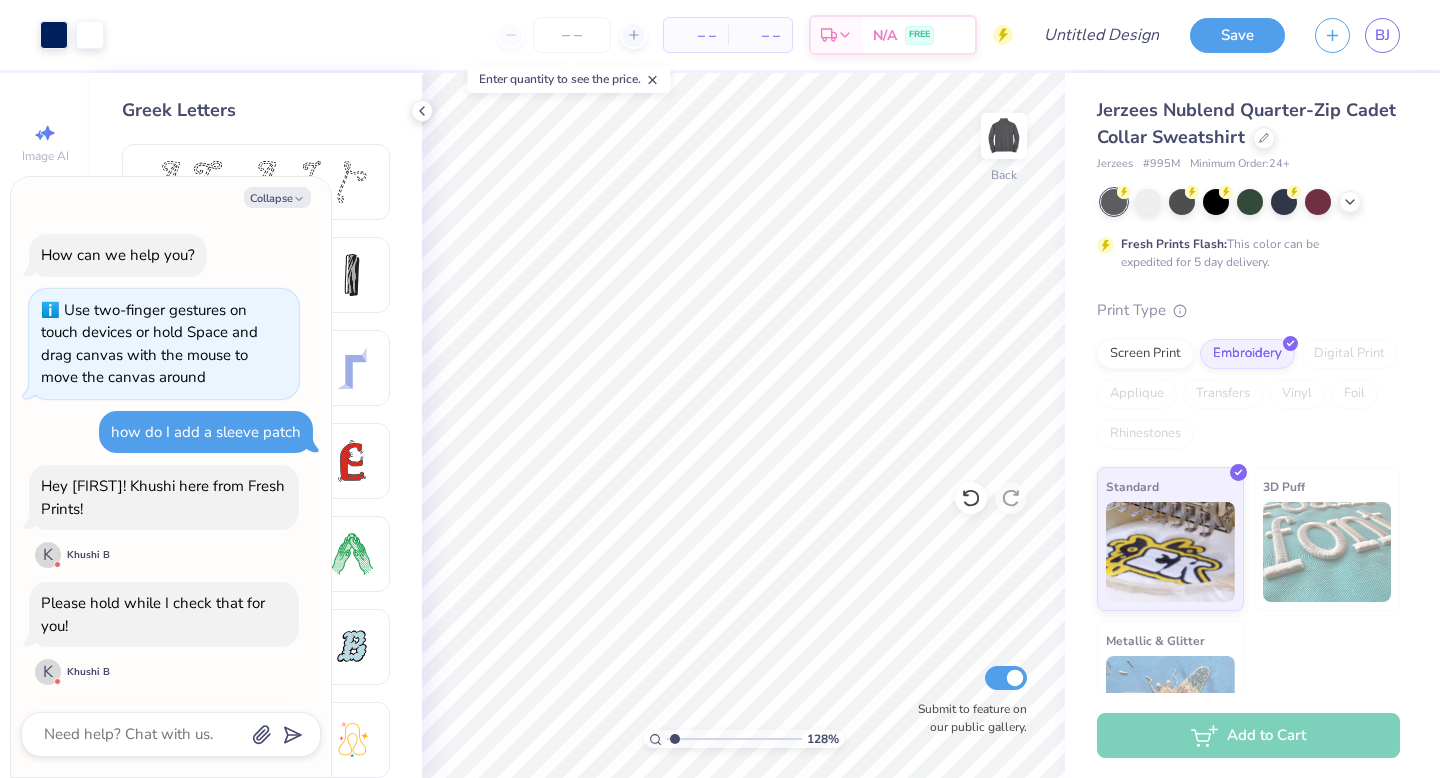 scroll, scrollTop: 0, scrollLeft: 0, axis: both 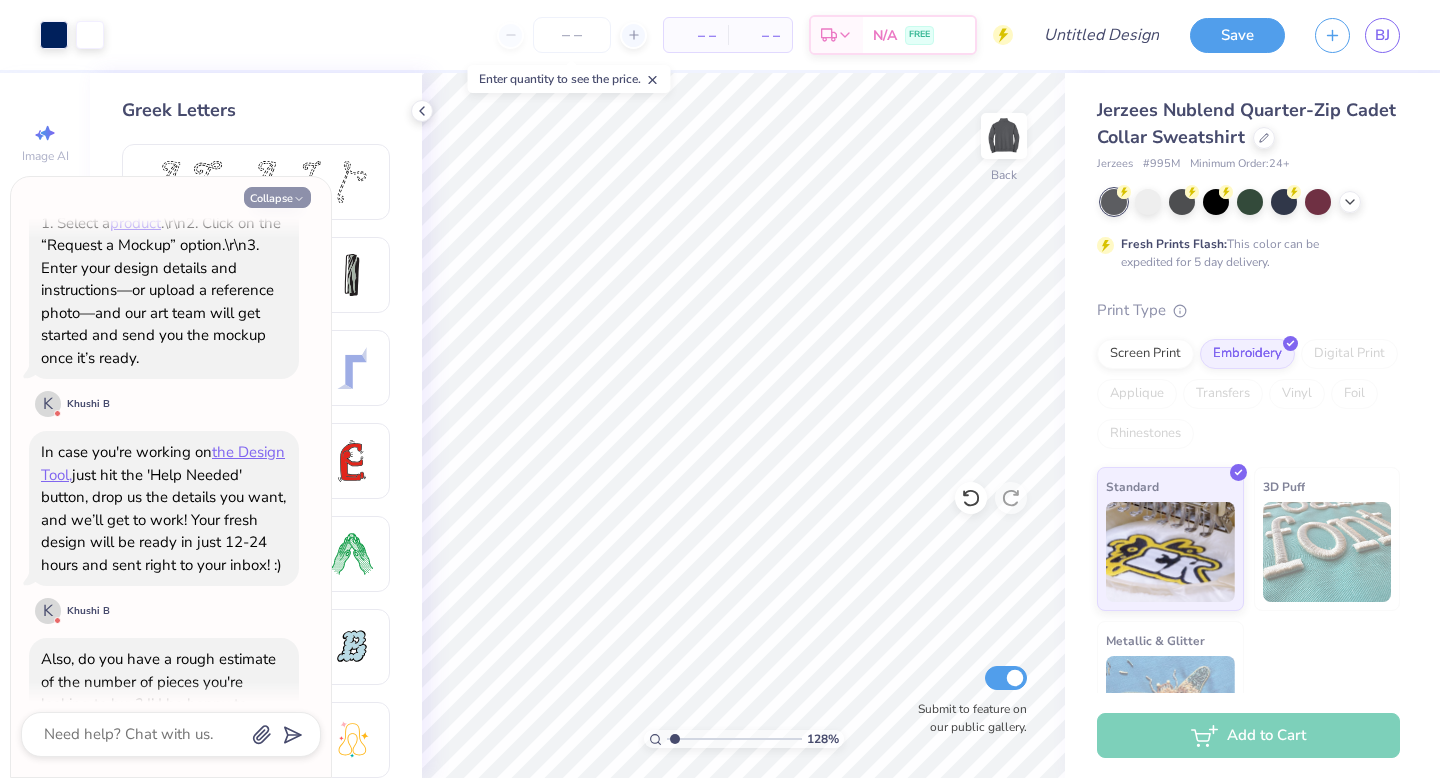 click 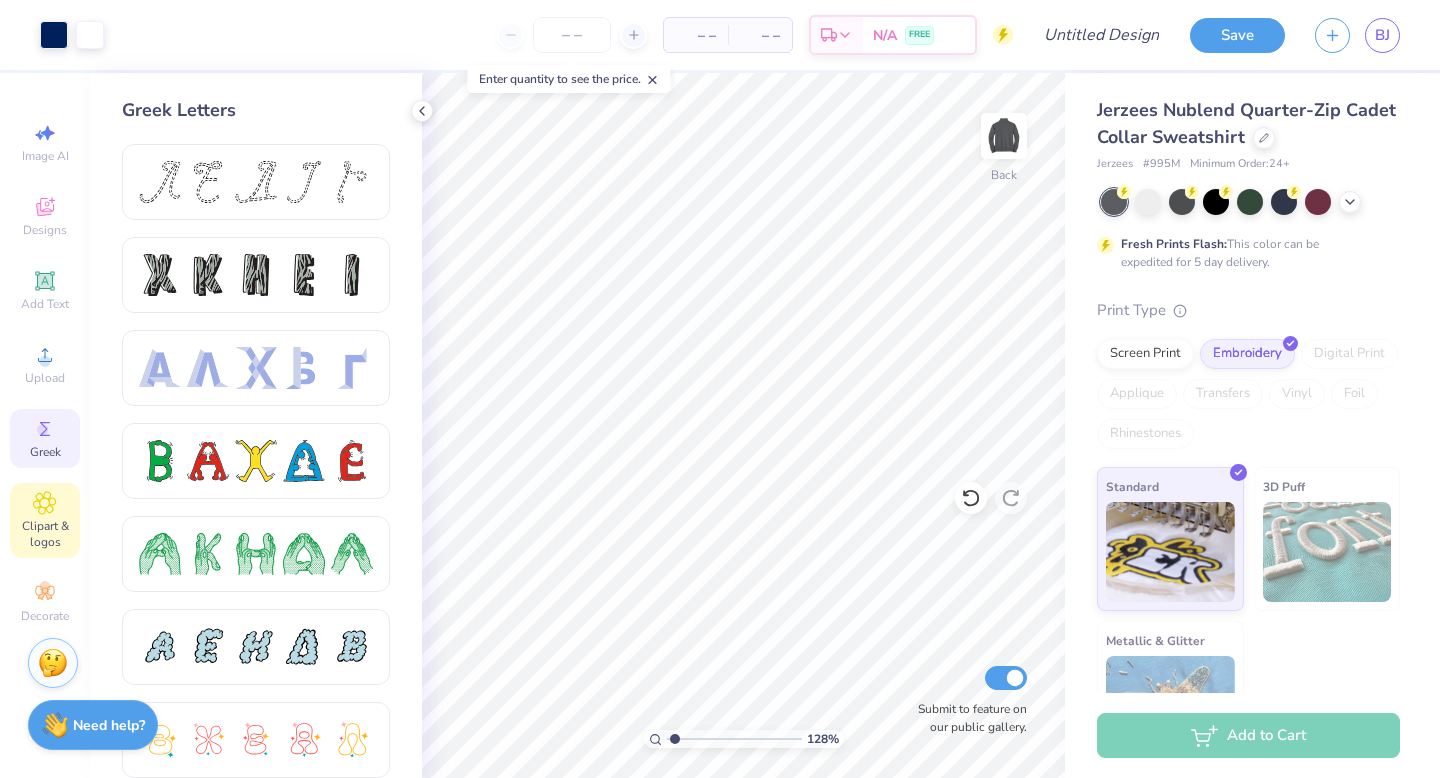 click 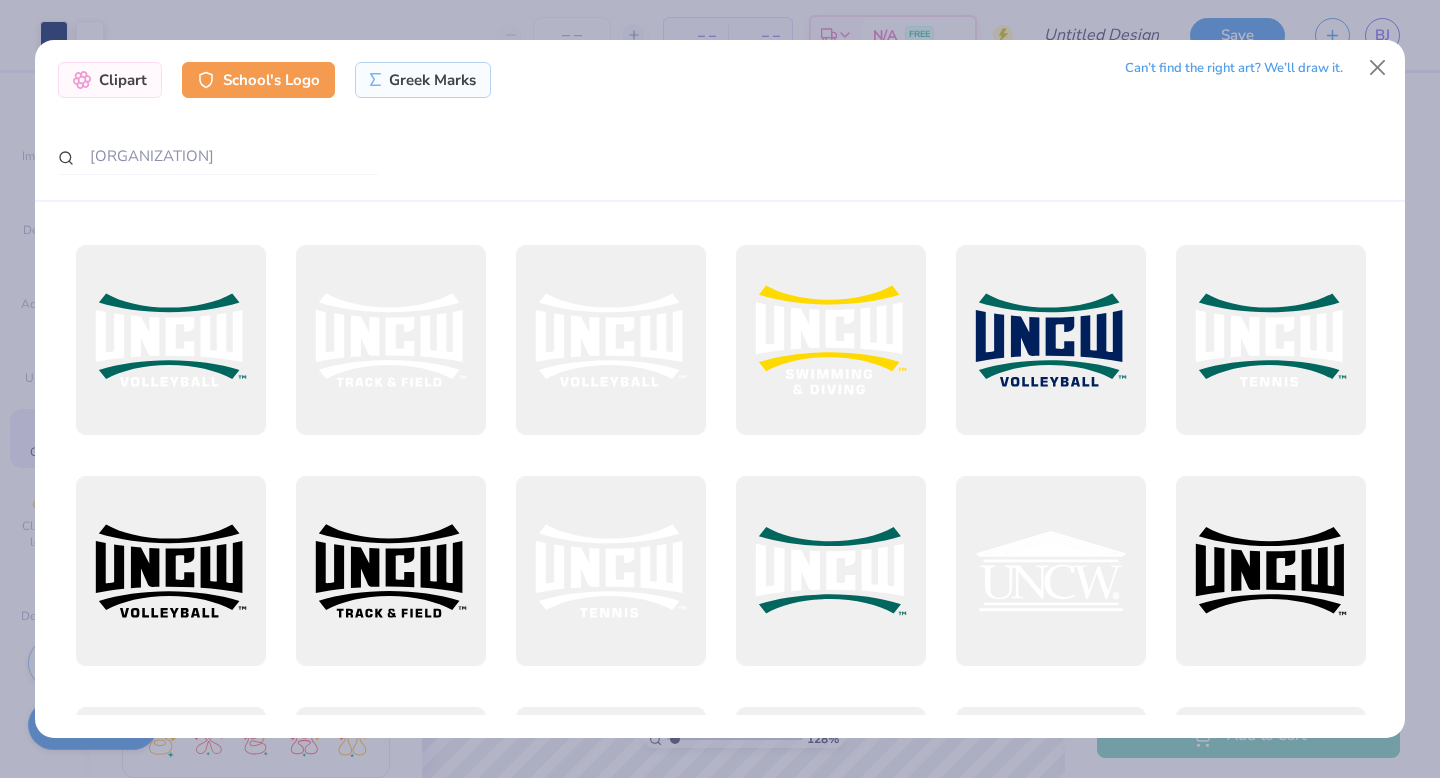 scroll, scrollTop: 4618, scrollLeft: 0, axis: vertical 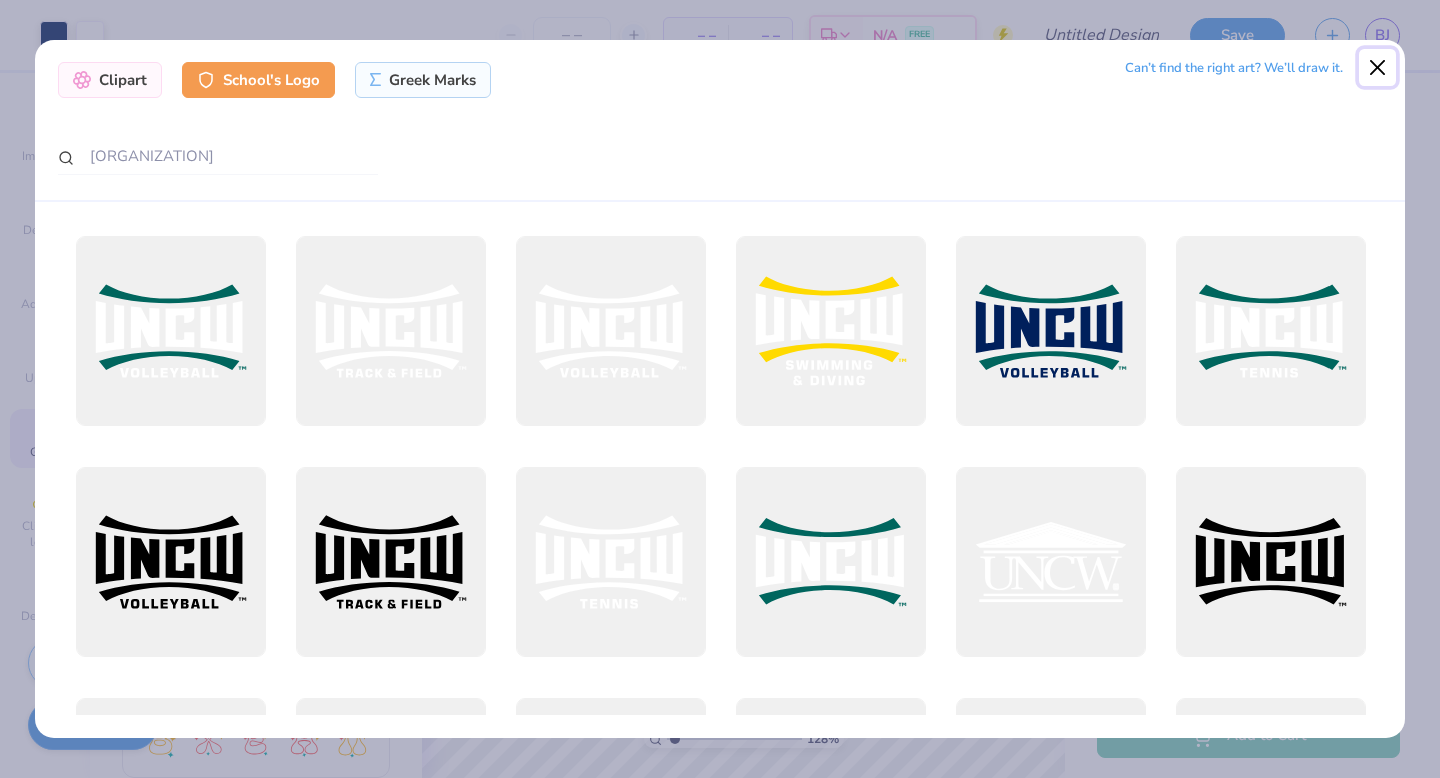 click at bounding box center [1378, 68] 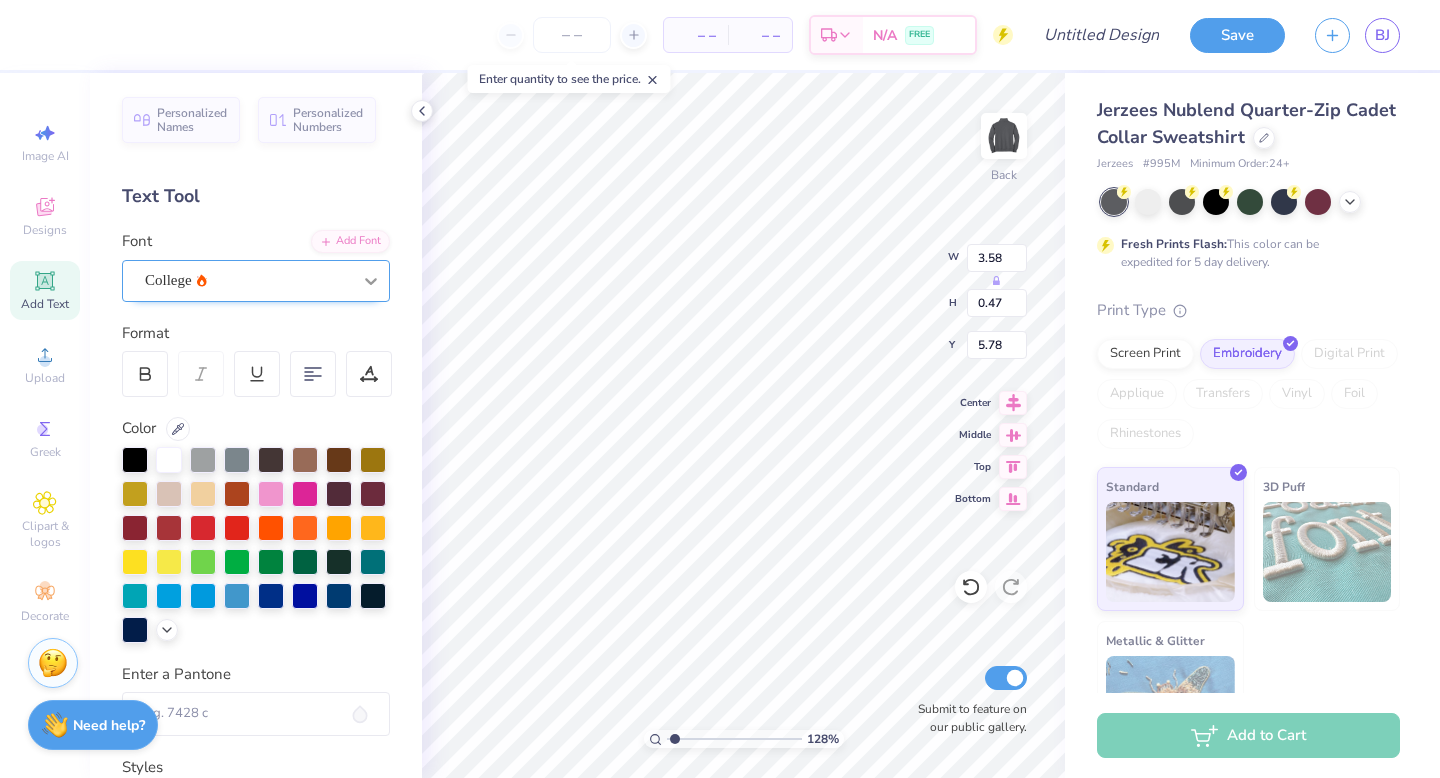 click 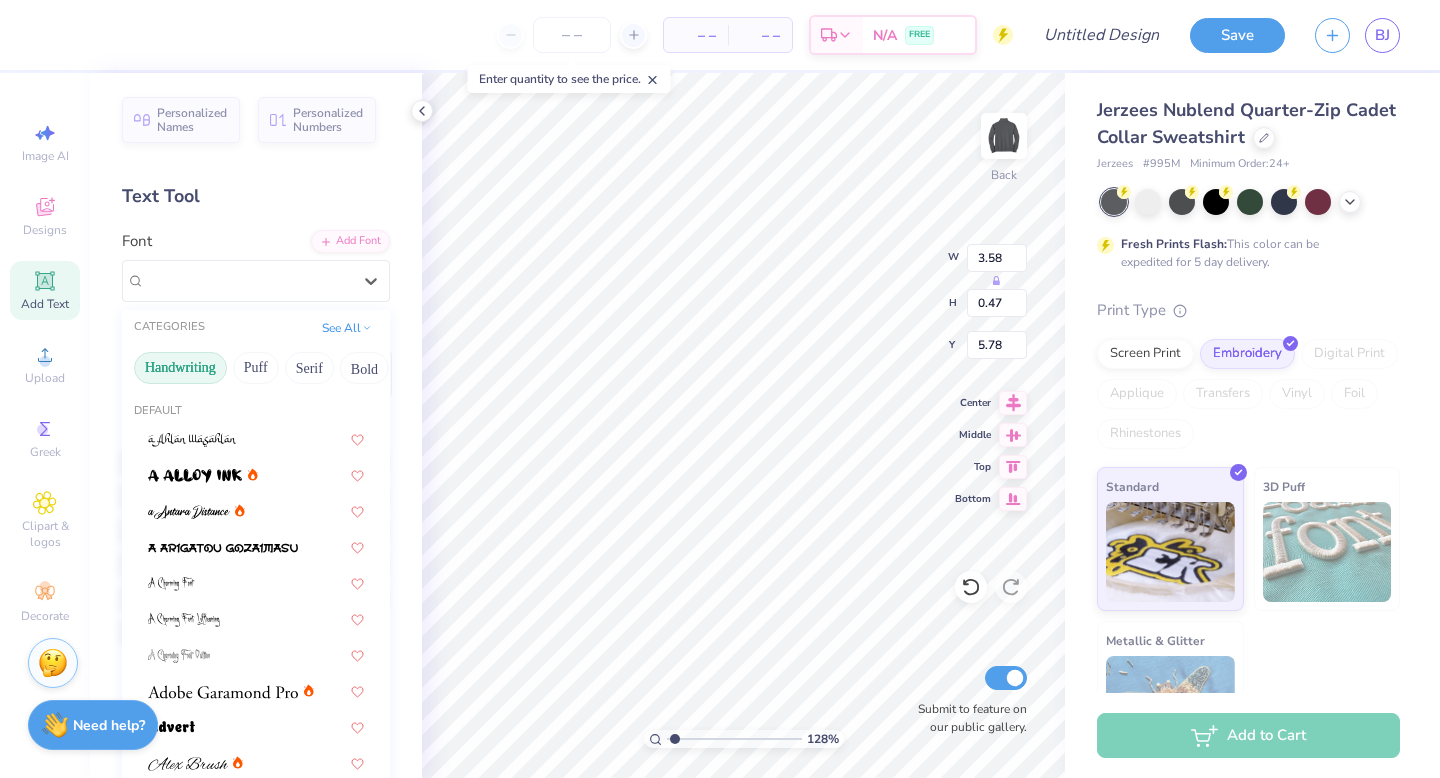 click on "Handwriting" at bounding box center (180, 368) 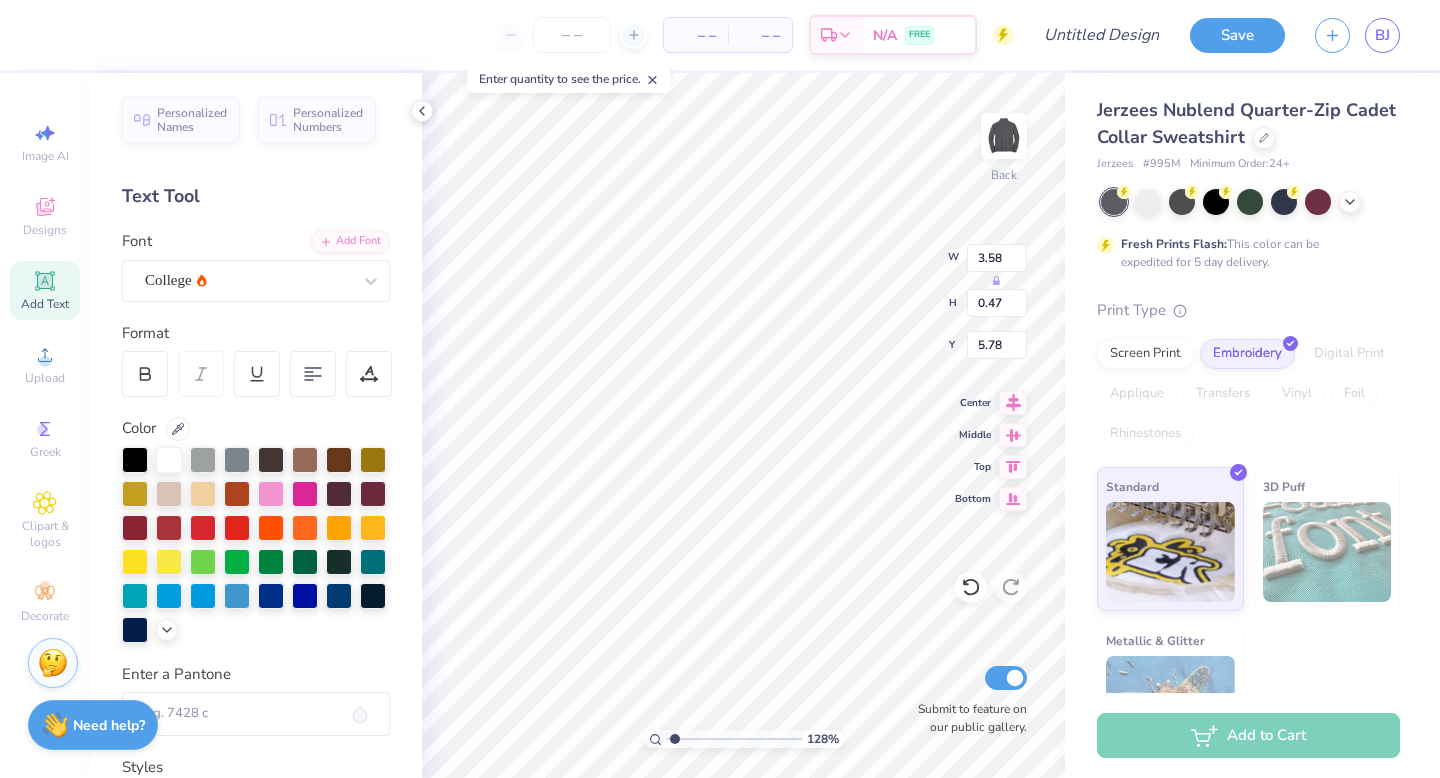scroll, scrollTop: 0, scrollLeft: 3, axis: horizontal 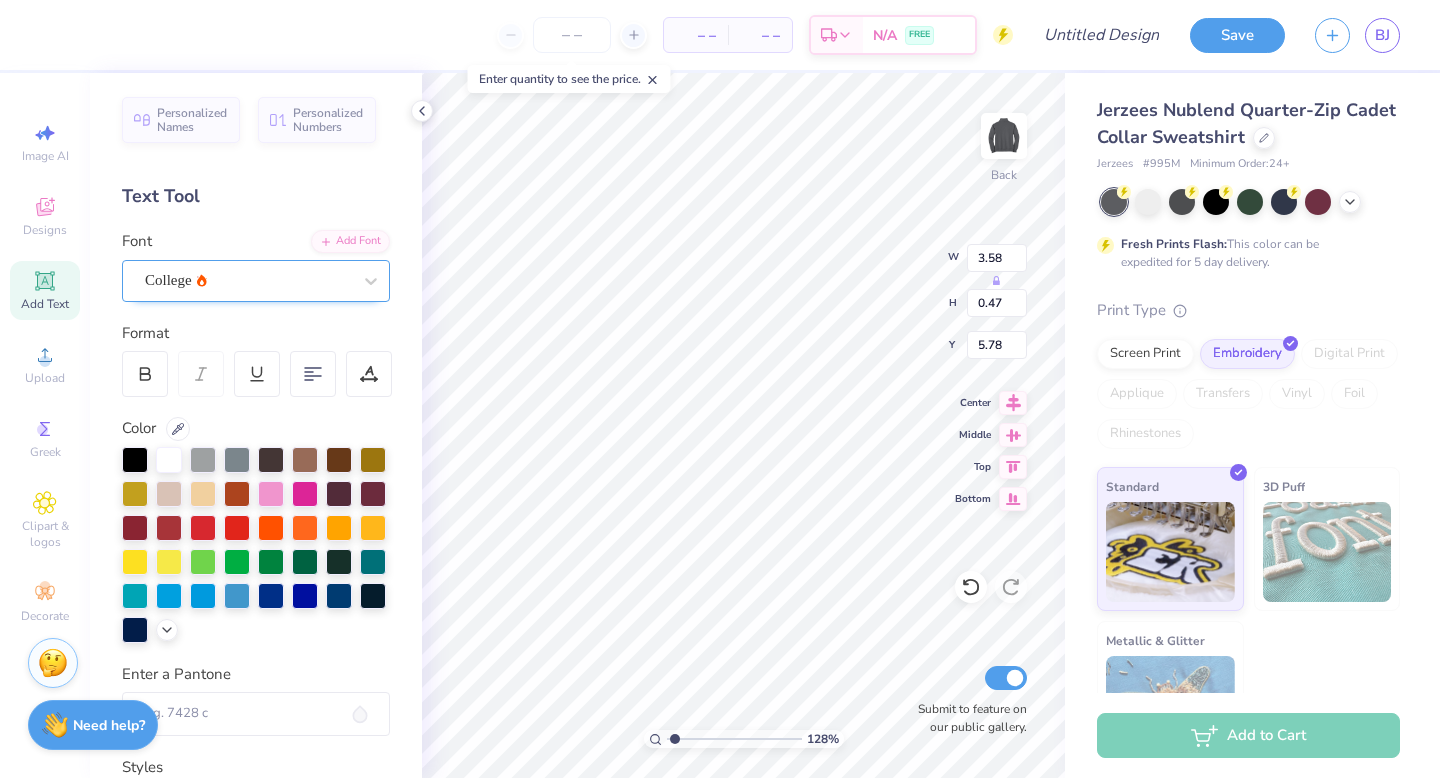 click on "College" at bounding box center (248, 280) 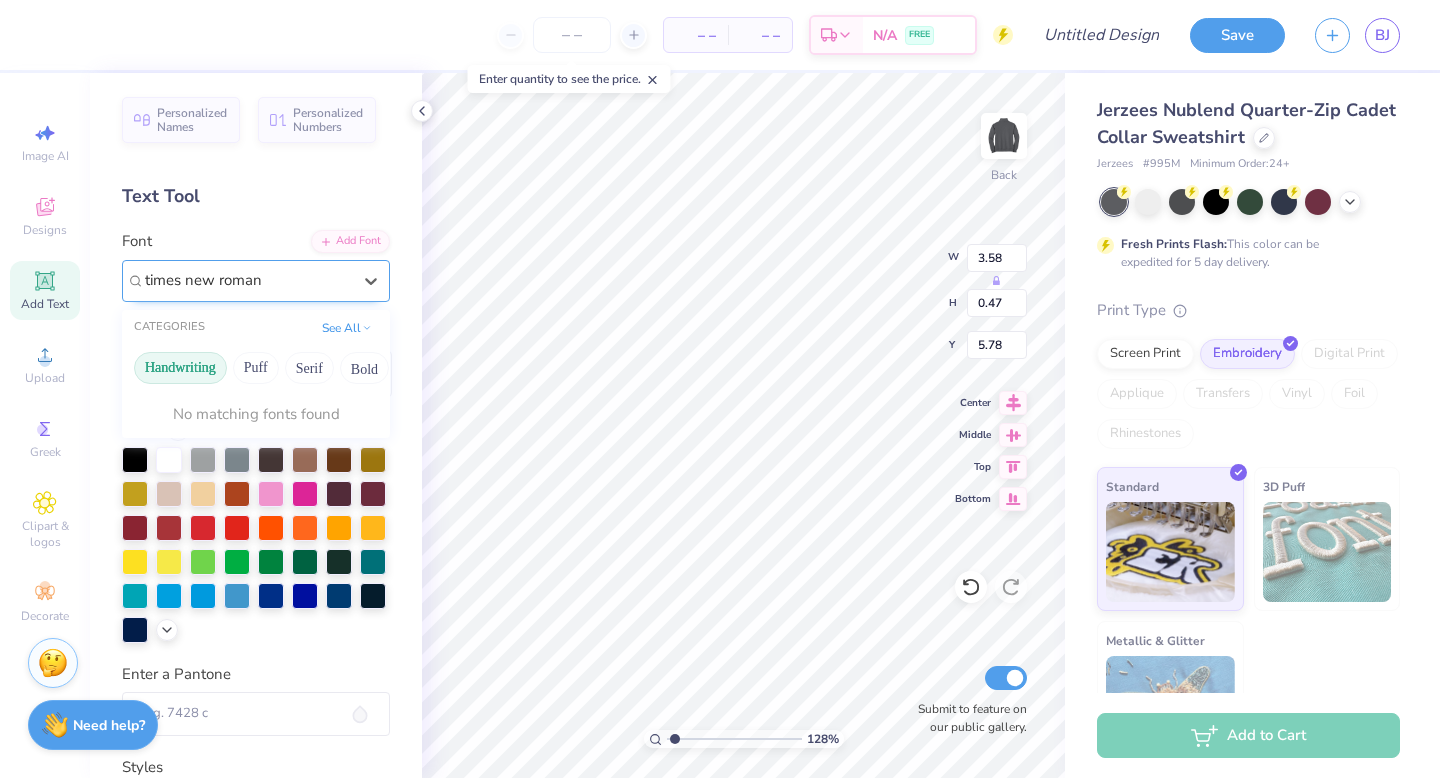 type on "times new roman" 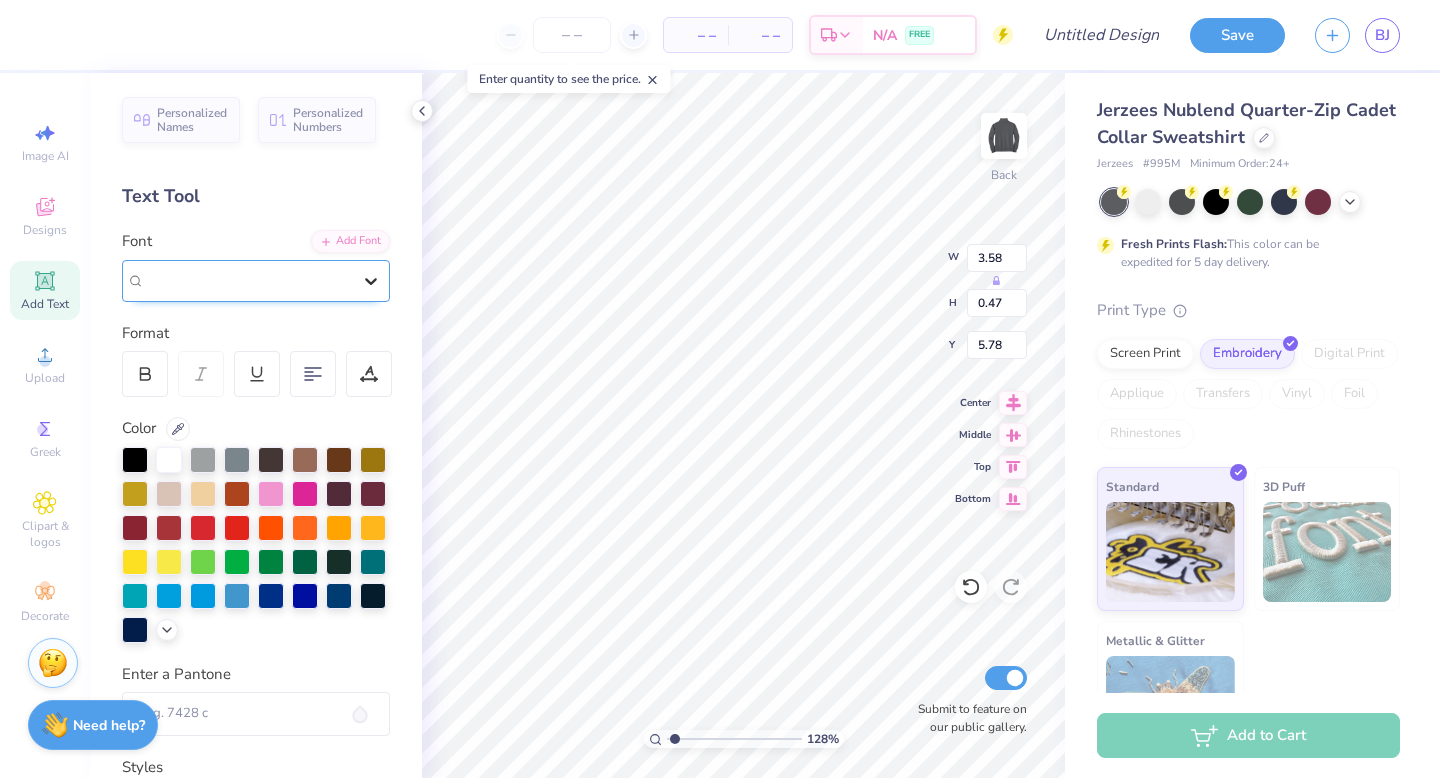 click 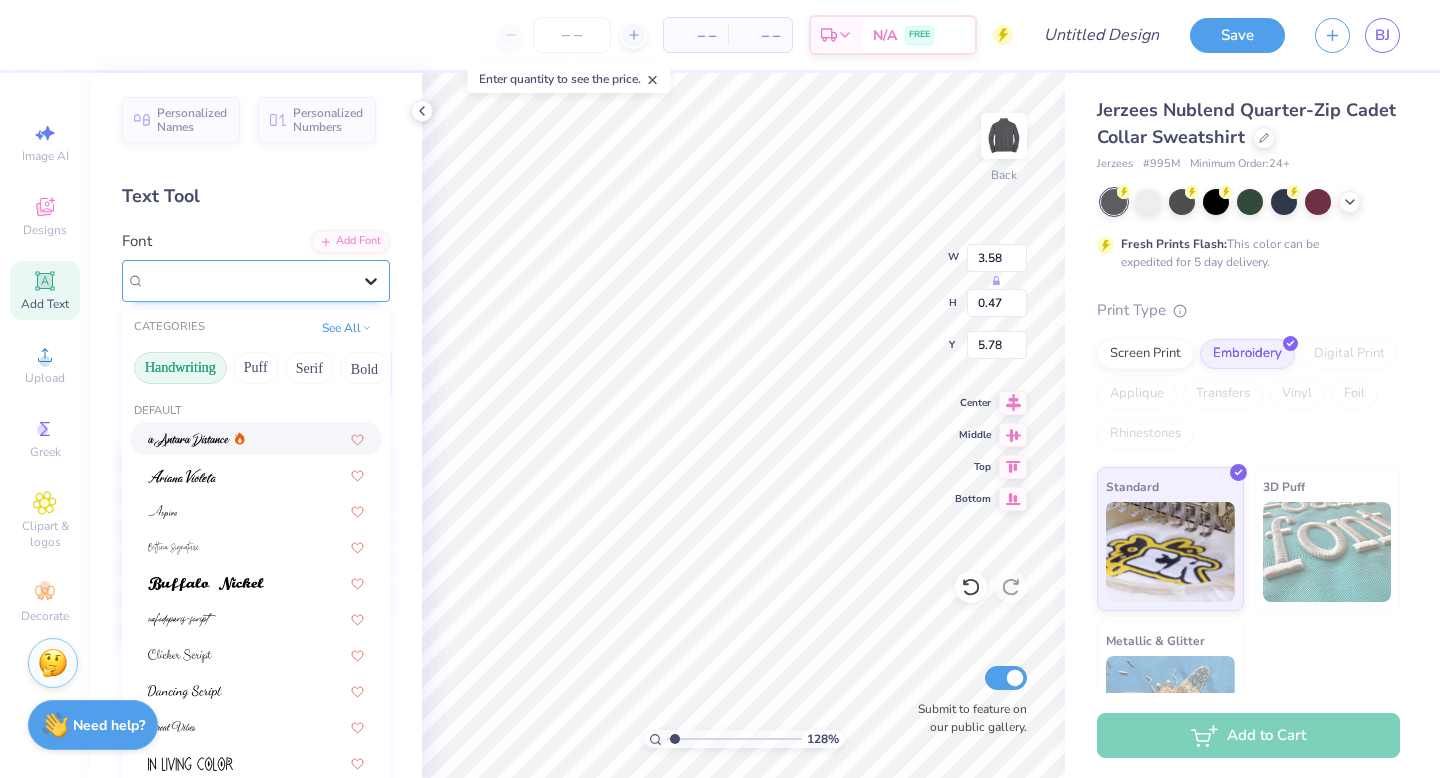 click 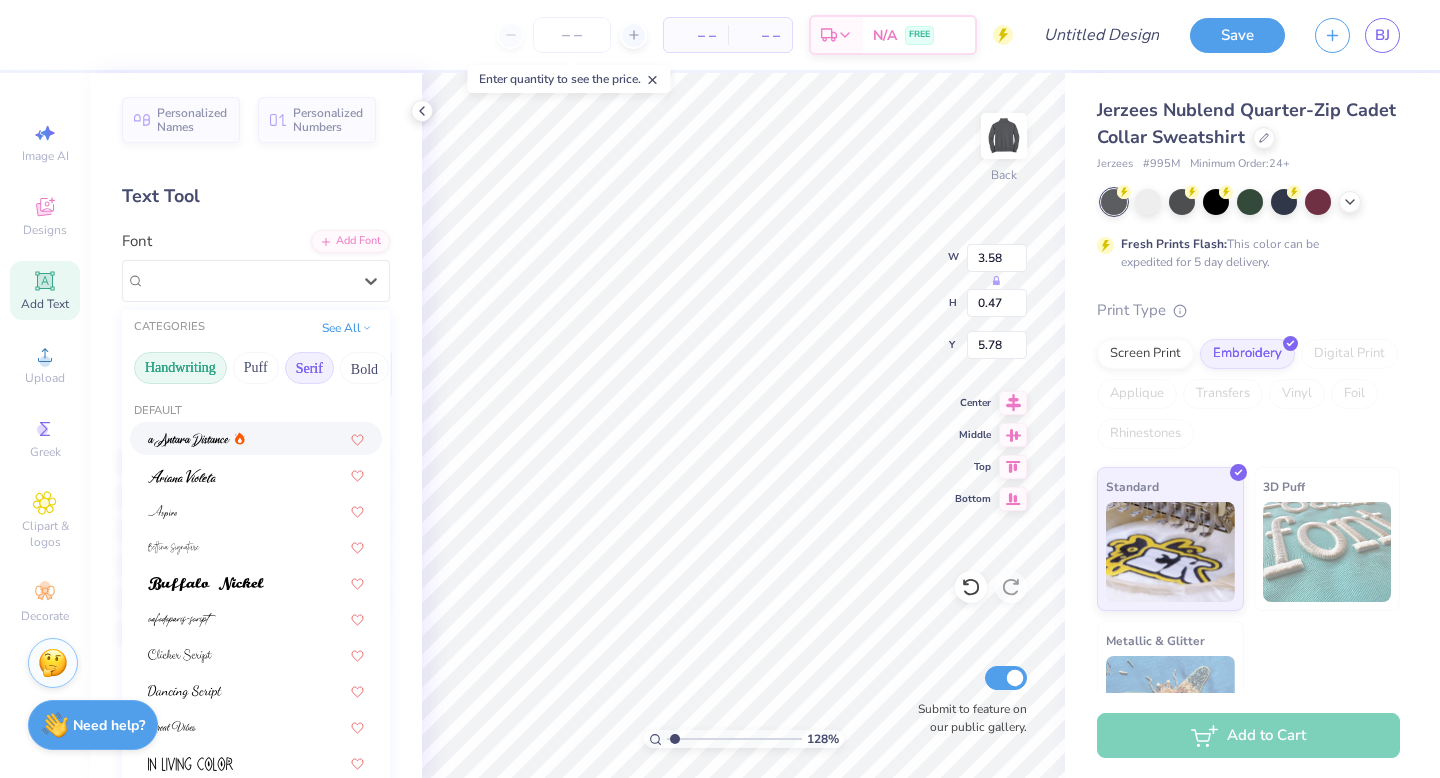 click on "Serif" at bounding box center (309, 368) 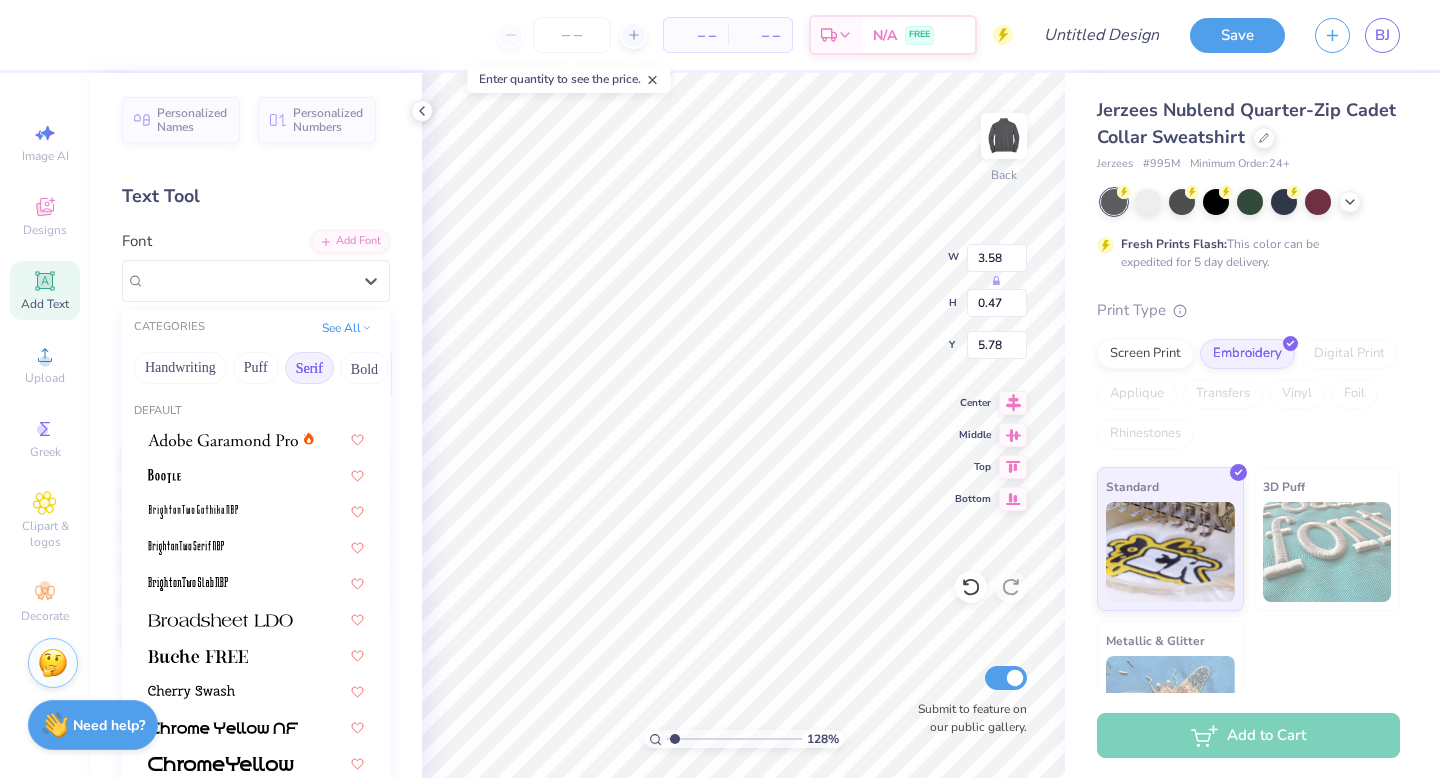 click on "Serif" at bounding box center (309, 368) 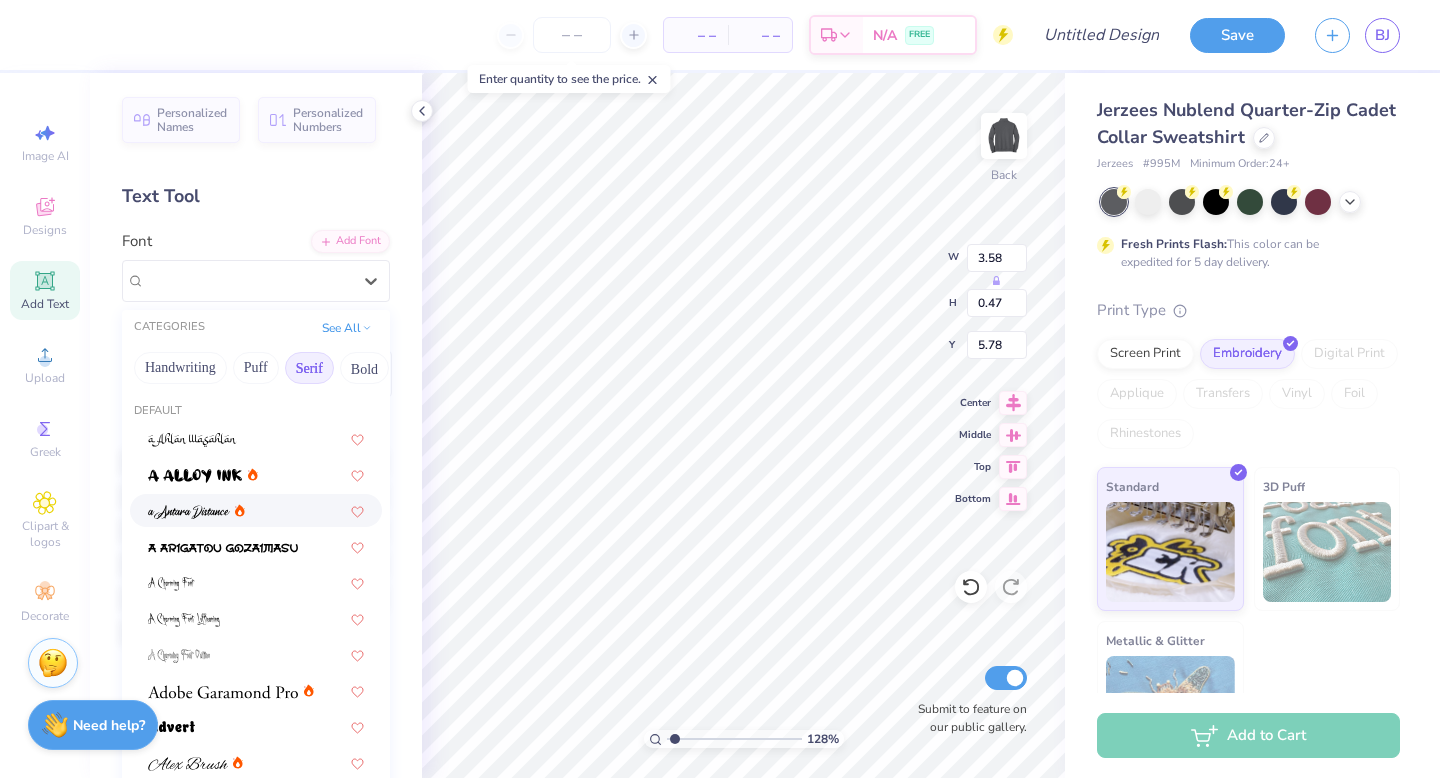 click on "Serif" at bounding box center (309, 368) 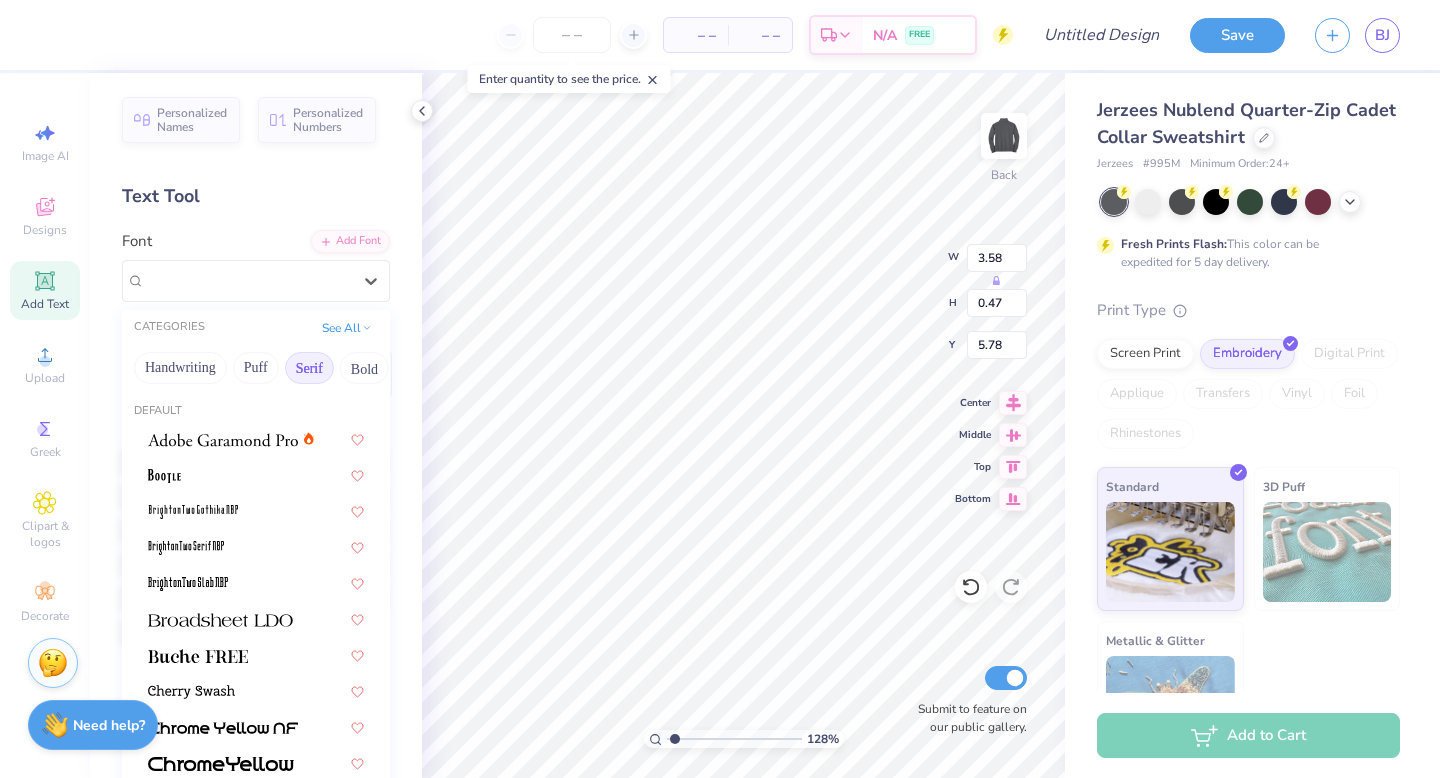 click on "Serif" at bounding box center [309, 368] 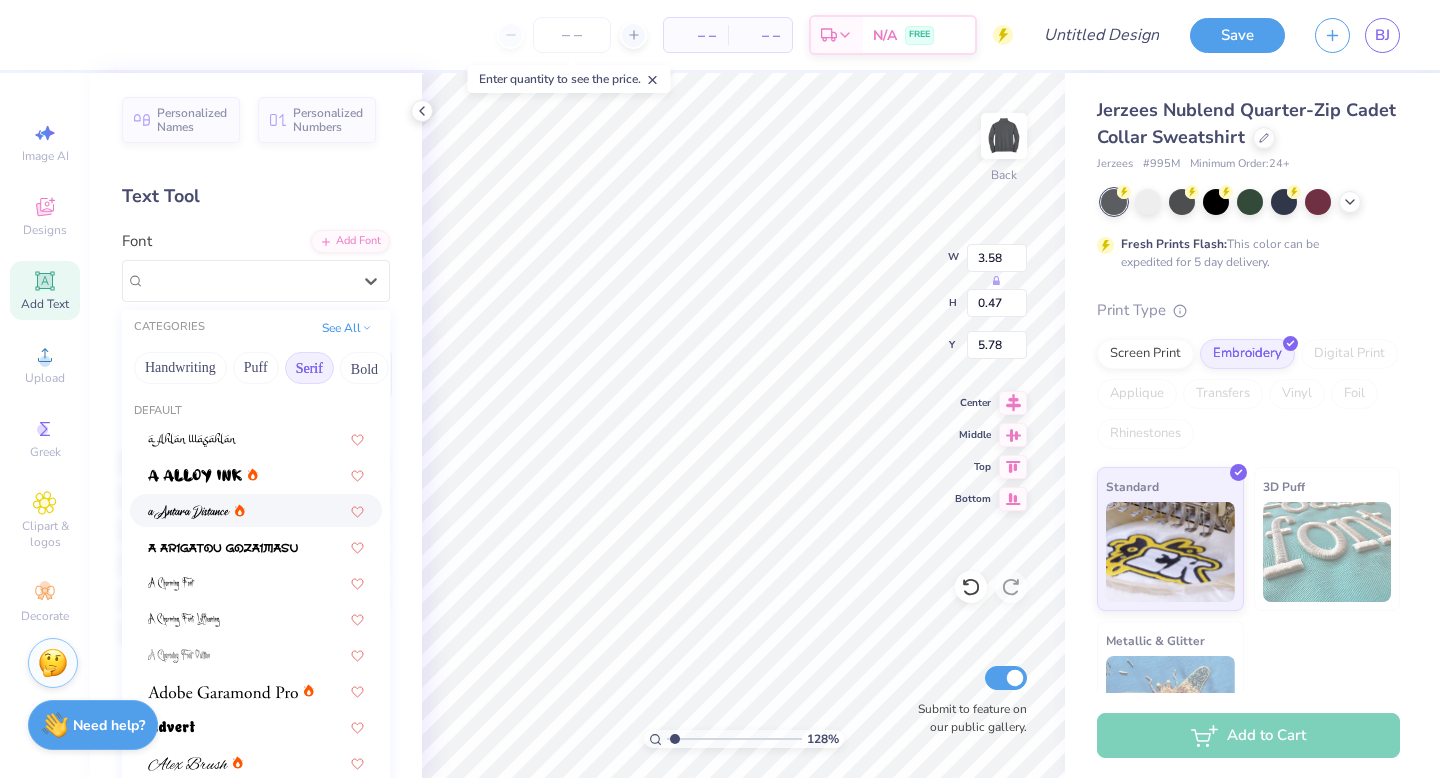 click on "Serif" at bounding box center (309, 368) 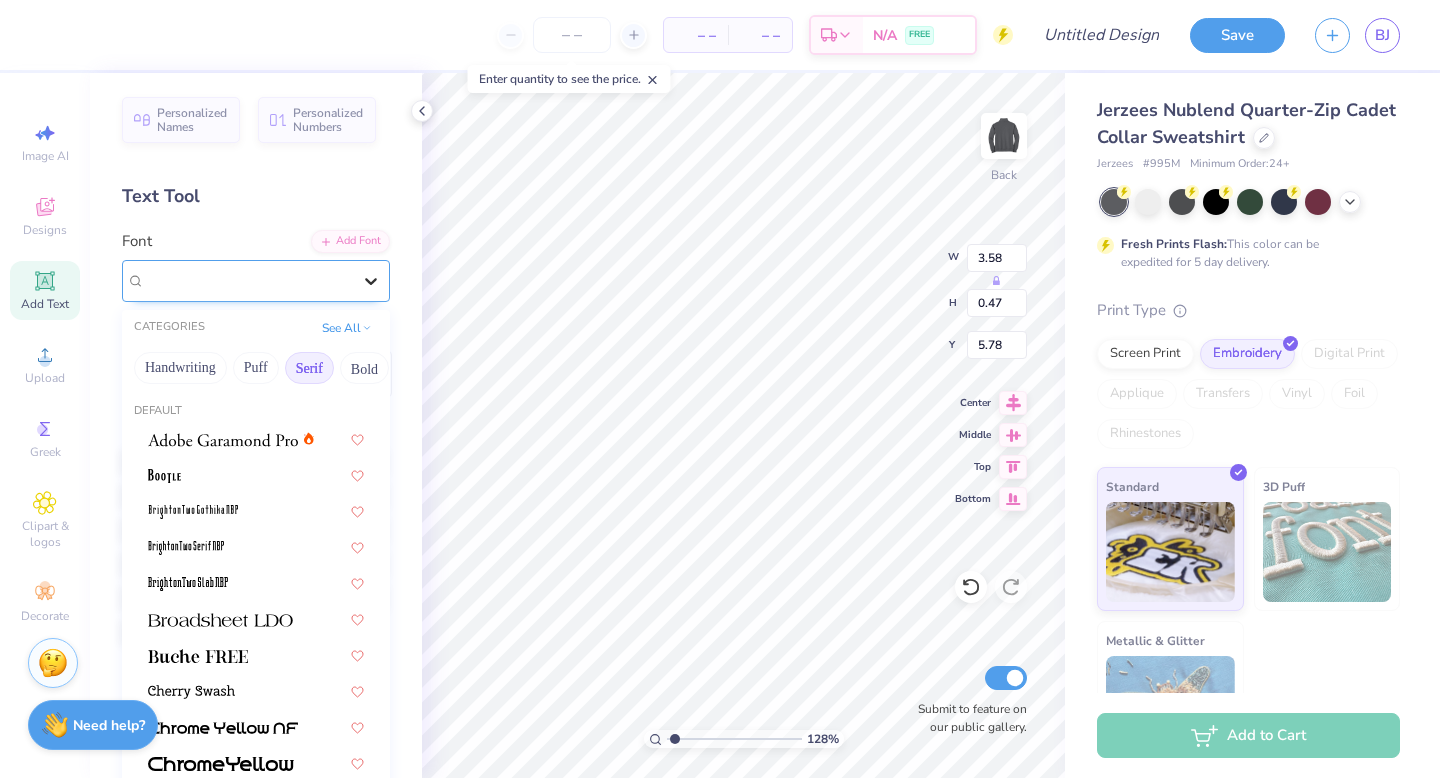 click 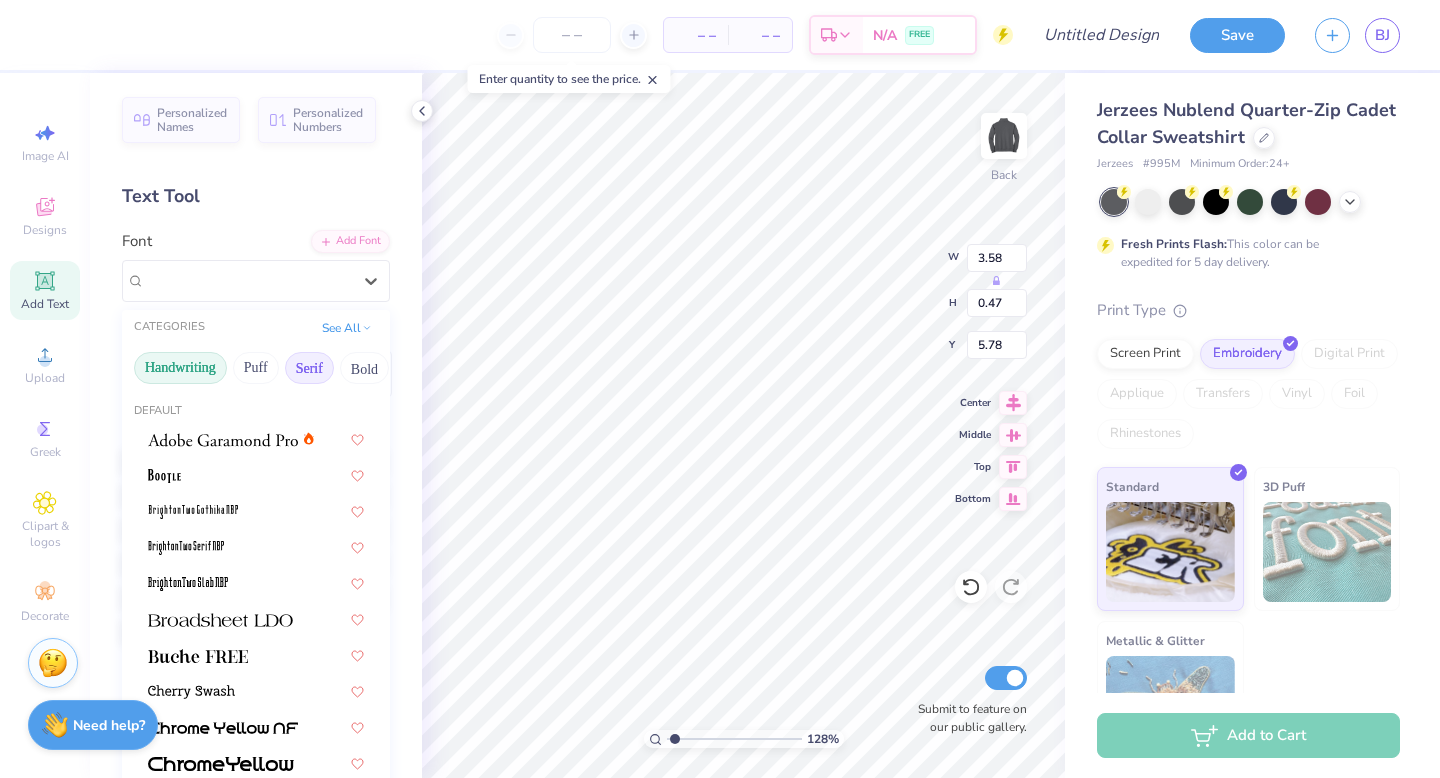 click on "Handwriting" at bounding box center (180, 368) 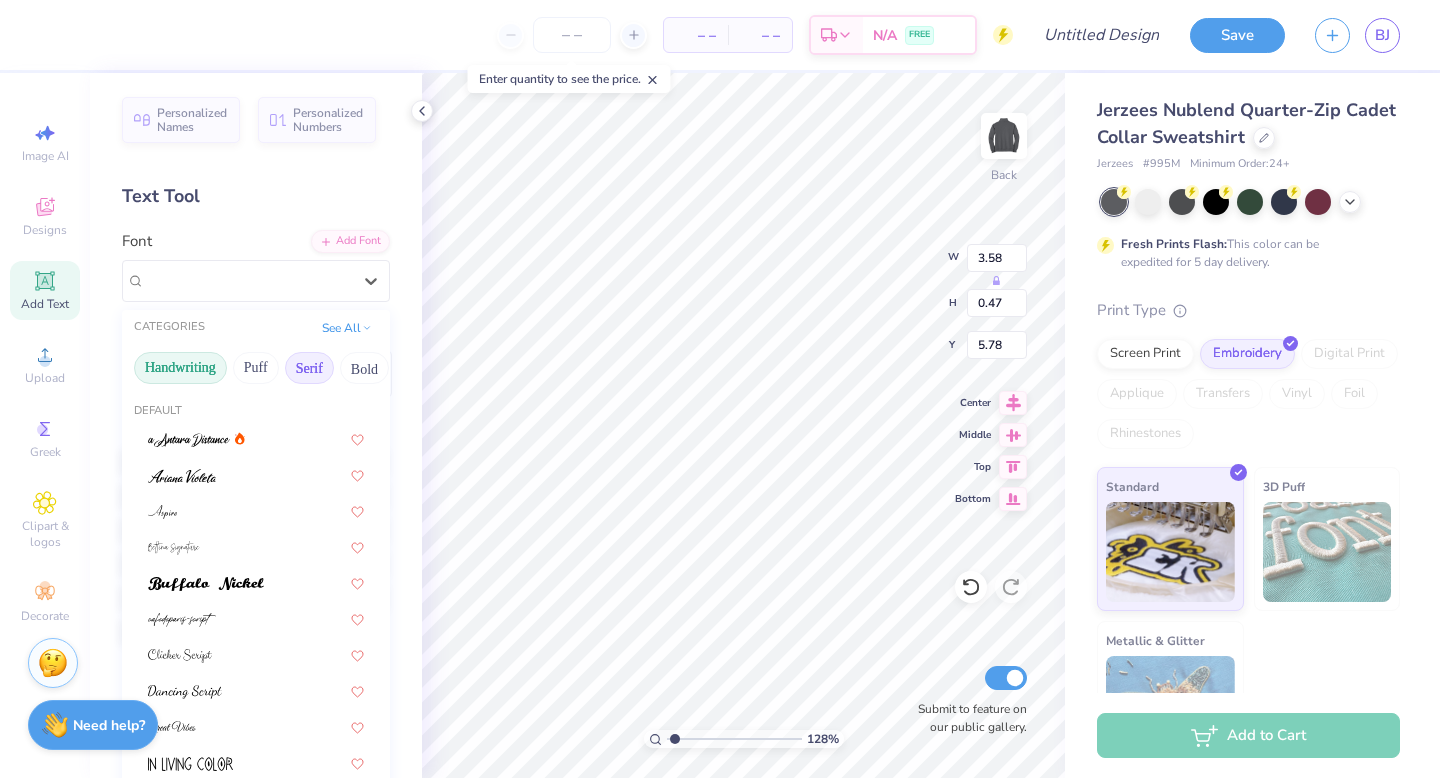 click on "Serif" at bounding box center [309, 368] 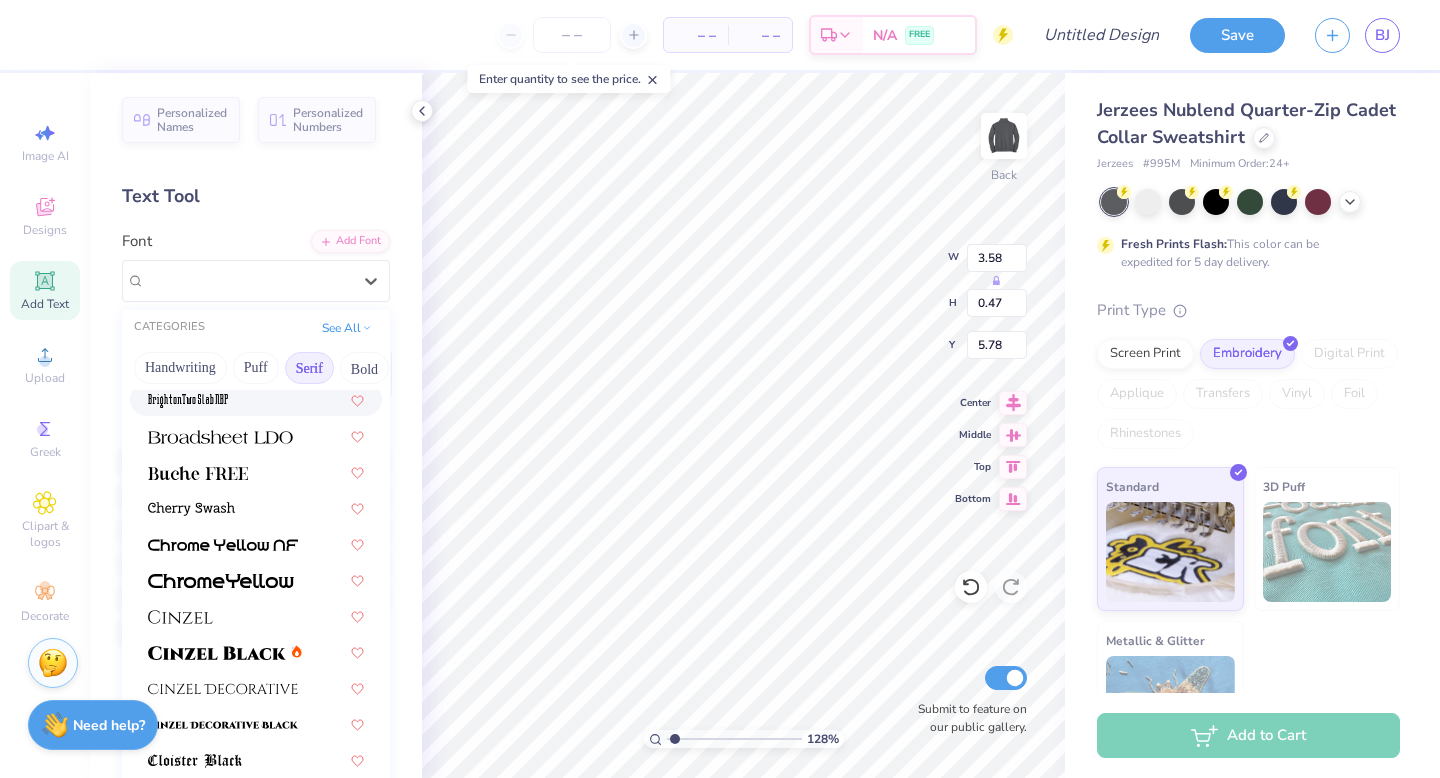 scroll, scrollTop: 0, scrollLeft: 0, axis: both 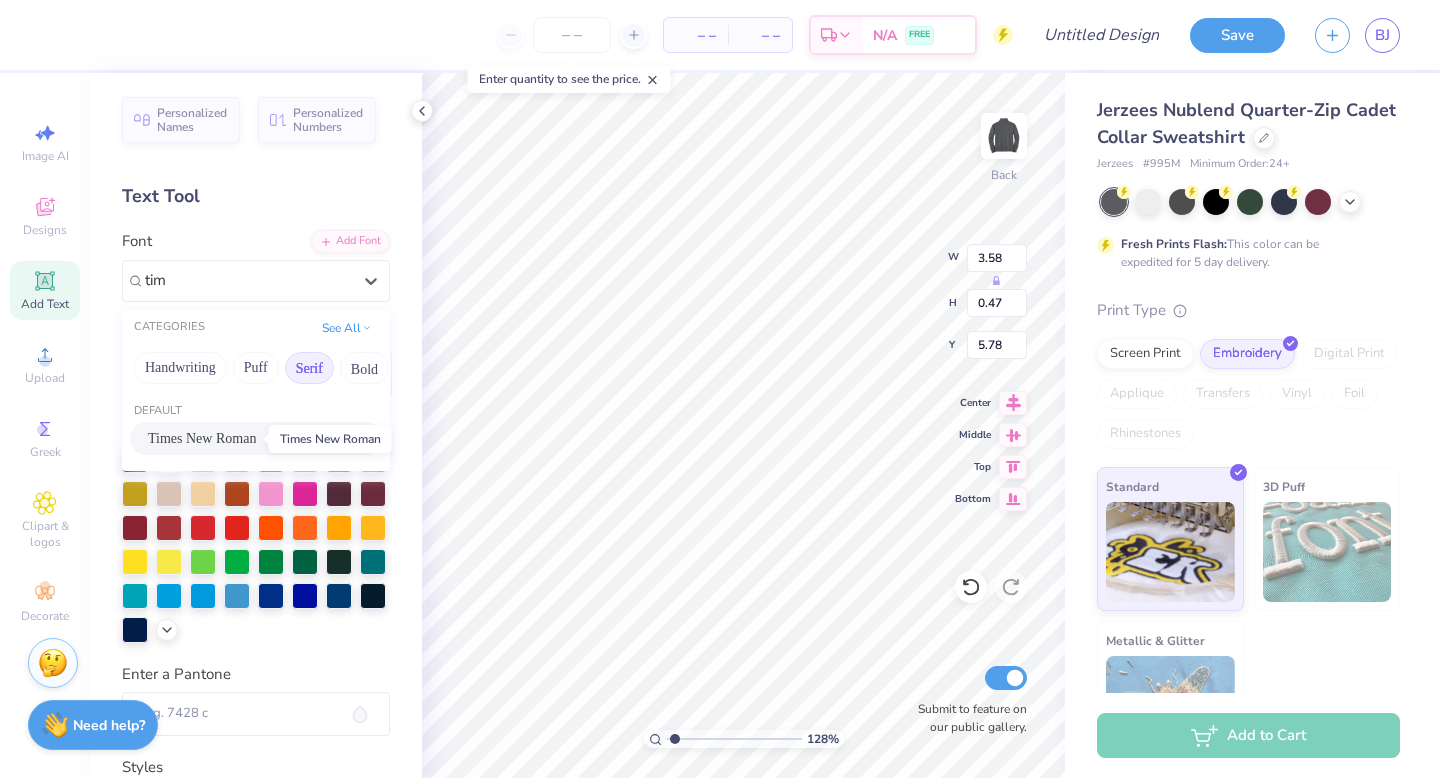 click on "Times New Roman" at bounding box center [202, 438] 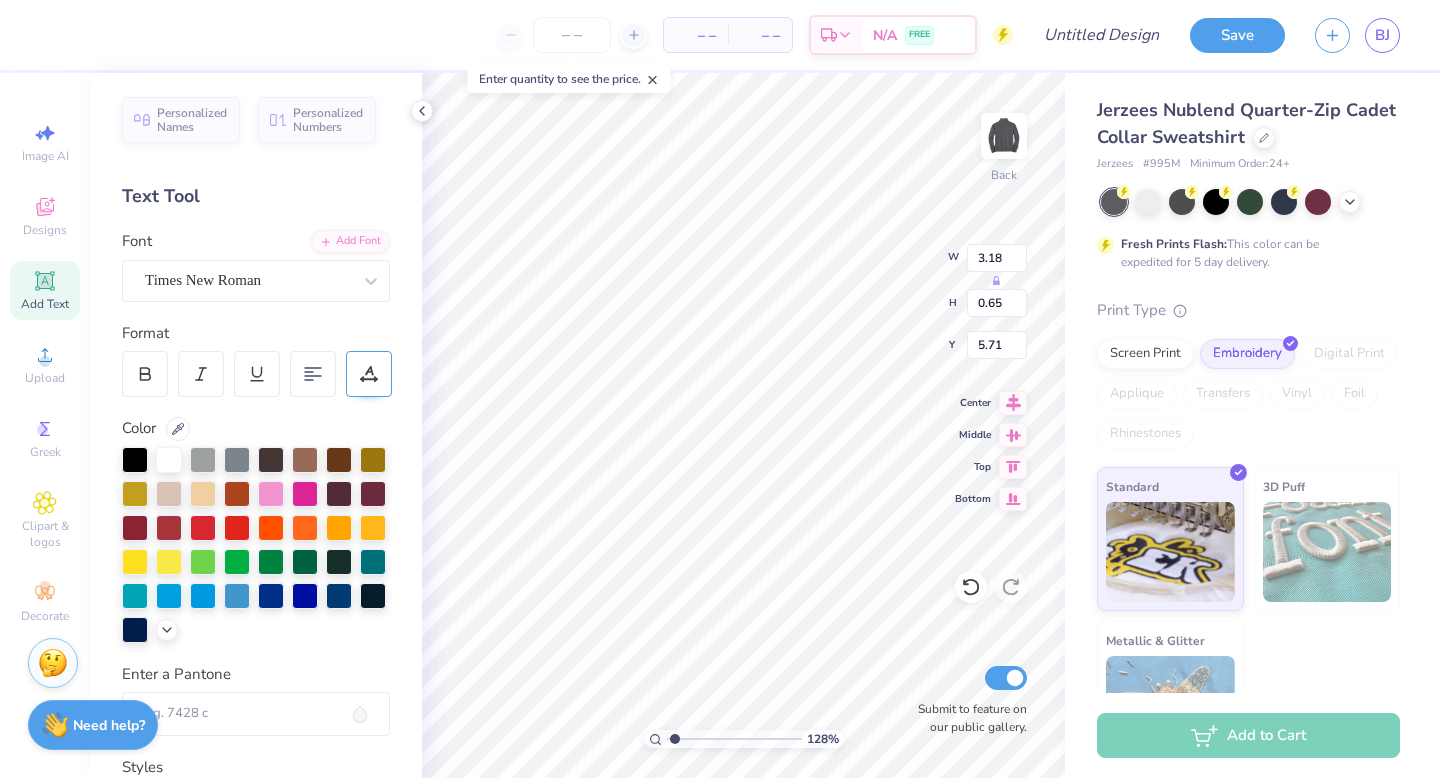 scroll, scrollTop: 0, scrollLeft: 7, axis: horizontal 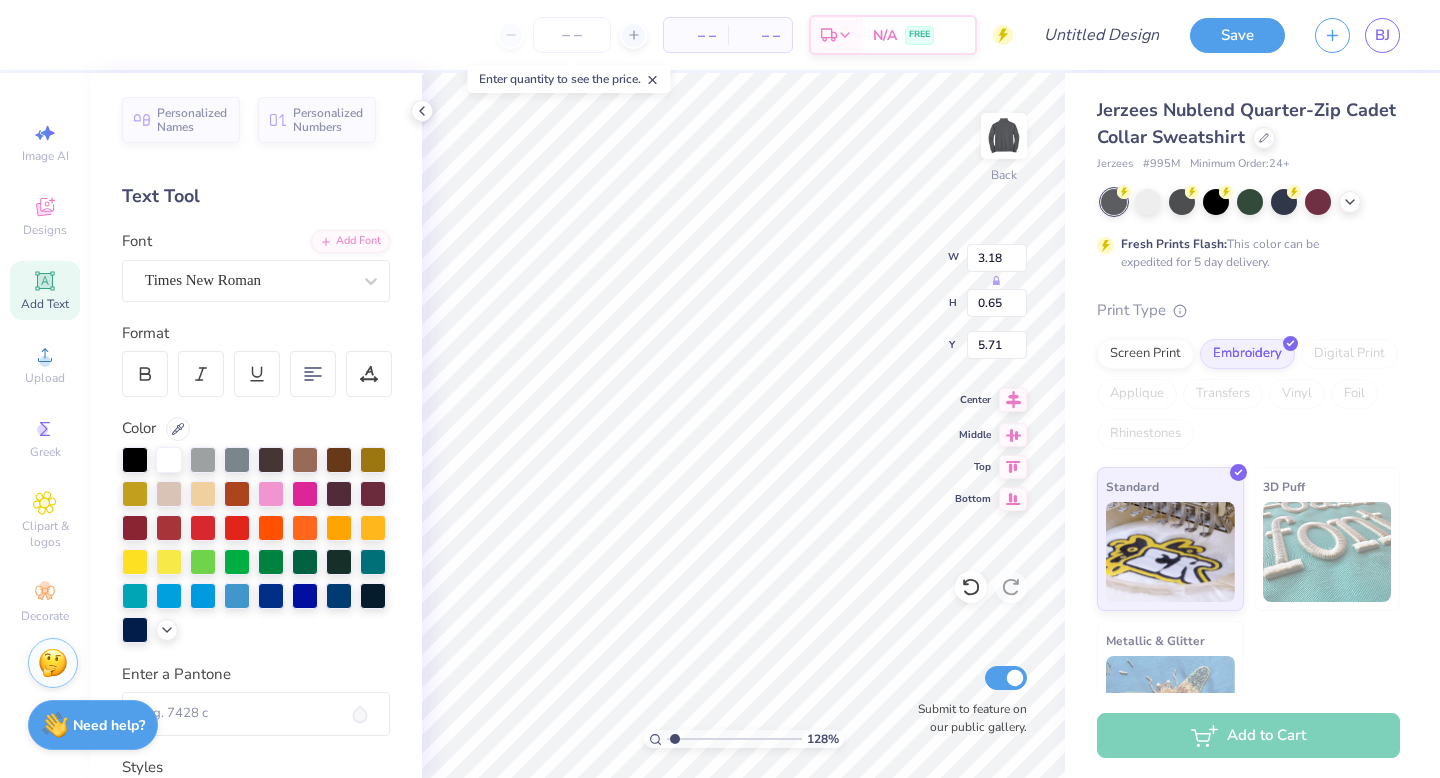 type on "Respiratory Therapy" 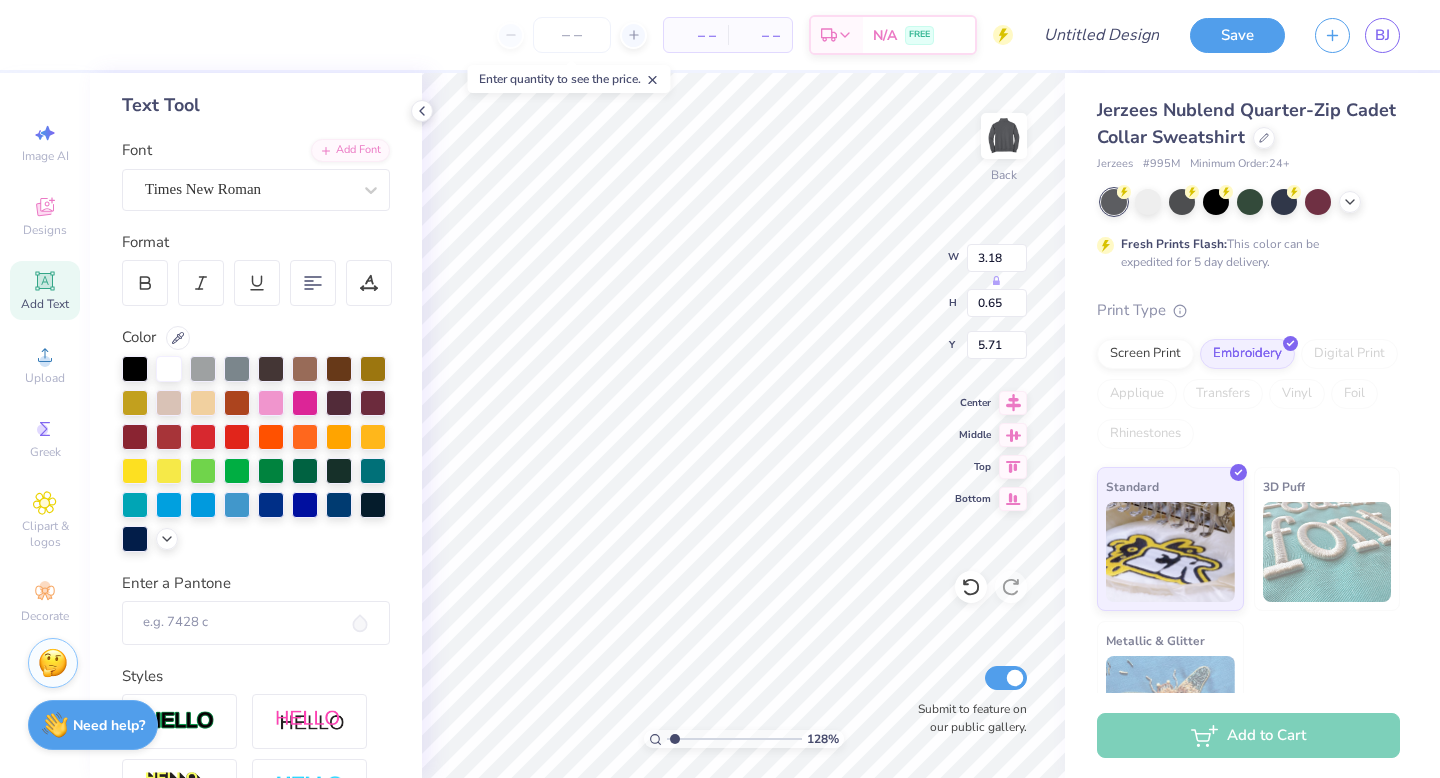 scroll, scrollTop: 0, scrollLeft: 0, axis: both 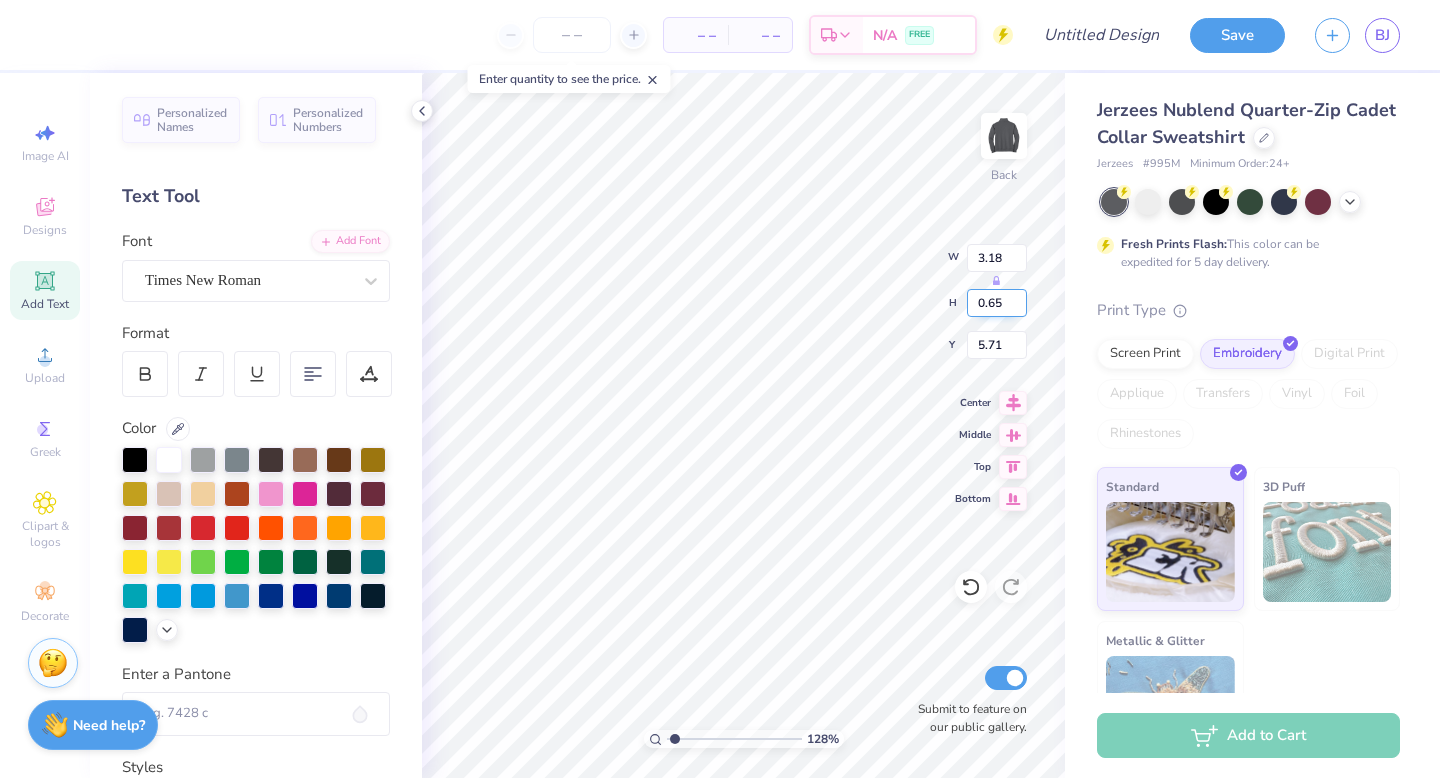 type on "0.64" 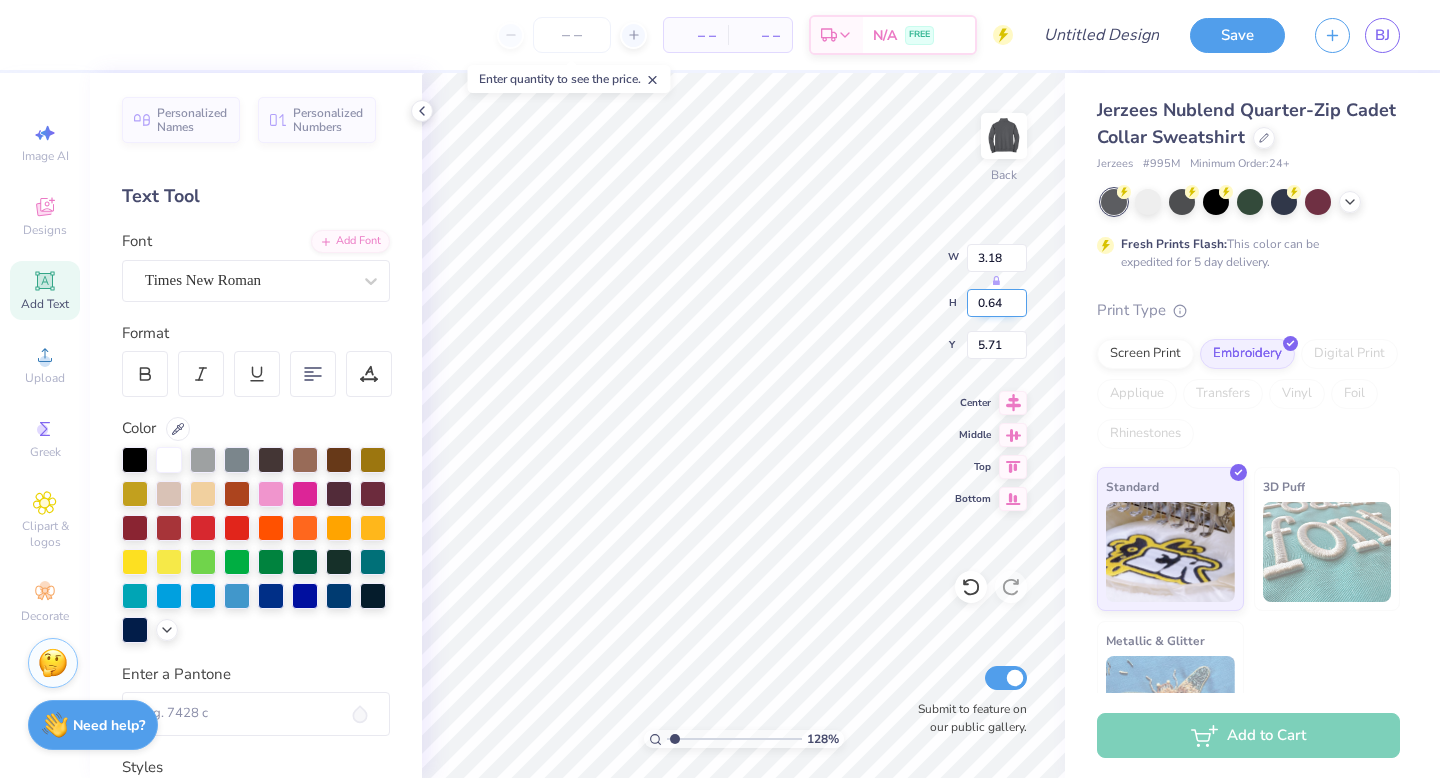 type on "5.65" 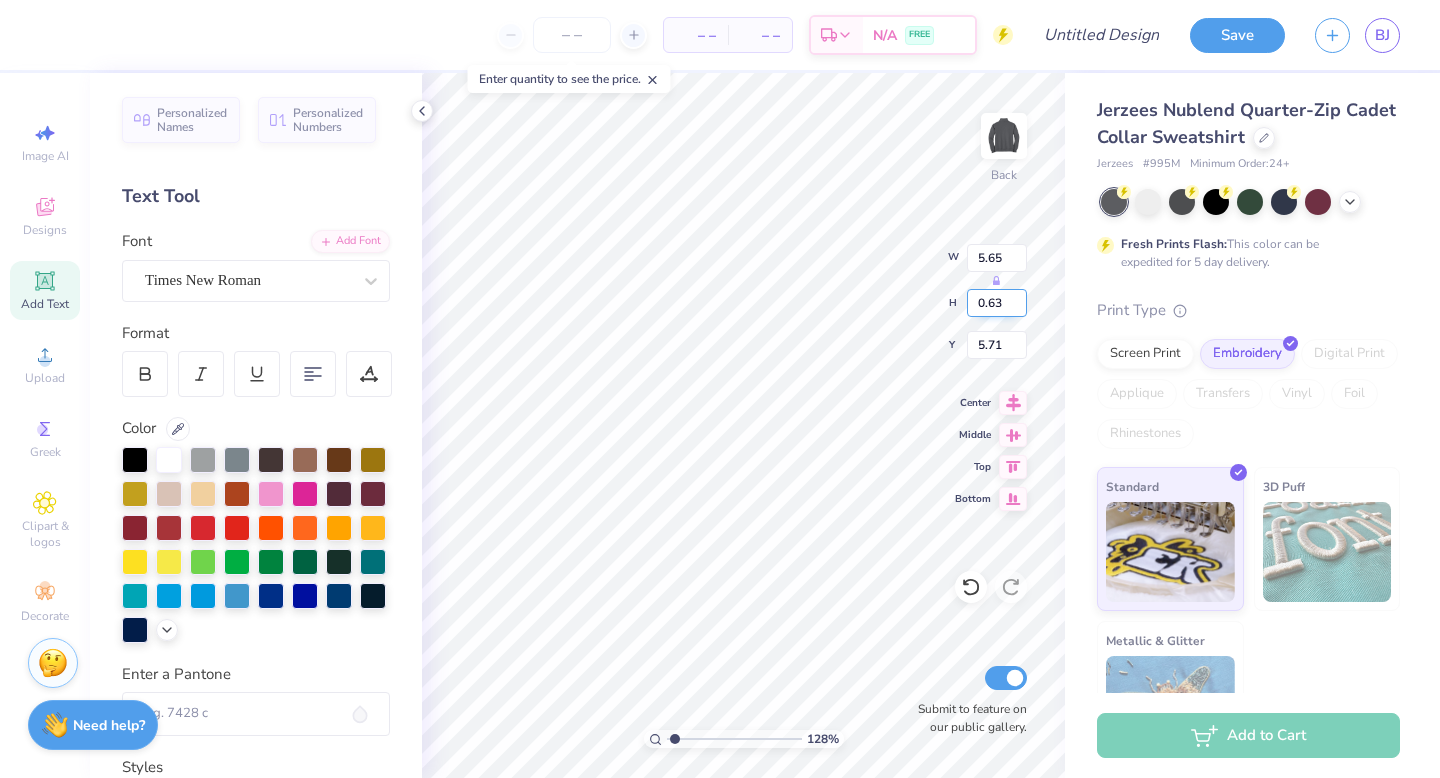 click on "0.63" at bounding box center [997, 303] 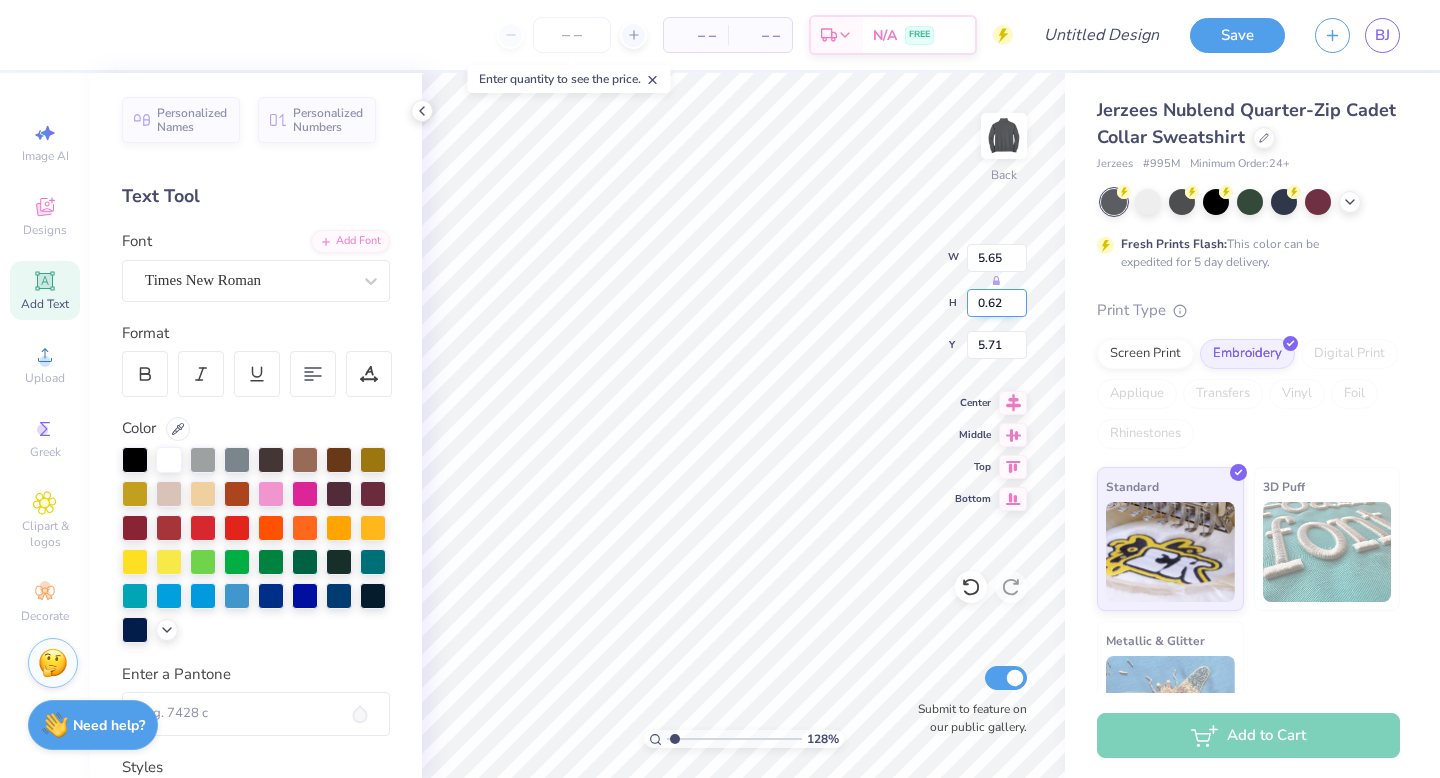 click on "0.62" at bounding box center [997, 303] 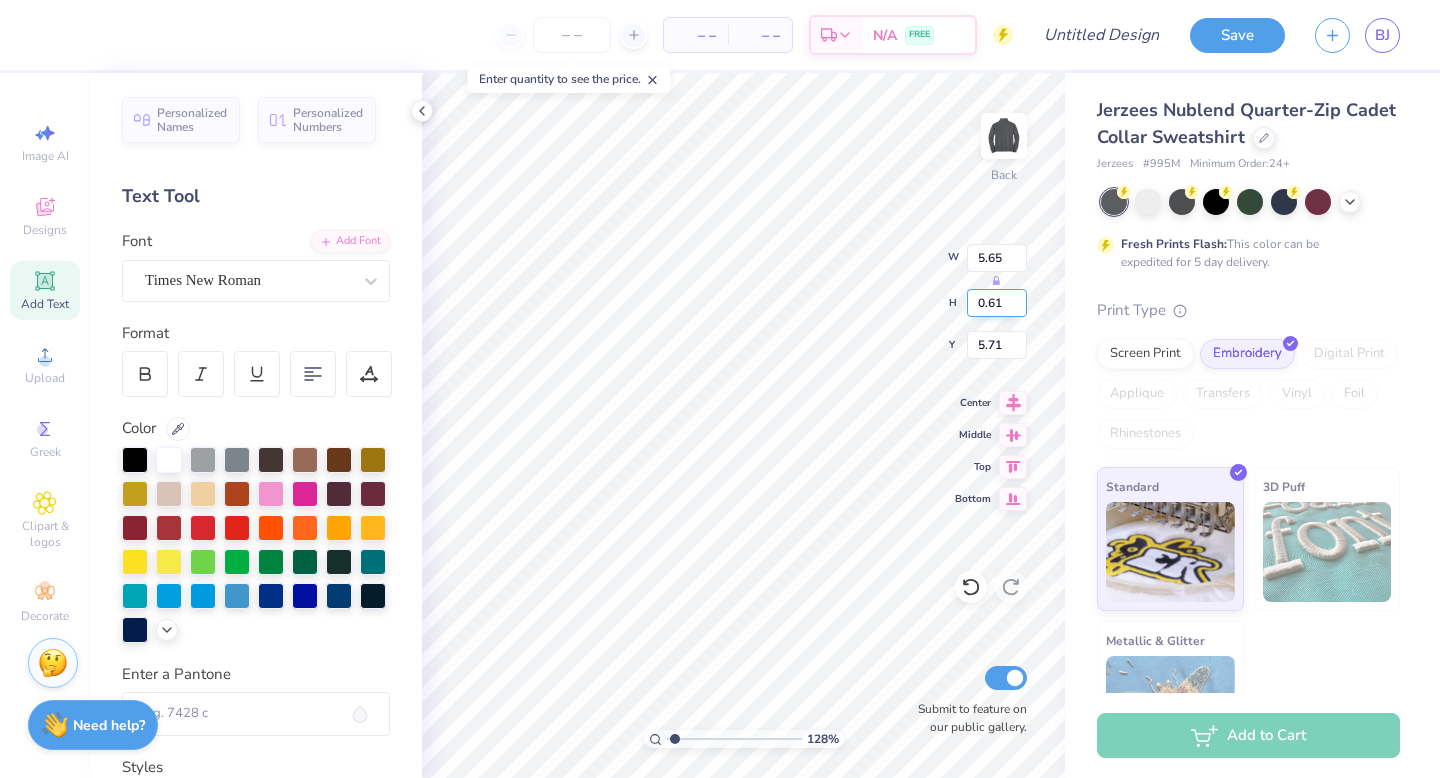 click on "0.61" at bounding box center [997, 303] 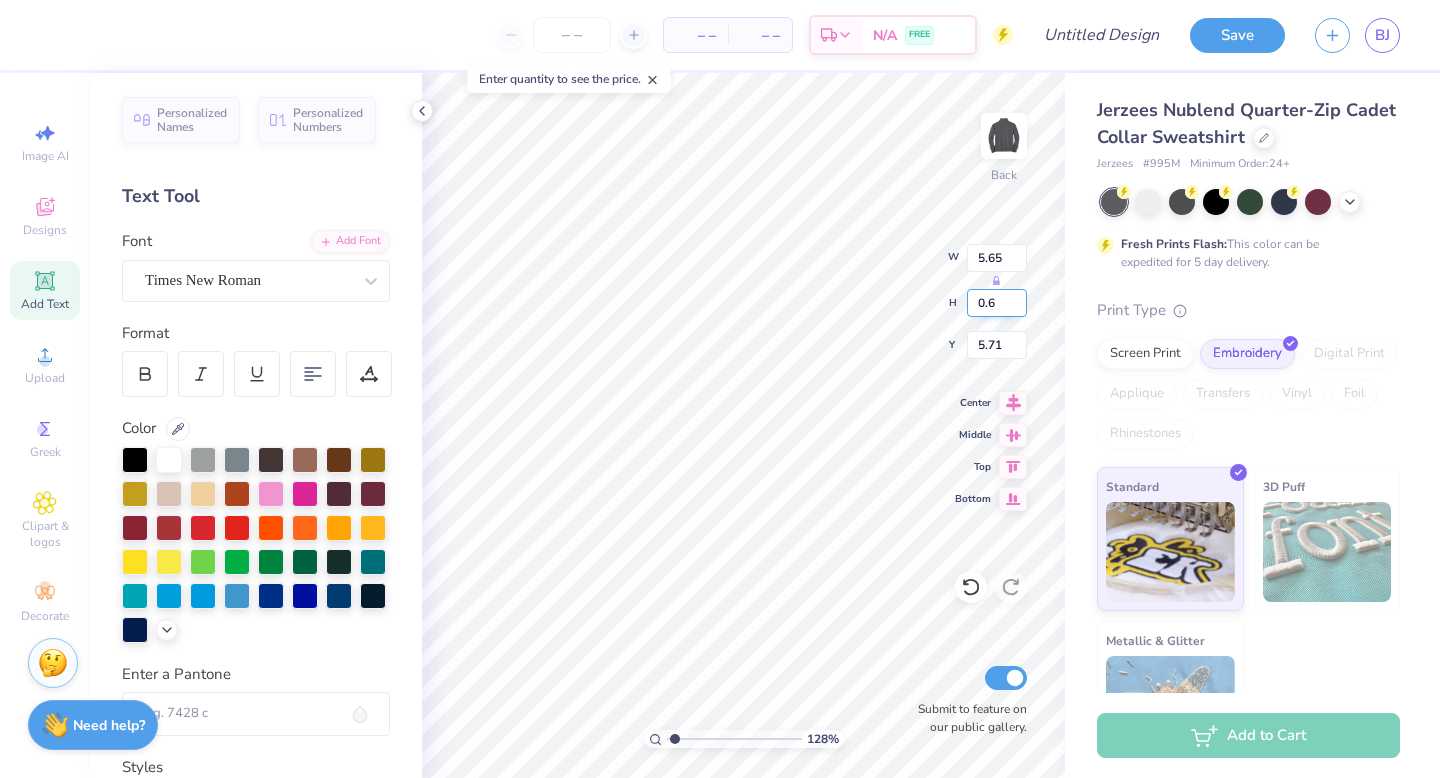 click on "0.6" at bounding box center [997, 303] 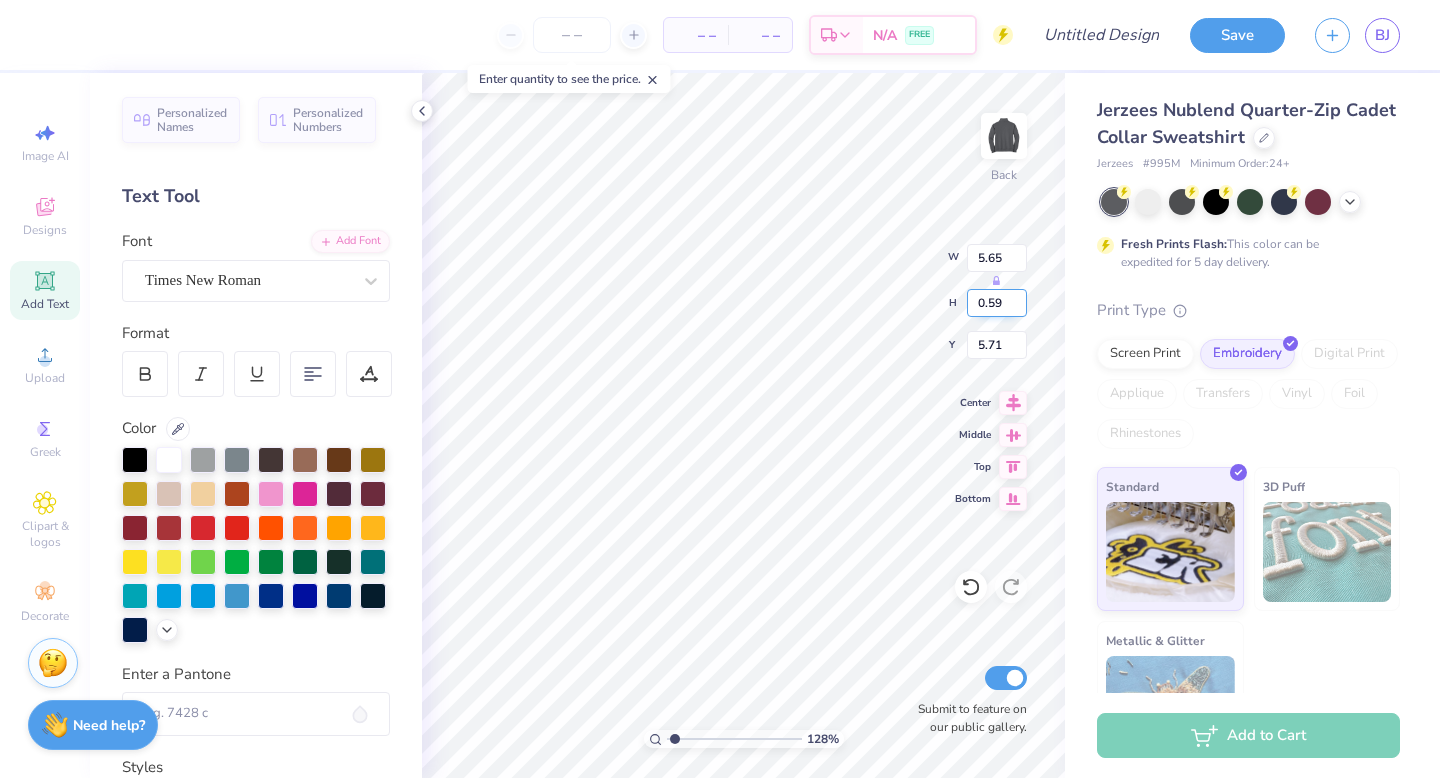 click on "0.59" at bounding box center [997, 303] 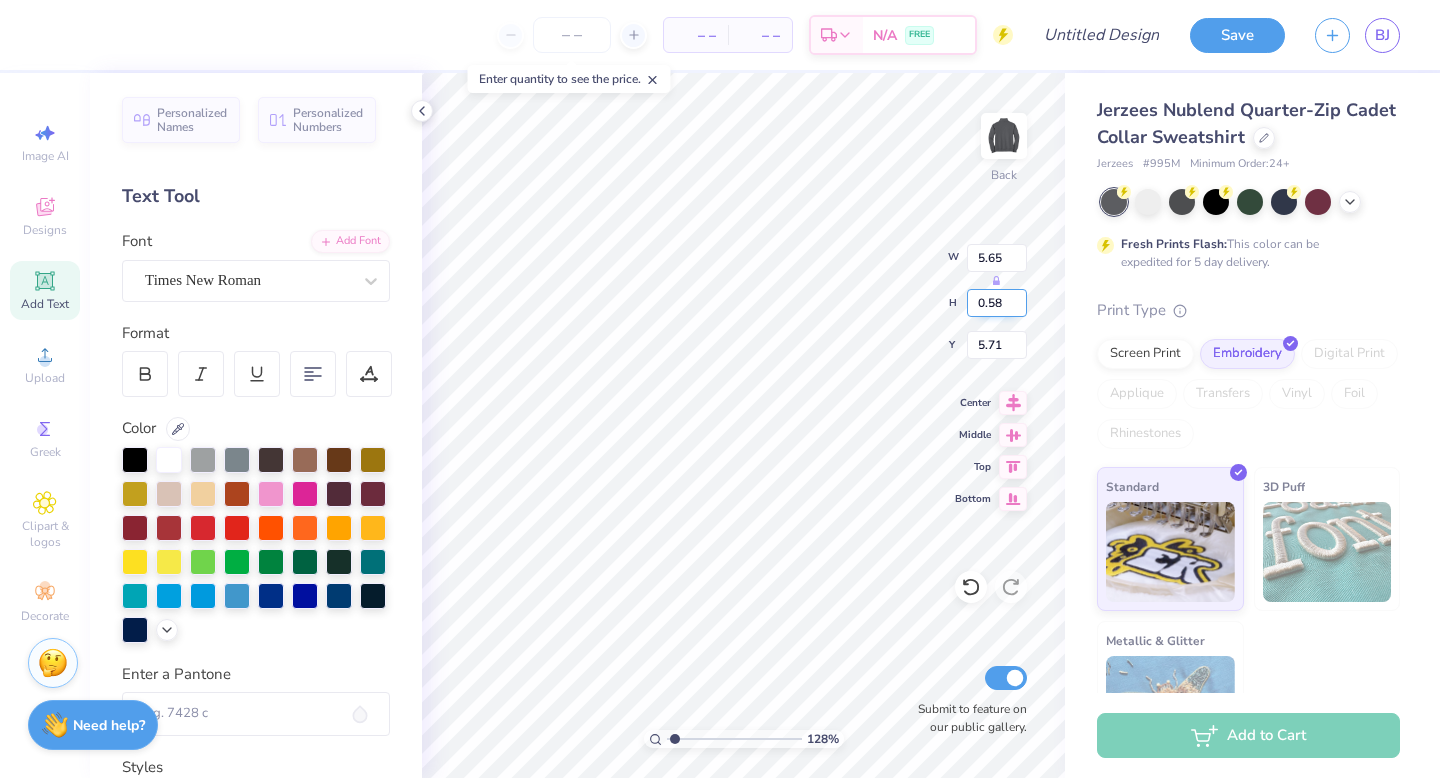 click on "0.58" at bounding box center (997, 303) 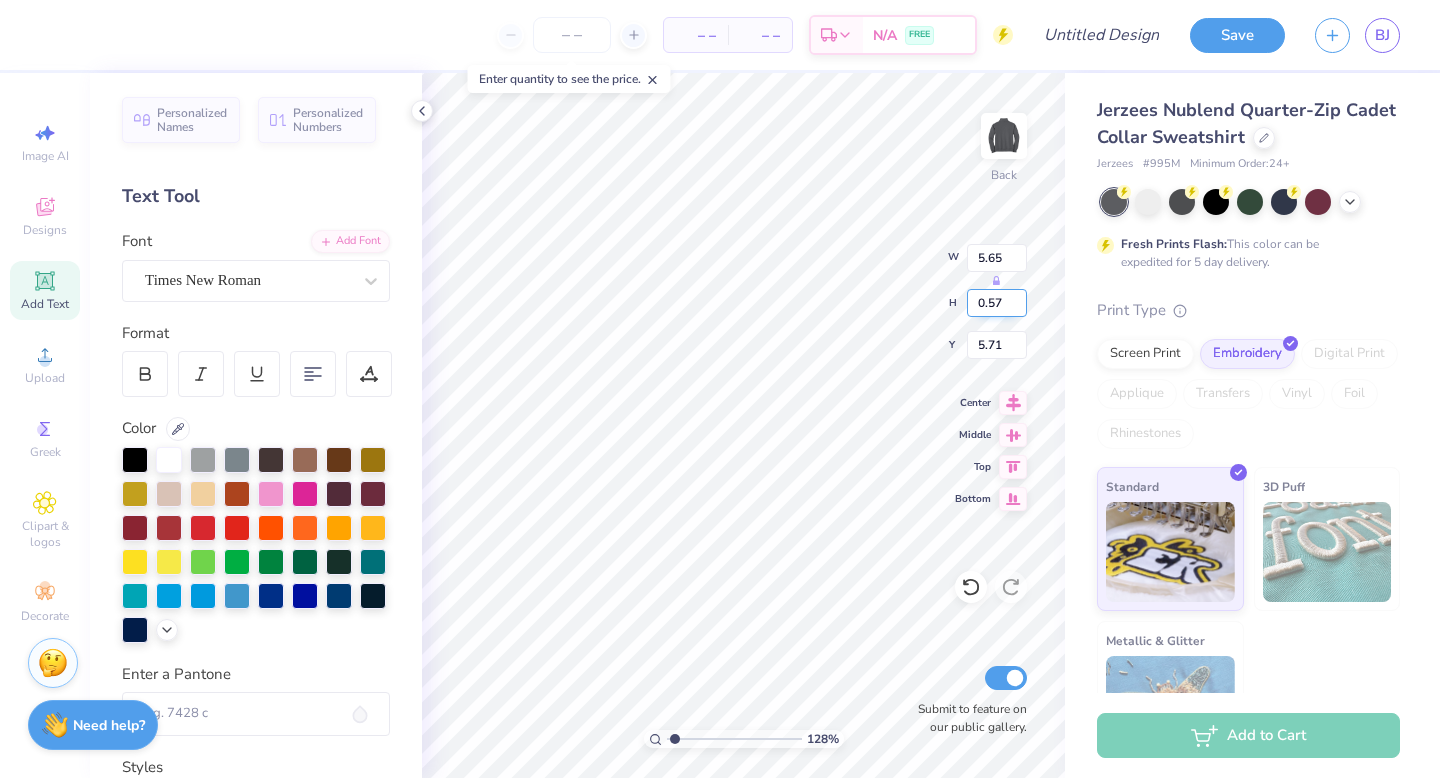 click on "0.57" at bounding box center (997, 303) 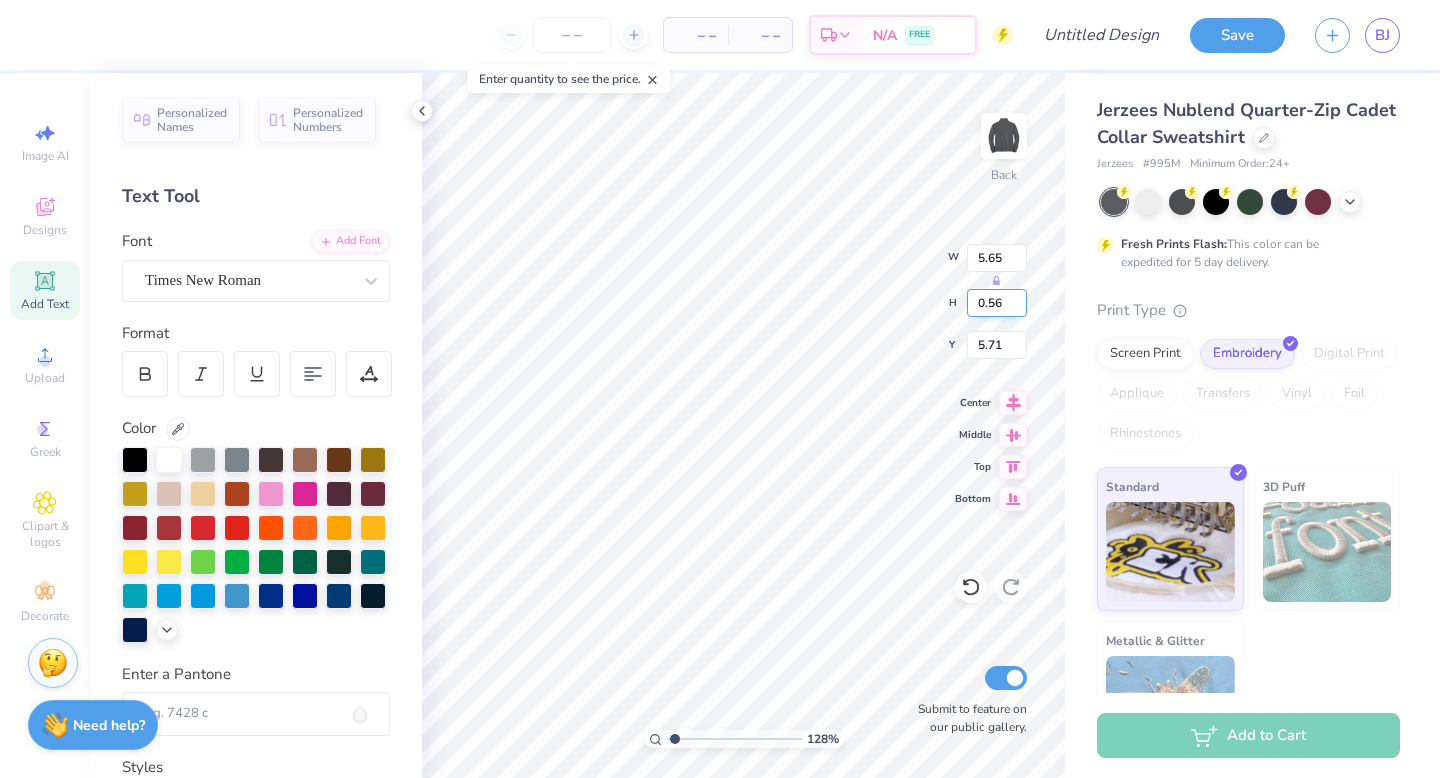 click on "0.56" at bounding box center (997, 303) 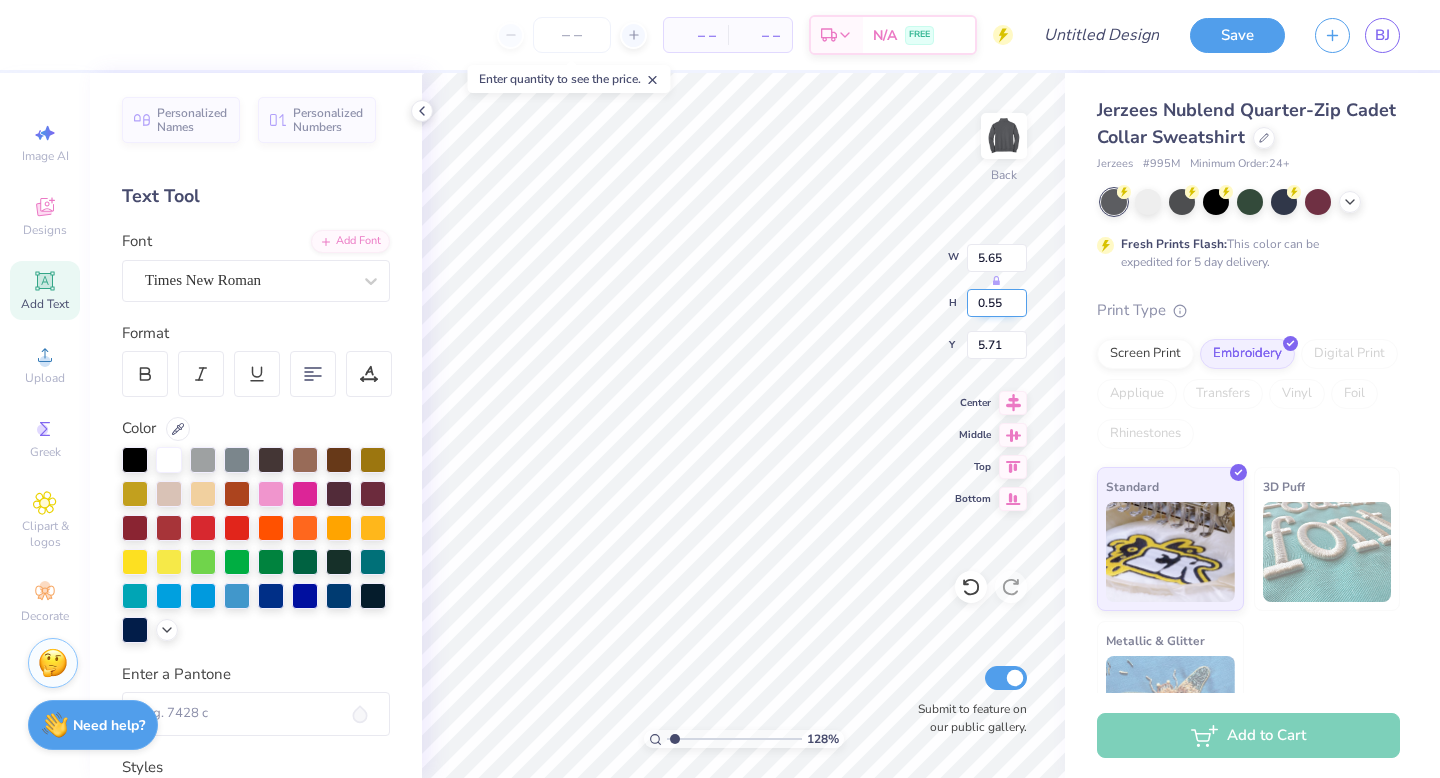 type on "0.55" 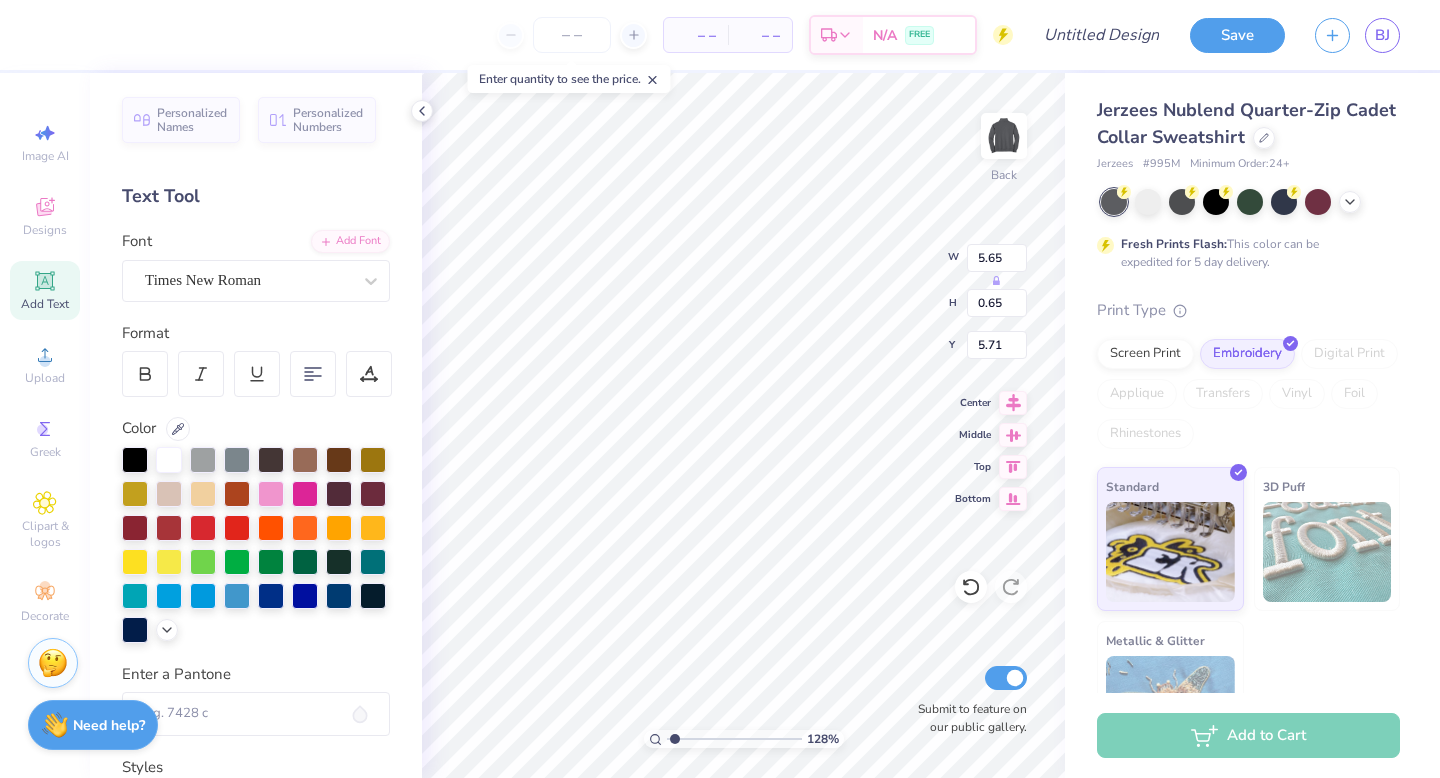 scroll, scrollTop: 0, scrollLeft: 5, axis: horizontal 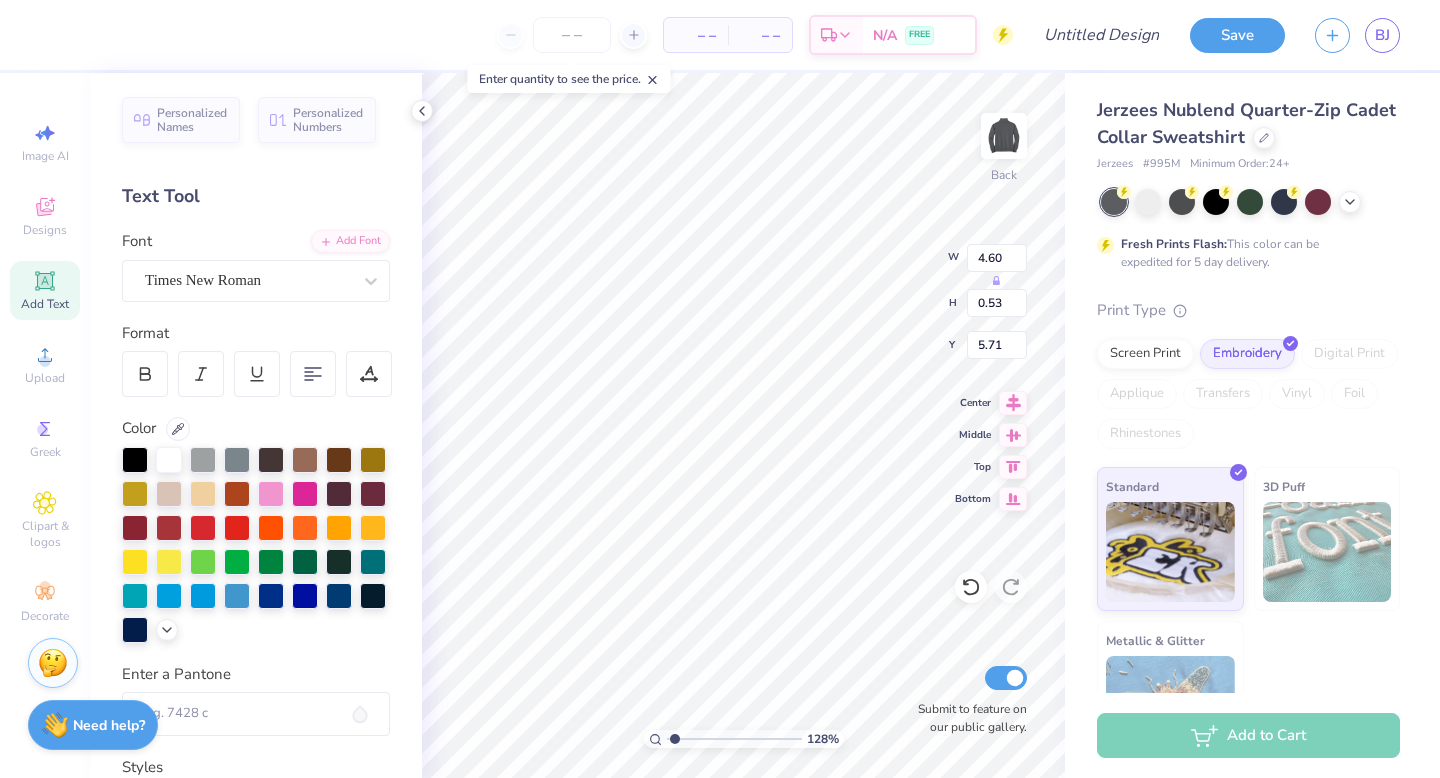 type on "4.60" 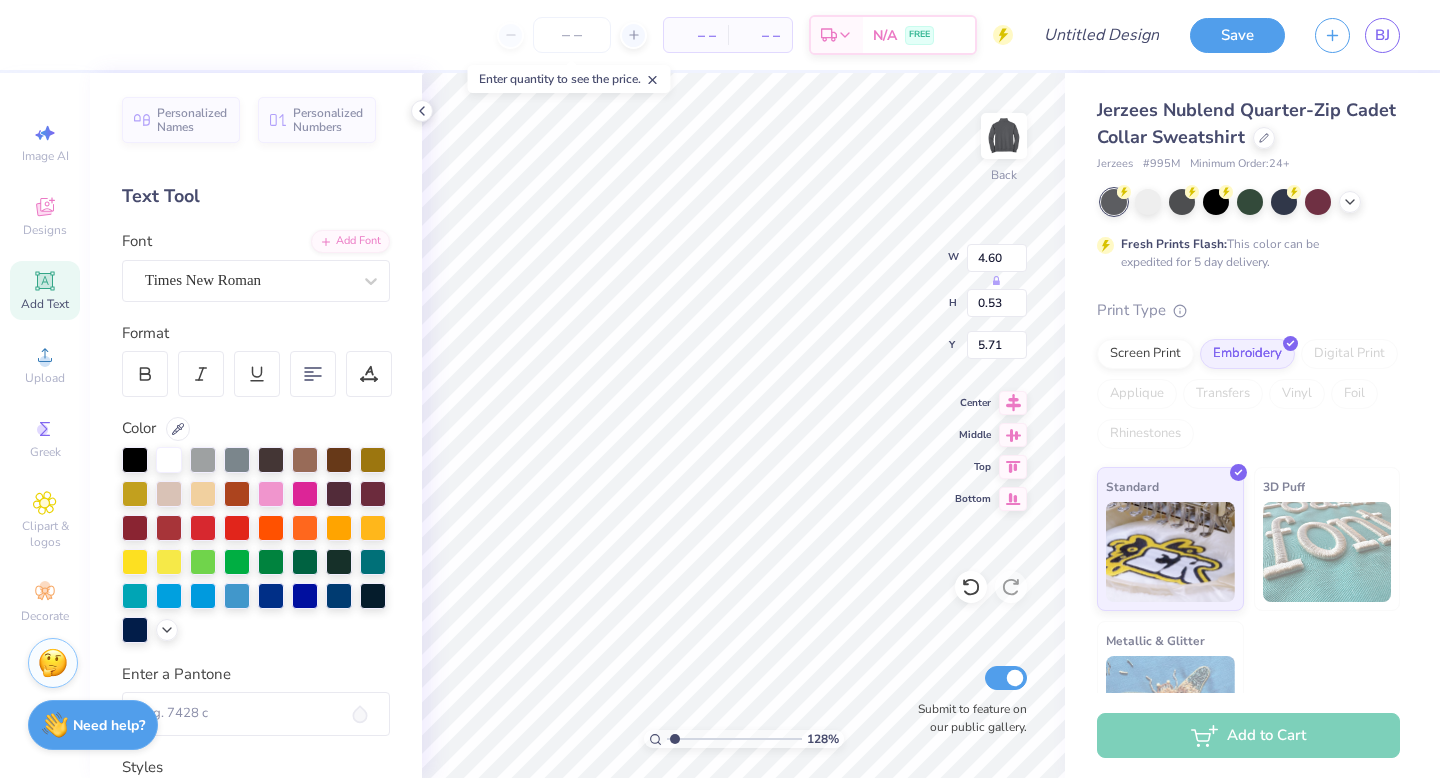 type on "0.53" 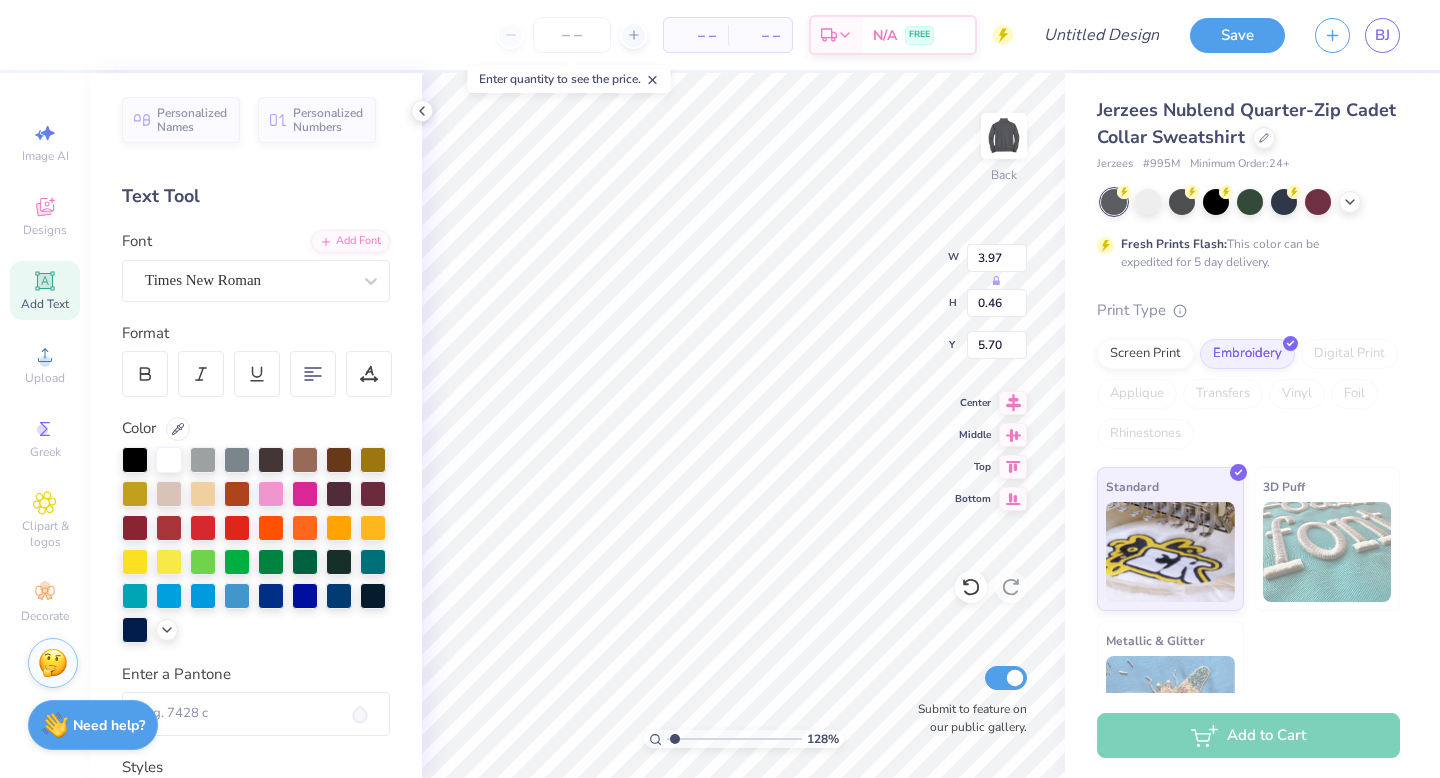 type on "3.97" 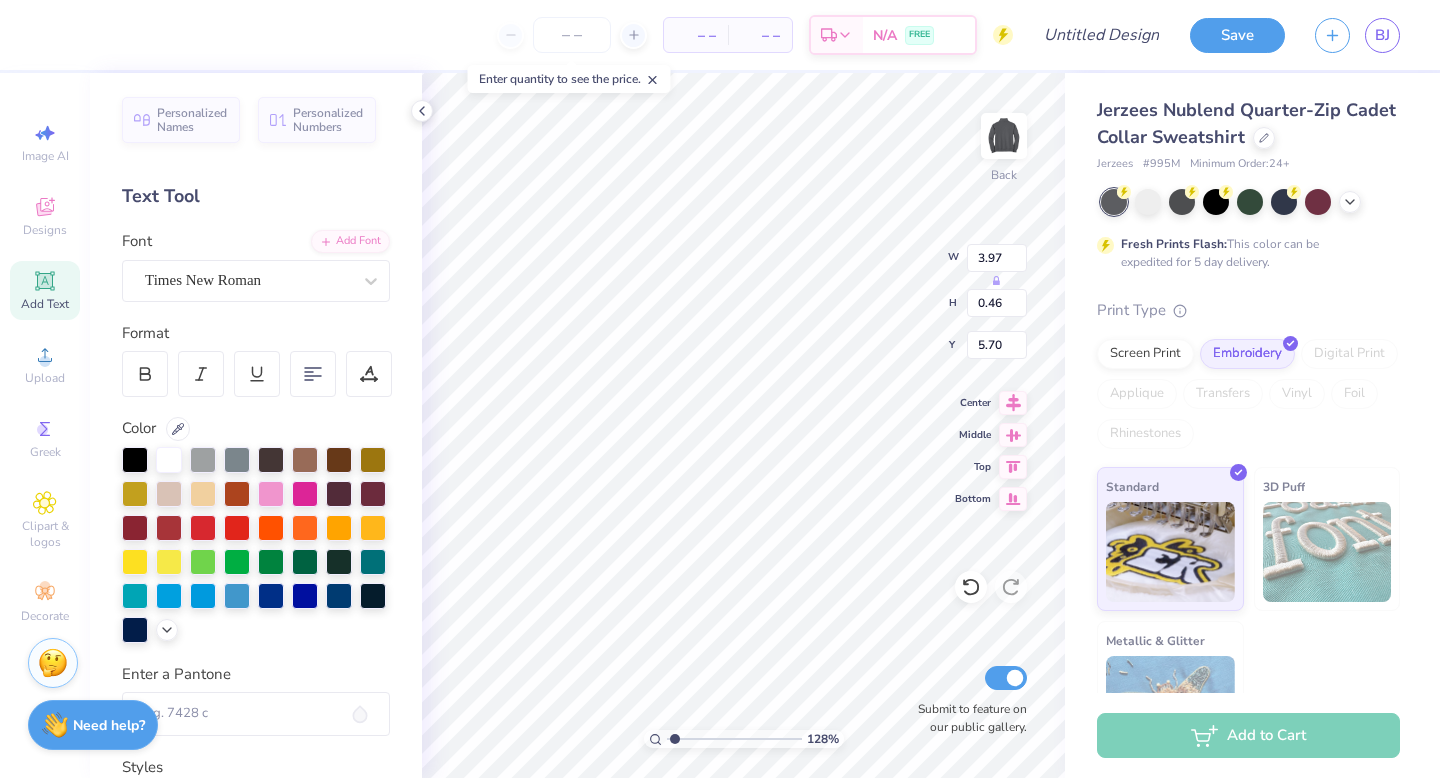 type on "0.46" 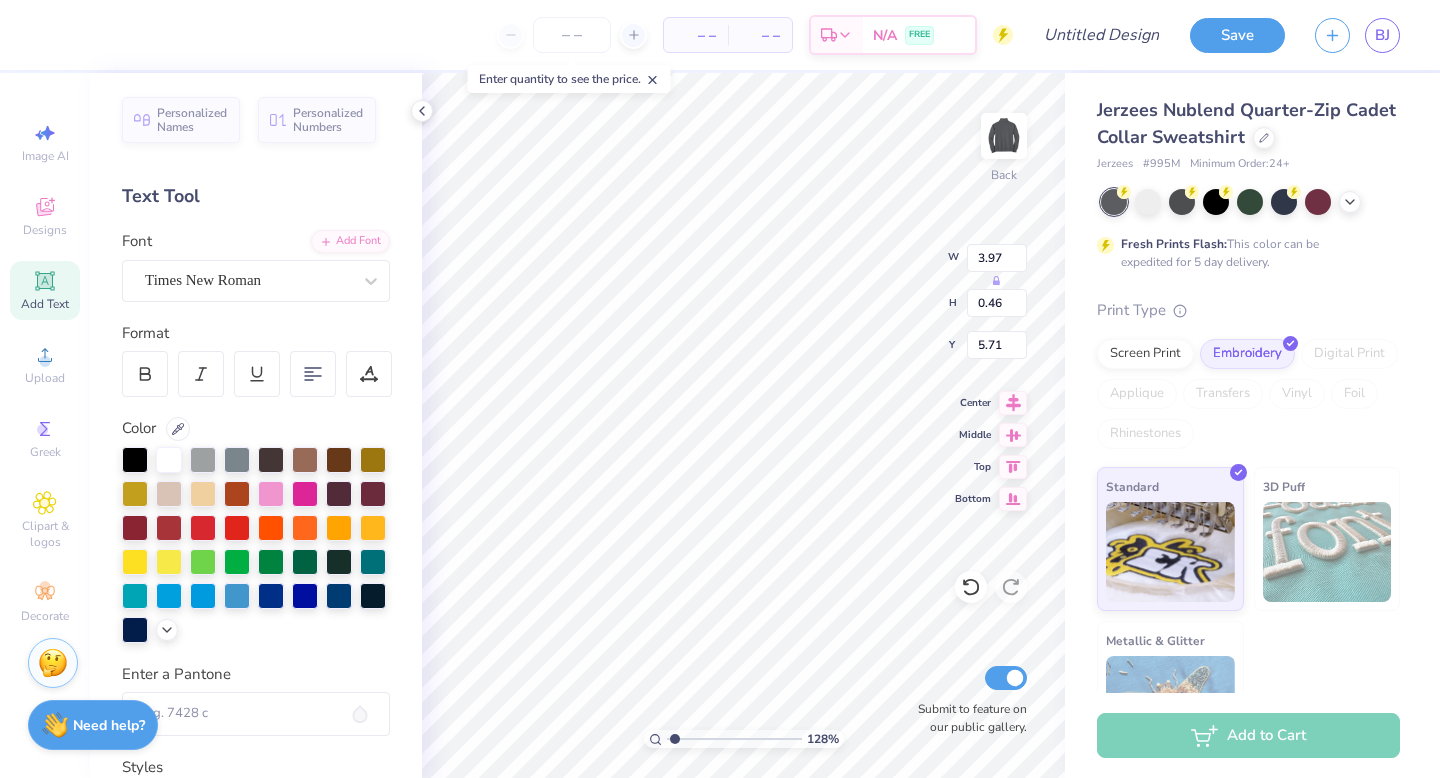 type on "5.71" 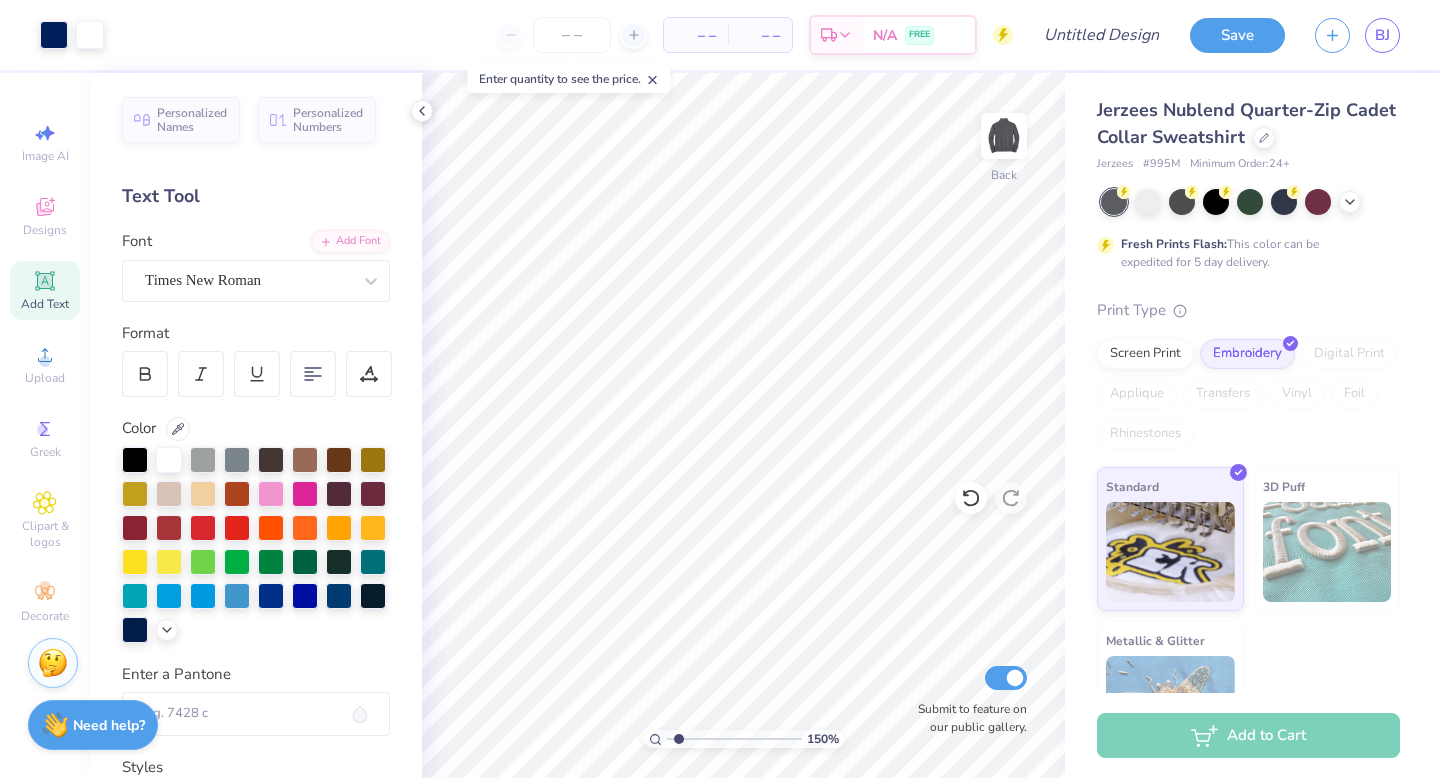 type on "1.52" 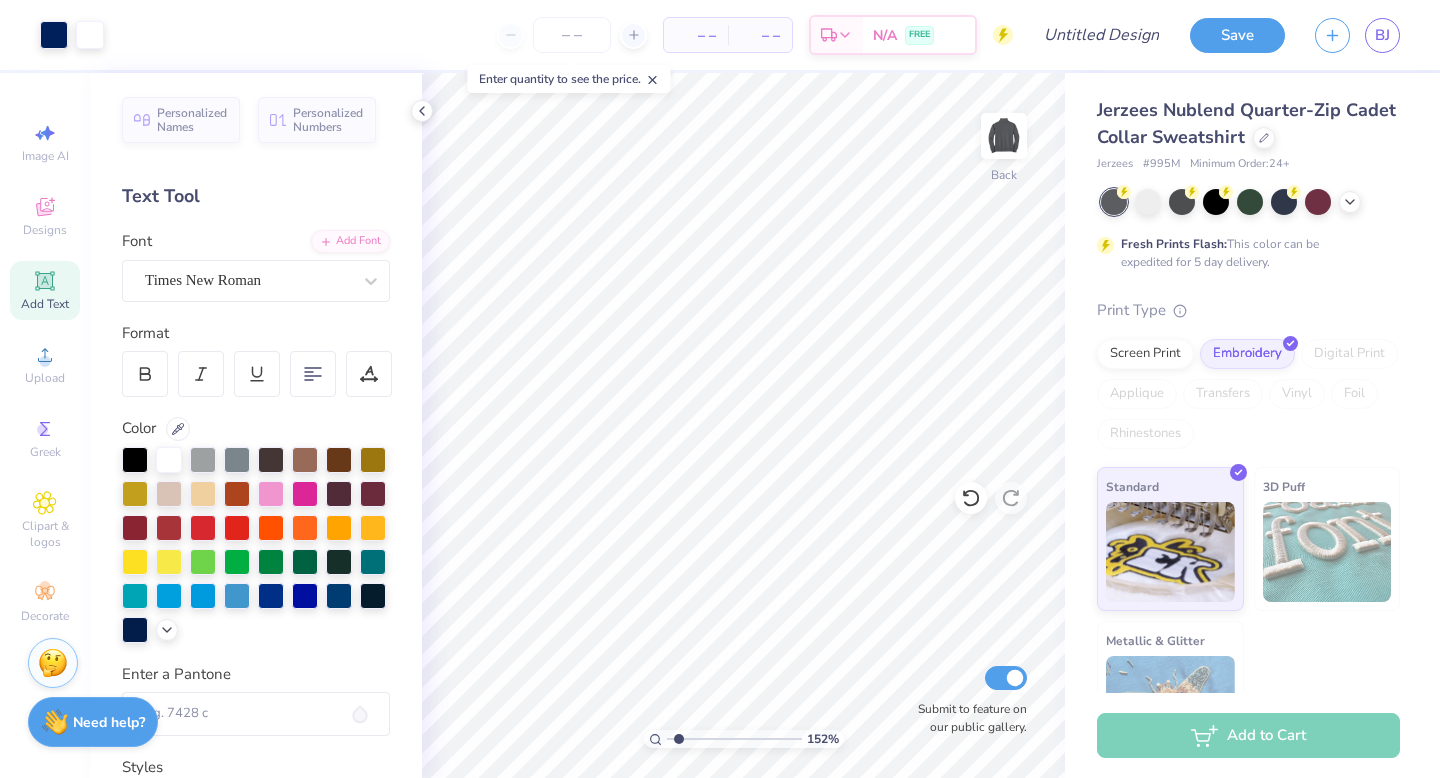 click on "Need help?" at bounding box center (109, 722) 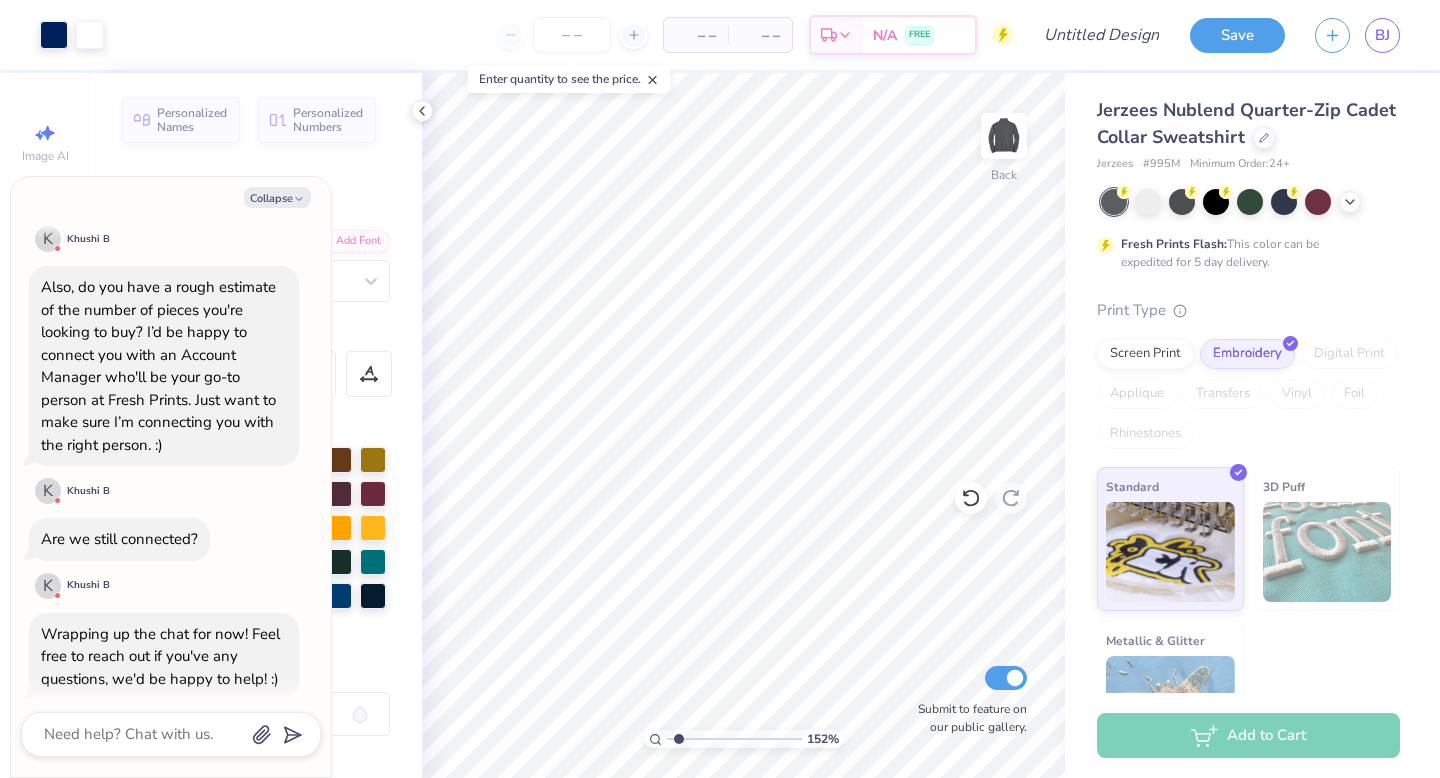 scroll, scrollTop: 999, scrollLeft: 0, axis: vertical 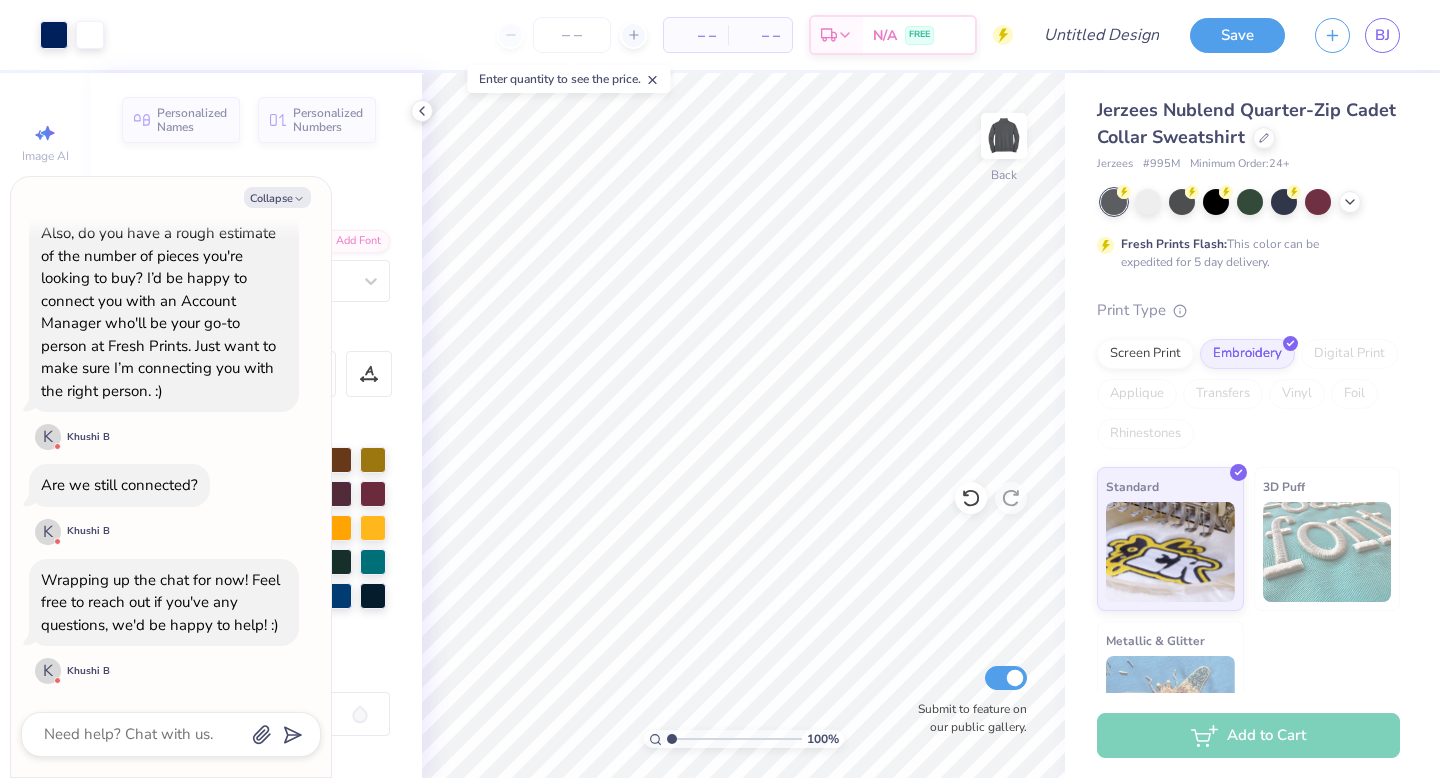 click at bounding box center [734, 739] 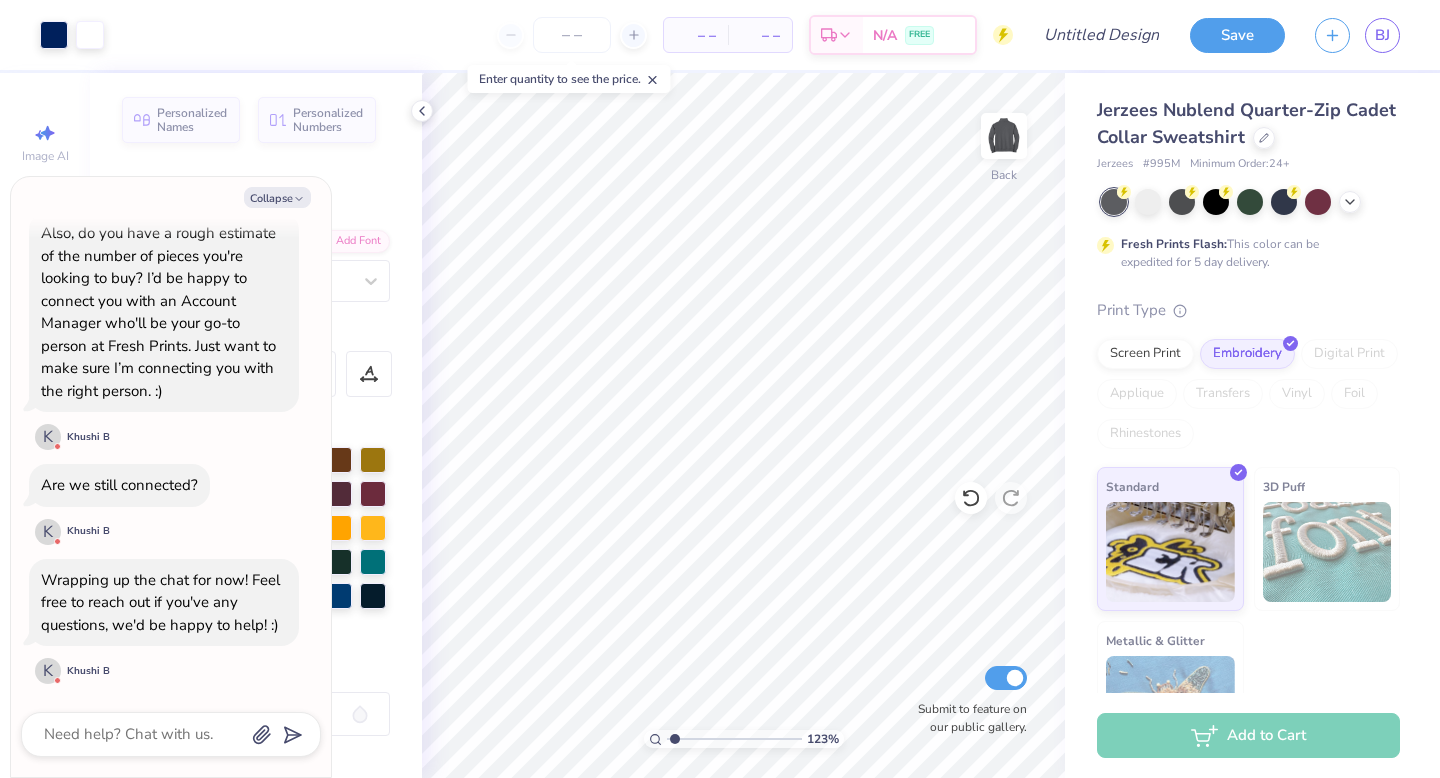 type on "1.23" 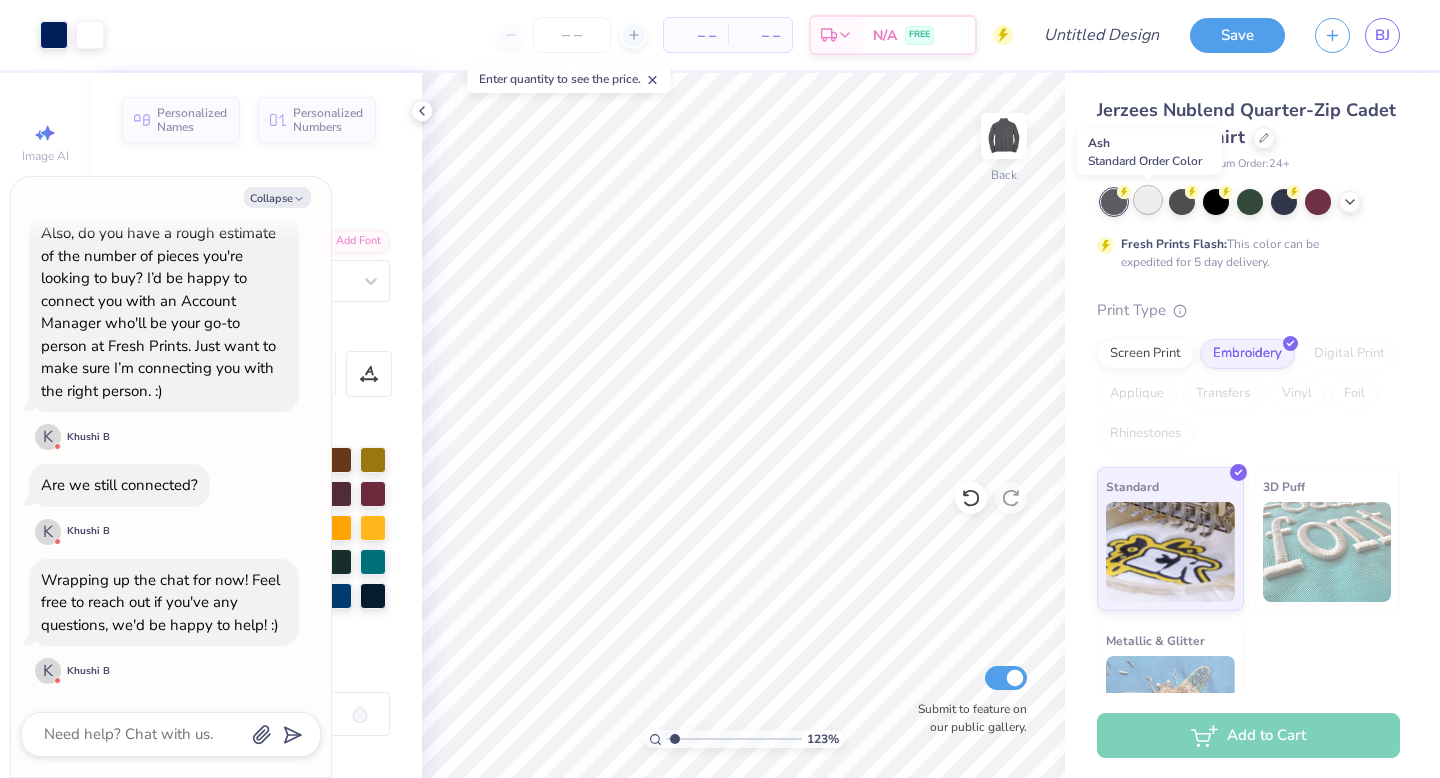 click at bounding box center [1148, 200] 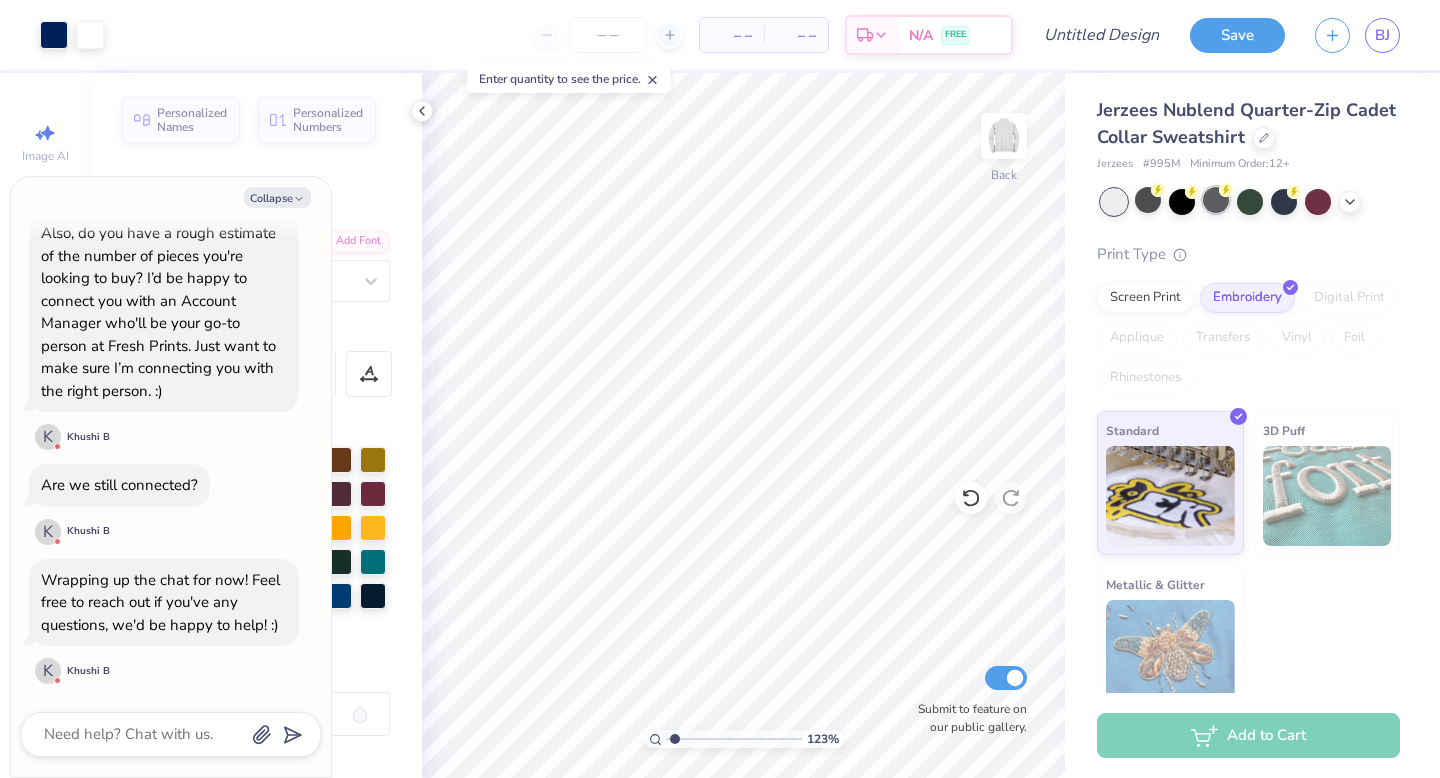 click at bounding box center (1216, 200) 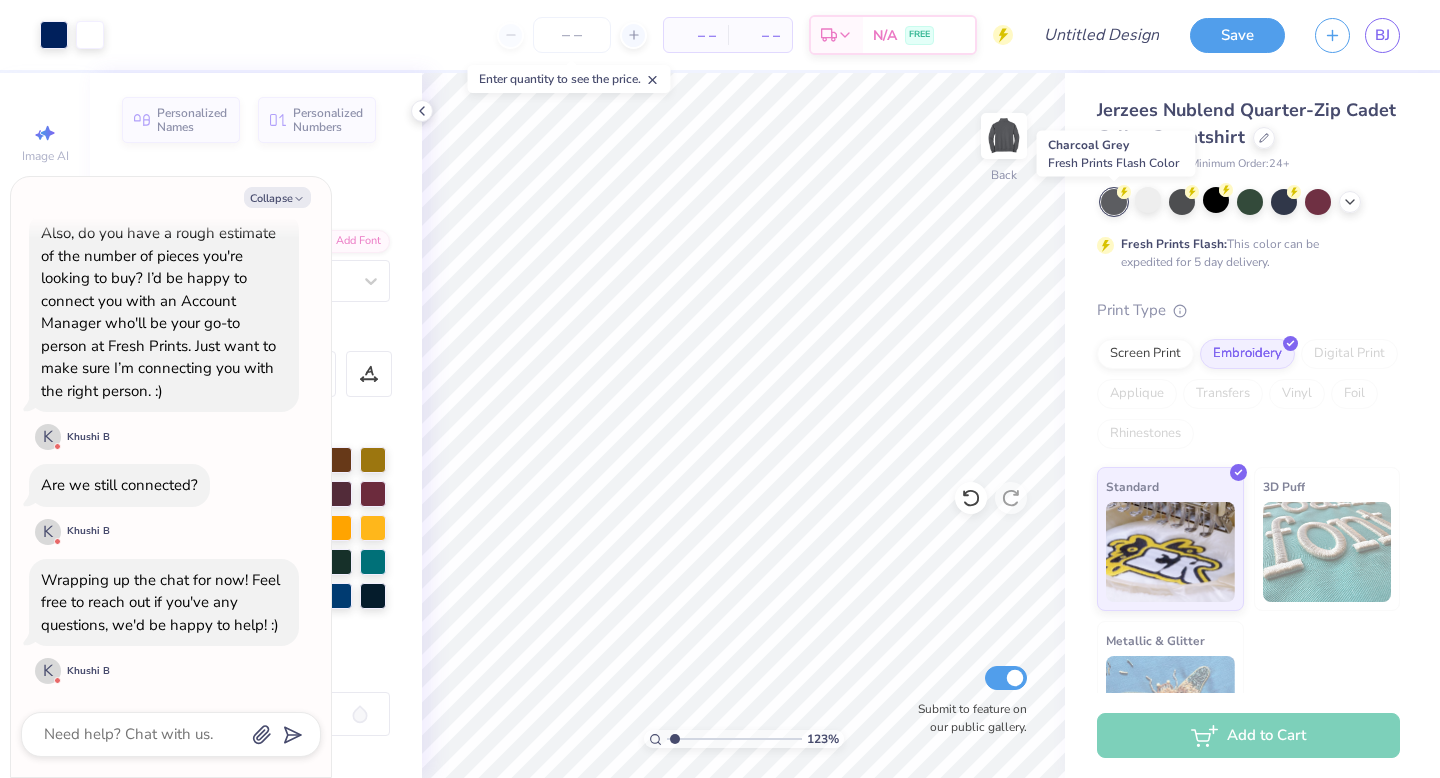 click at bounding box center (1114, 202) 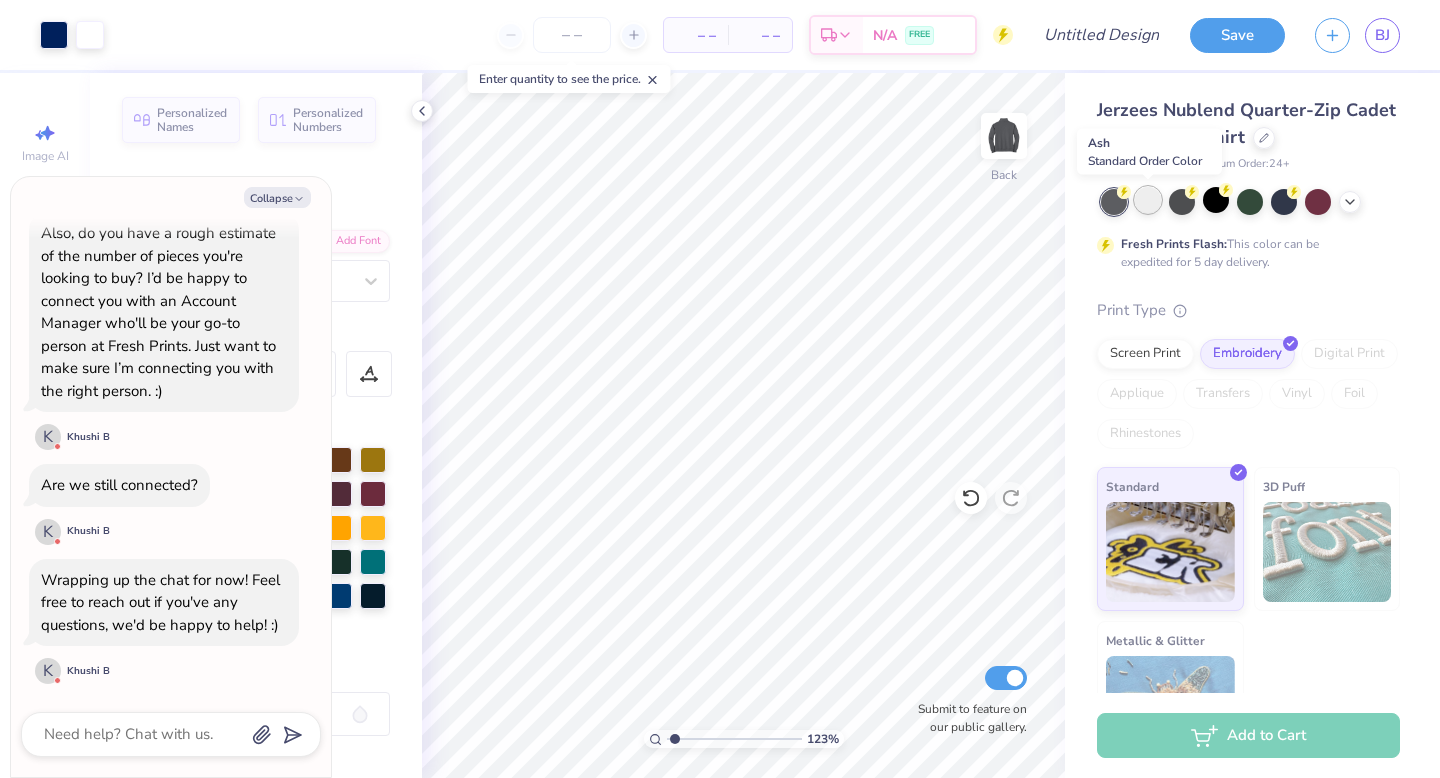 click at bounding box center [1148, 200] 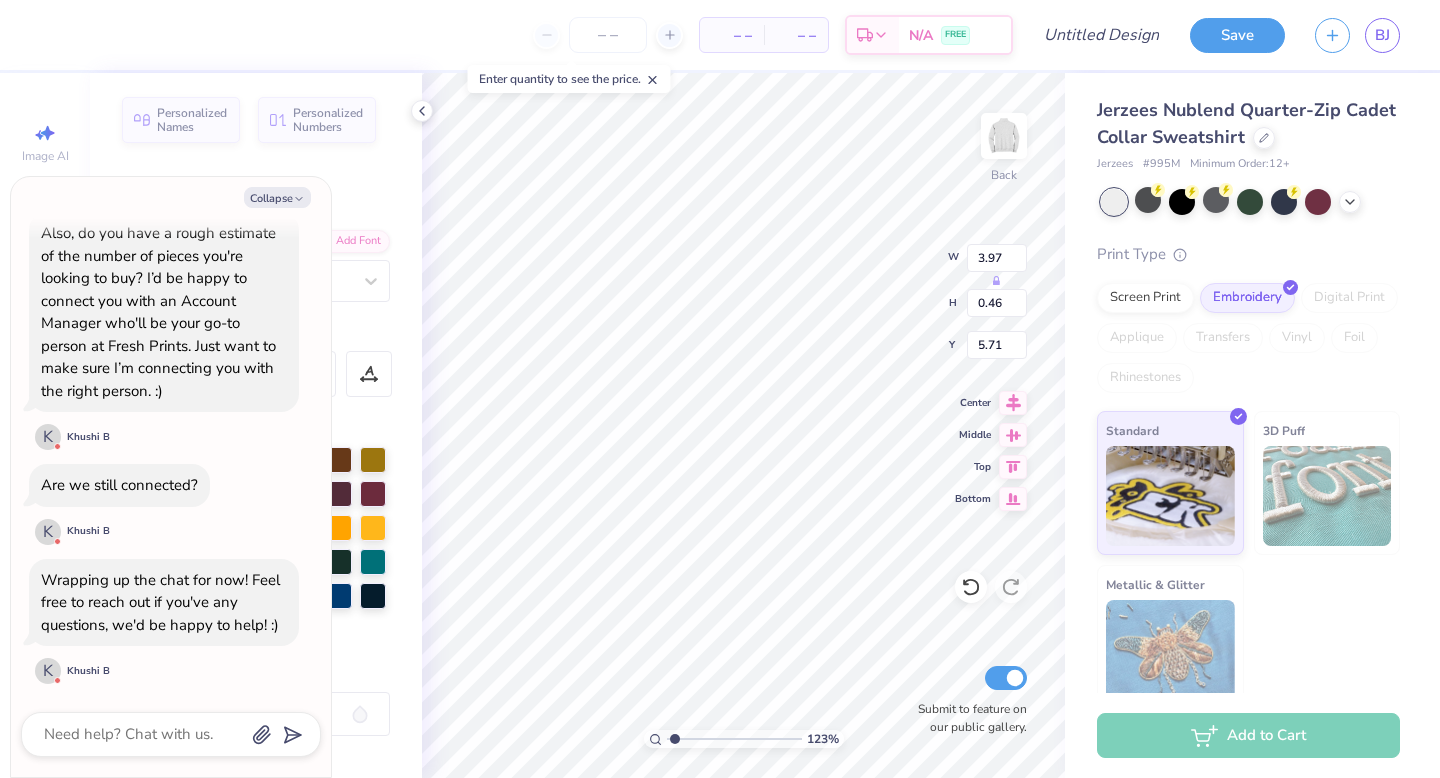 scroll, scrollTop: 0, scrollLeft: 7, axis: horizontal 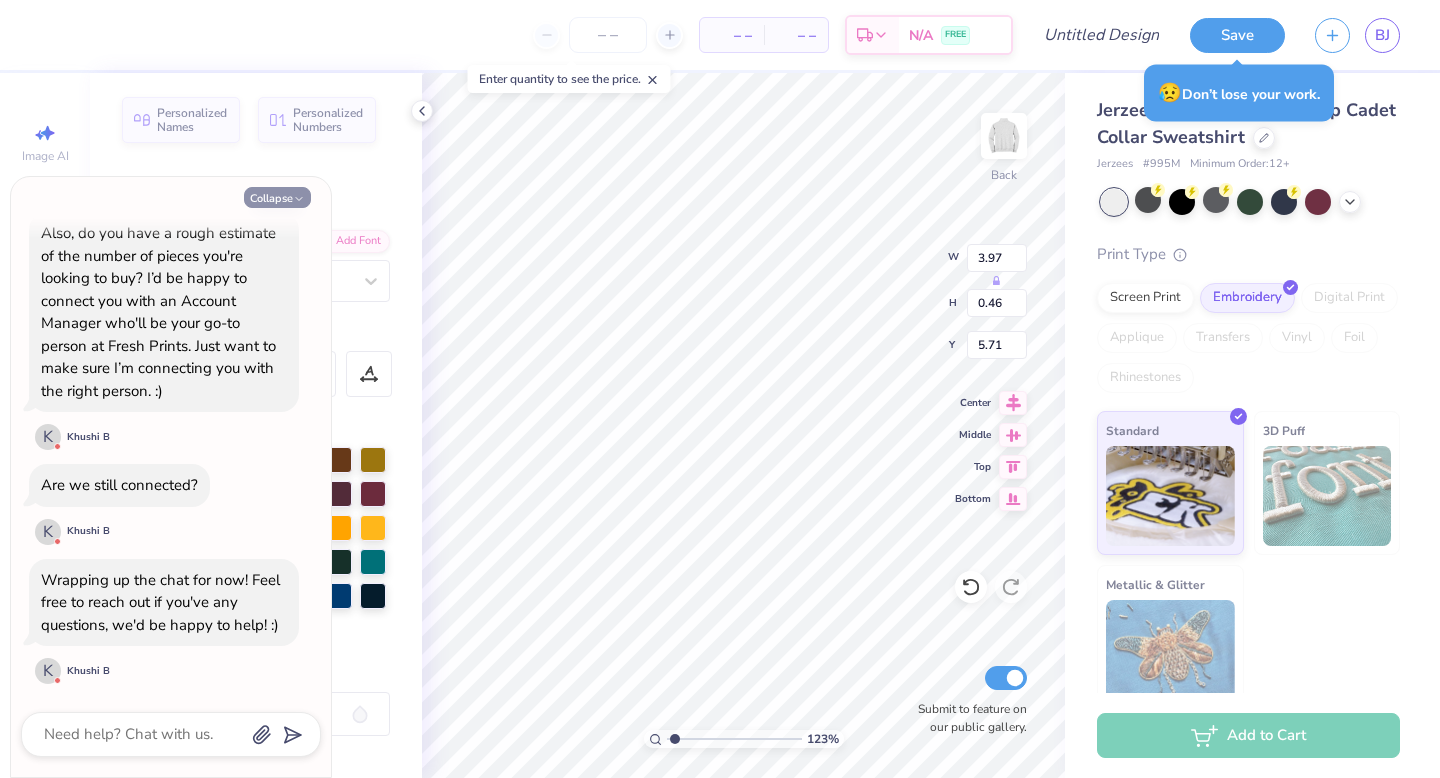 drag, startPoint x: 303, startPoint y: 202, endPoint x: 309, endPoint y: 225, distance: 23.769728 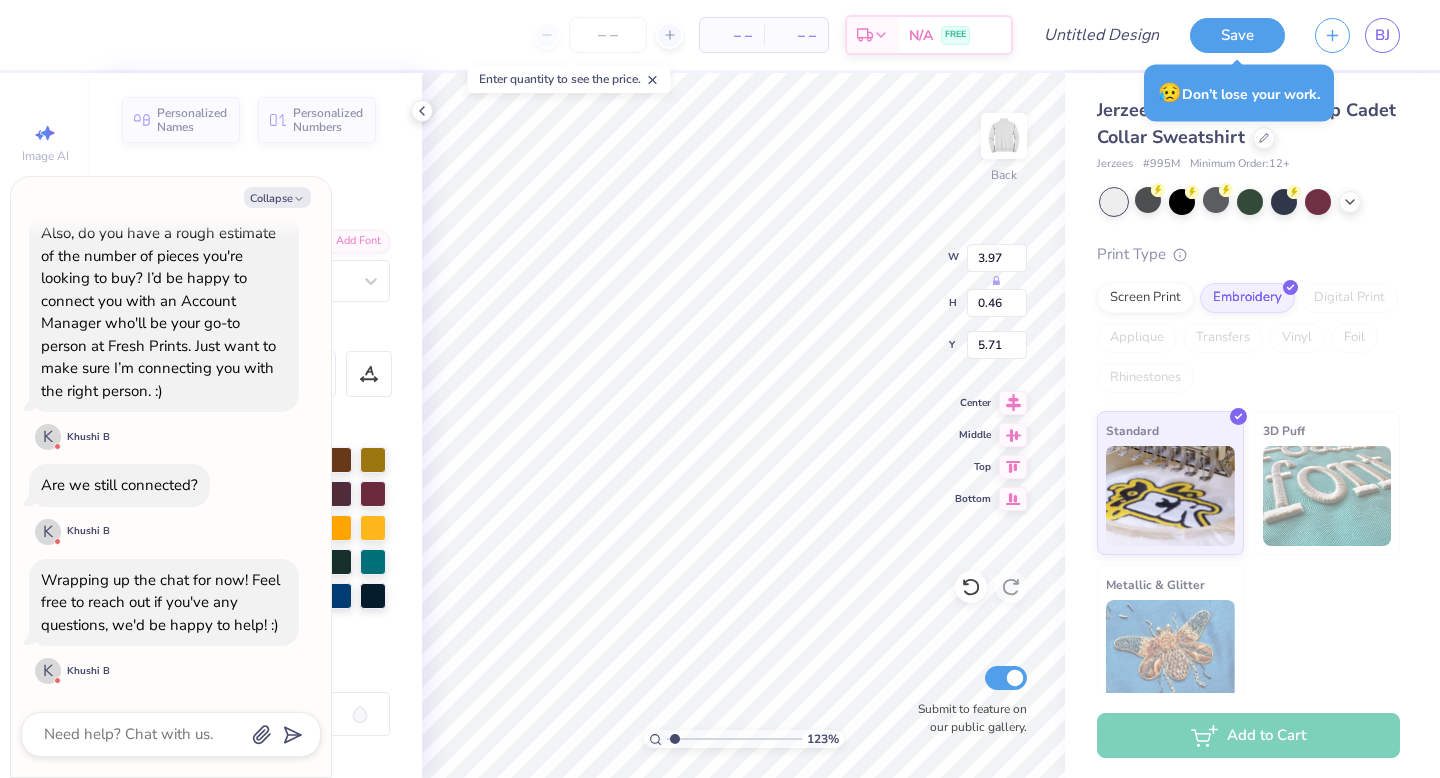 type on "x" 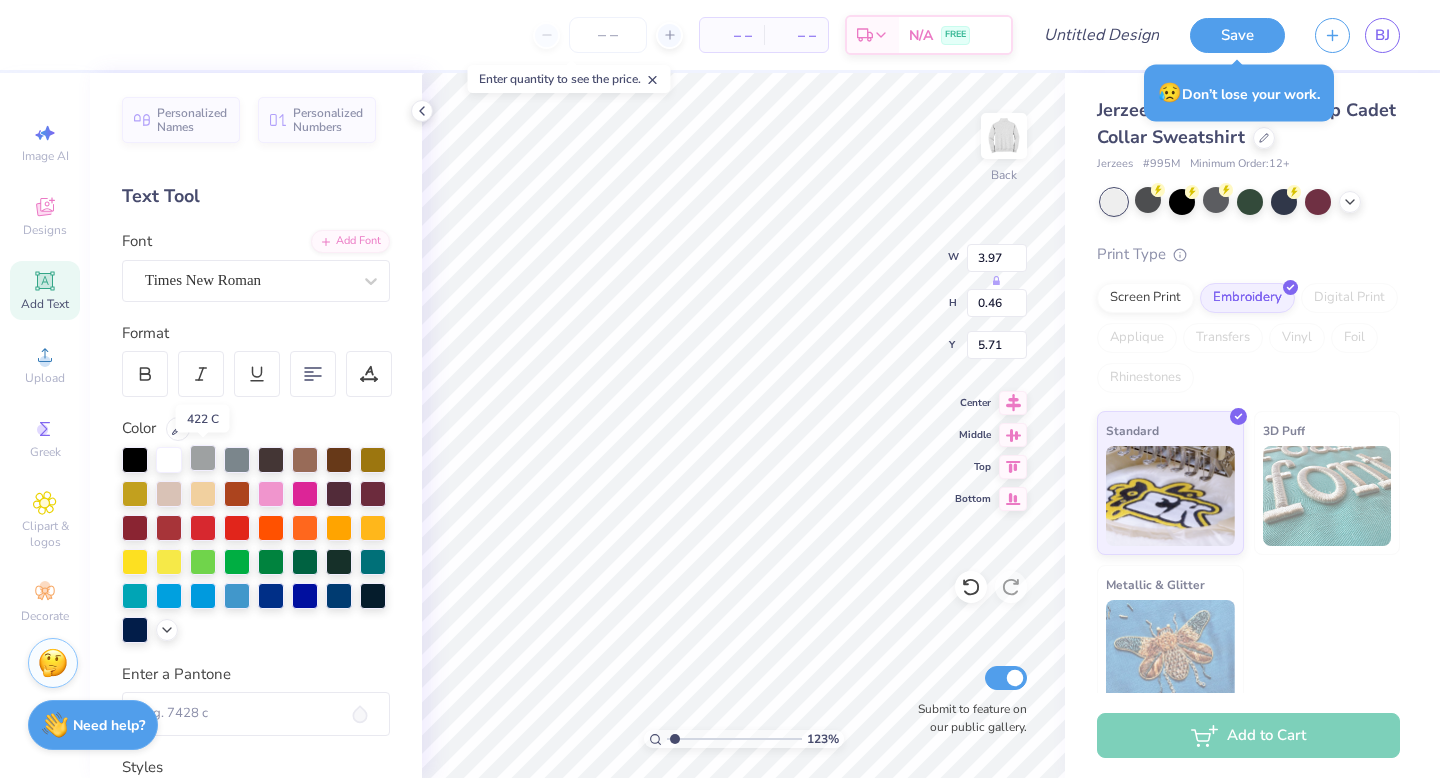 click at bounding box center (203, 458) 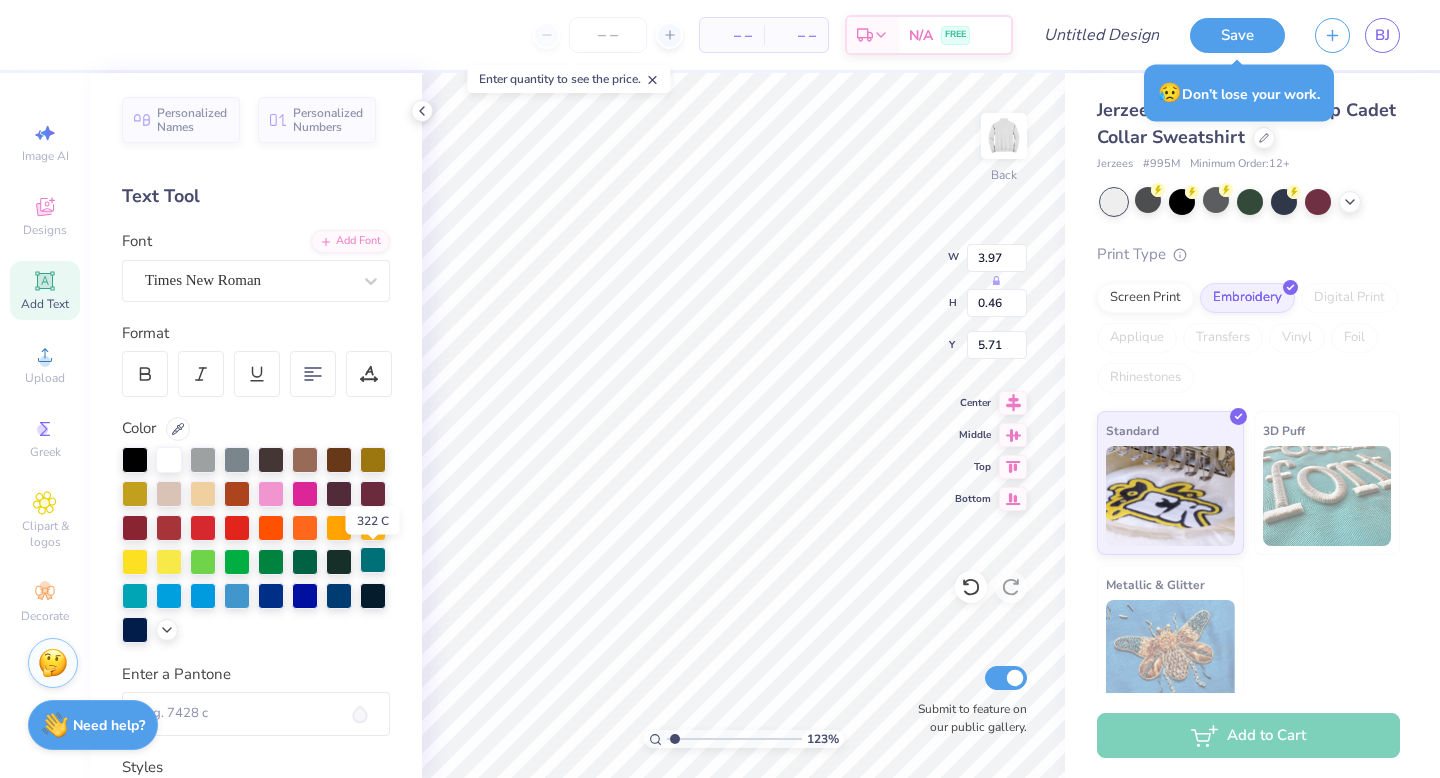 click at bounding box center [373, 560] 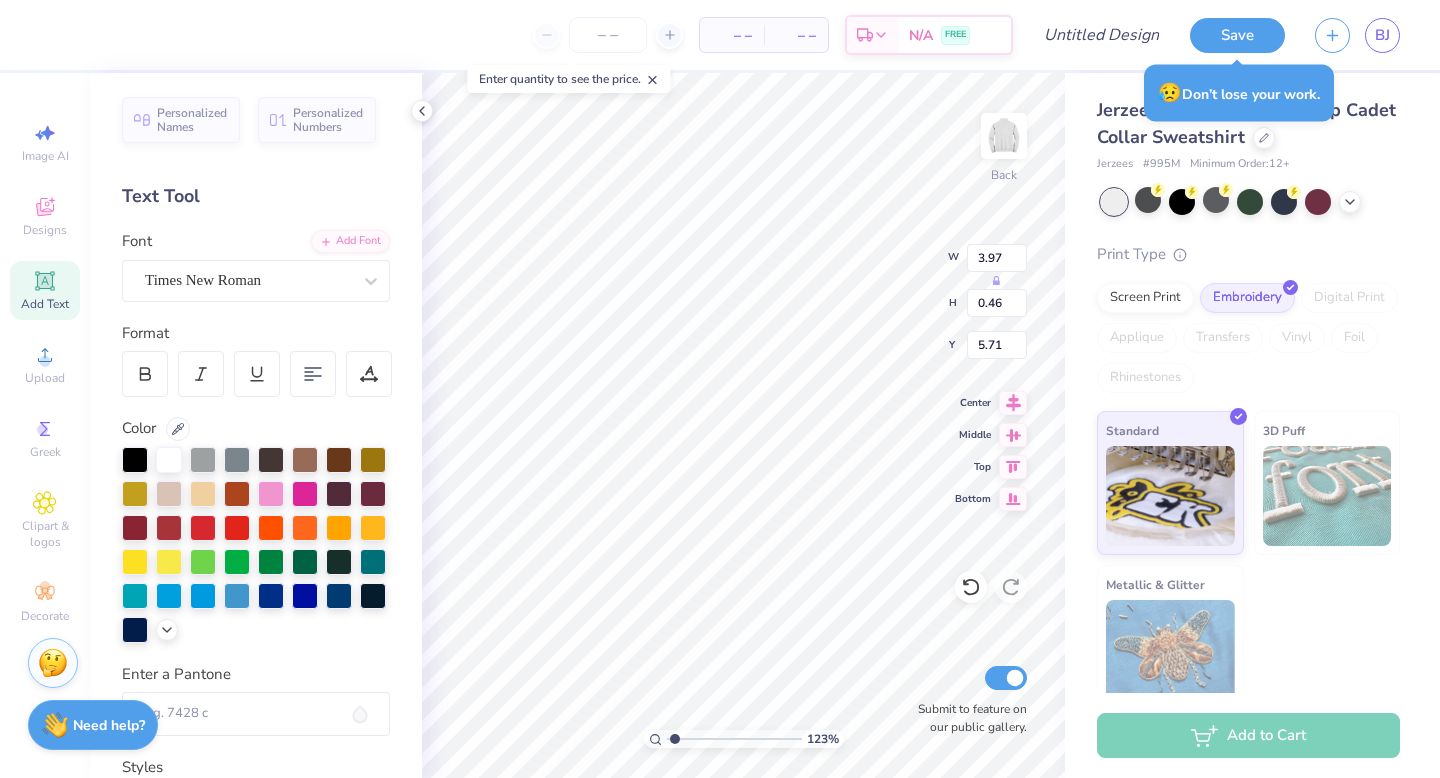 click on "Personalized Names Personalized Numbers Text Tool Add Font Font Times New Roman Format Color Enter a Pantone Styles Text Shape" at bounding box center (256, 425) 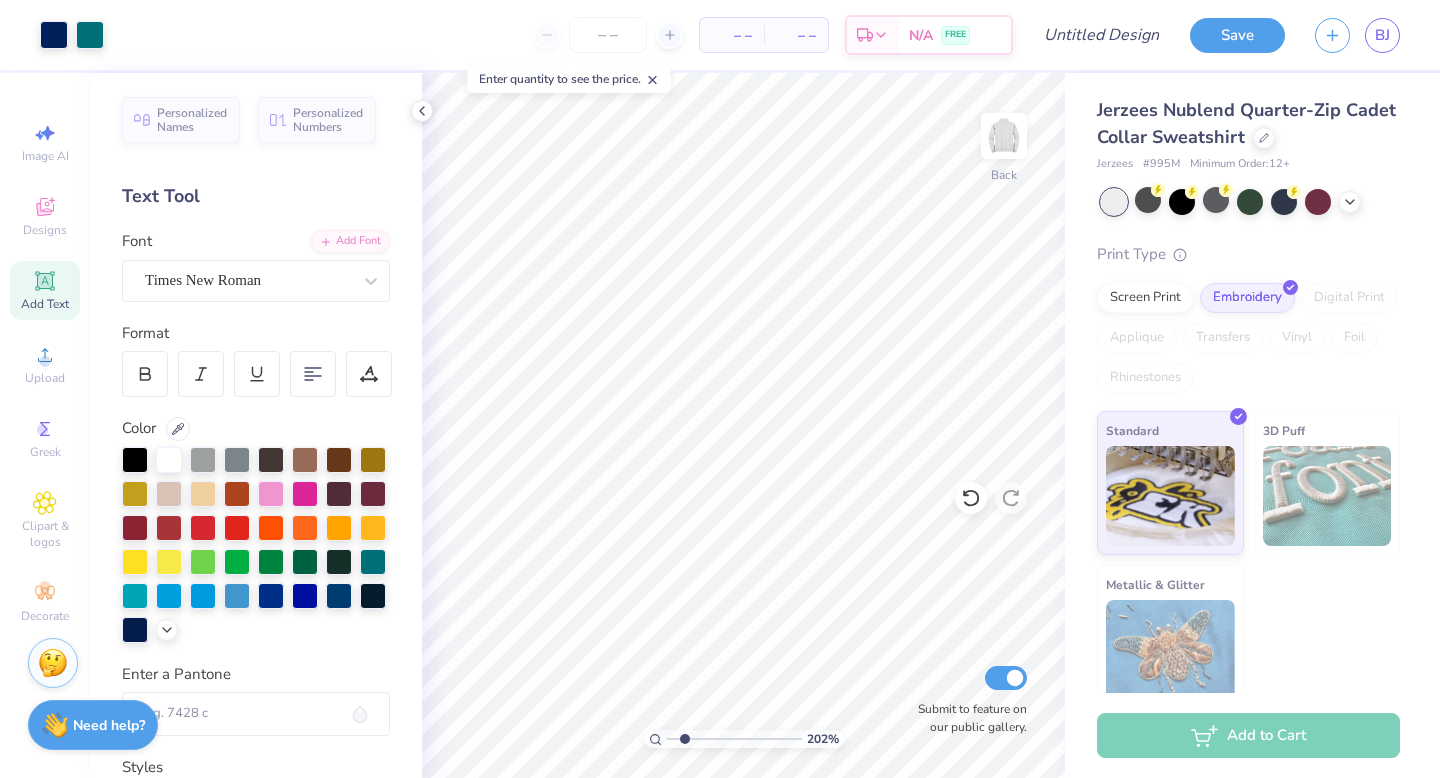 drag, startPoint x: 672, startPoint y: 738, endPoint x: 684, endPoint y: 739, distance: 12.0415945 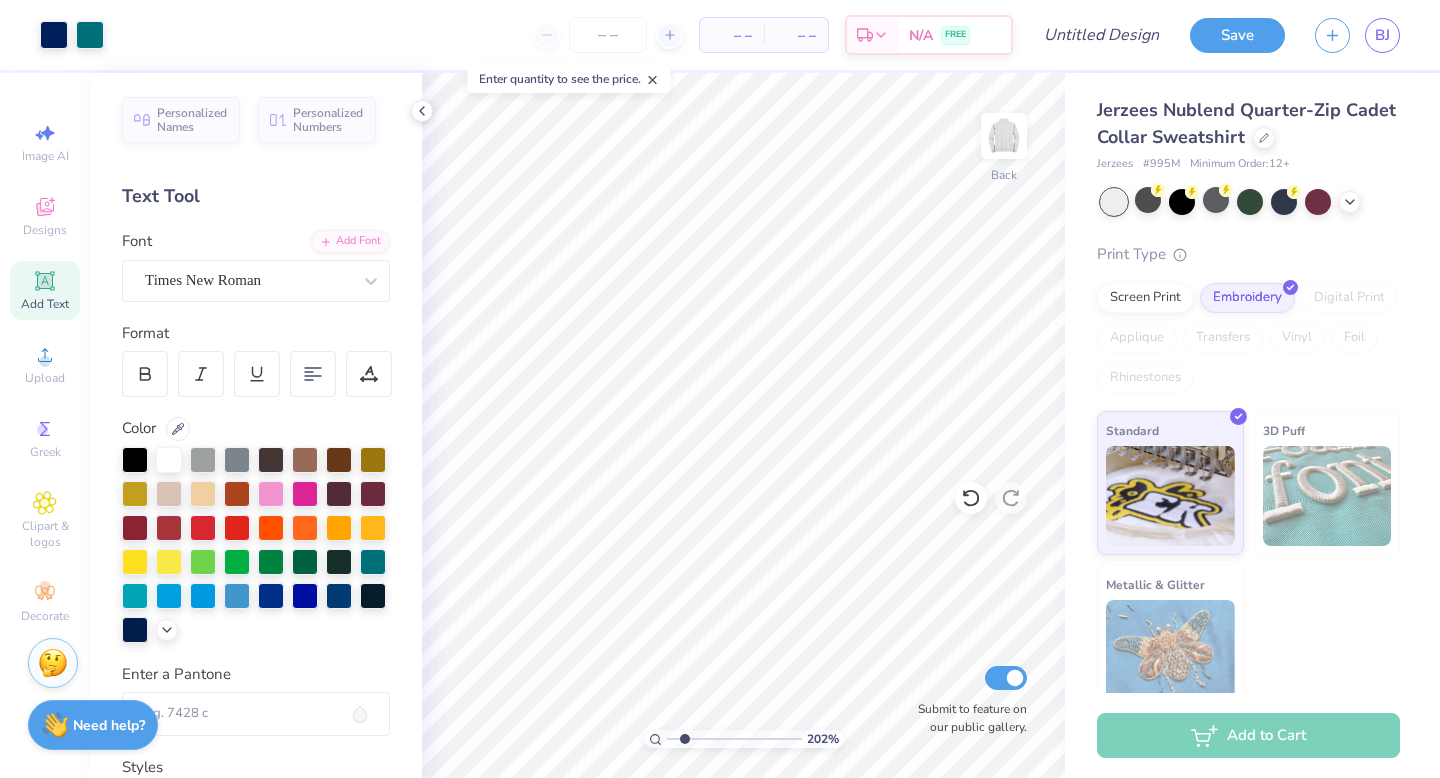 click at bounding box center [734, 739] 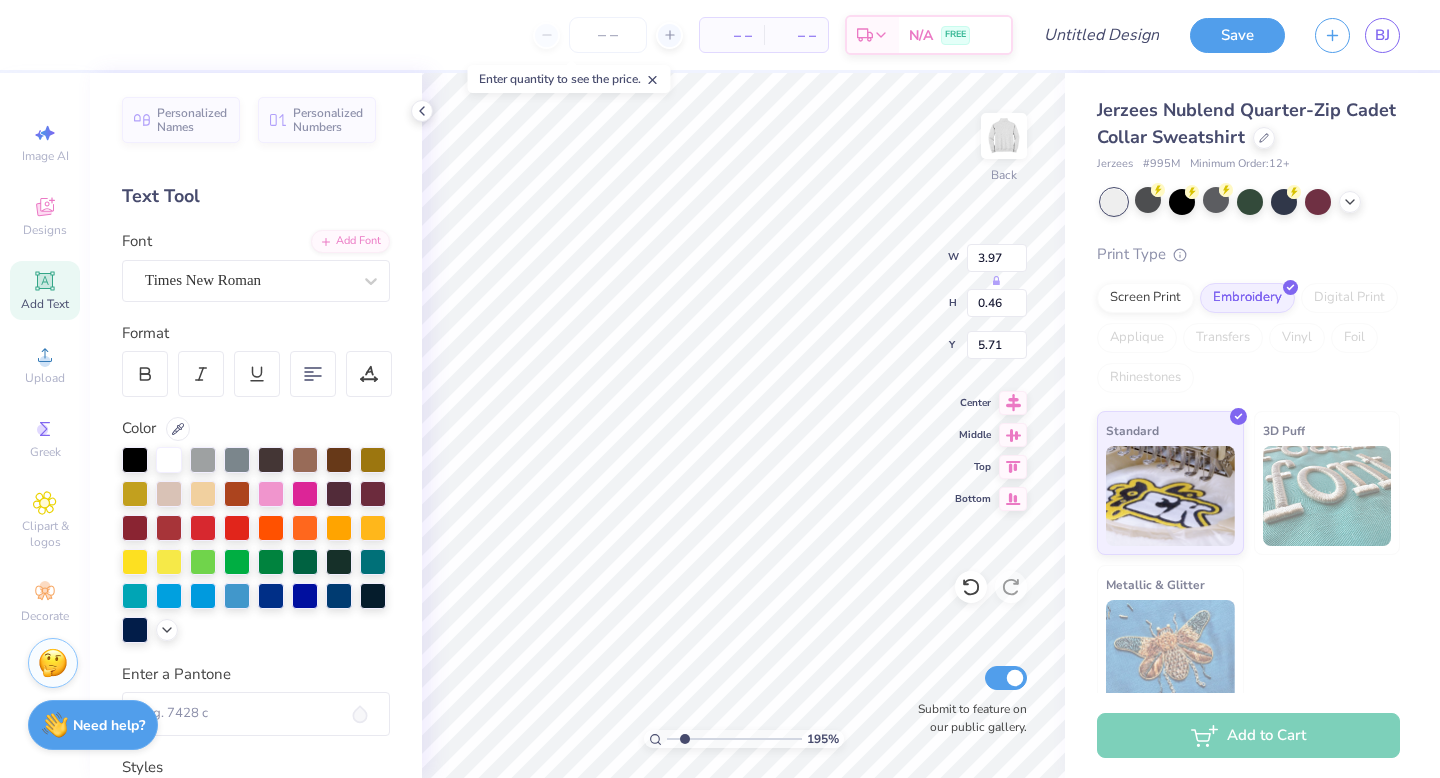 scroll, scrollTop: 0, scrollLeft: 1, axis: horizontal 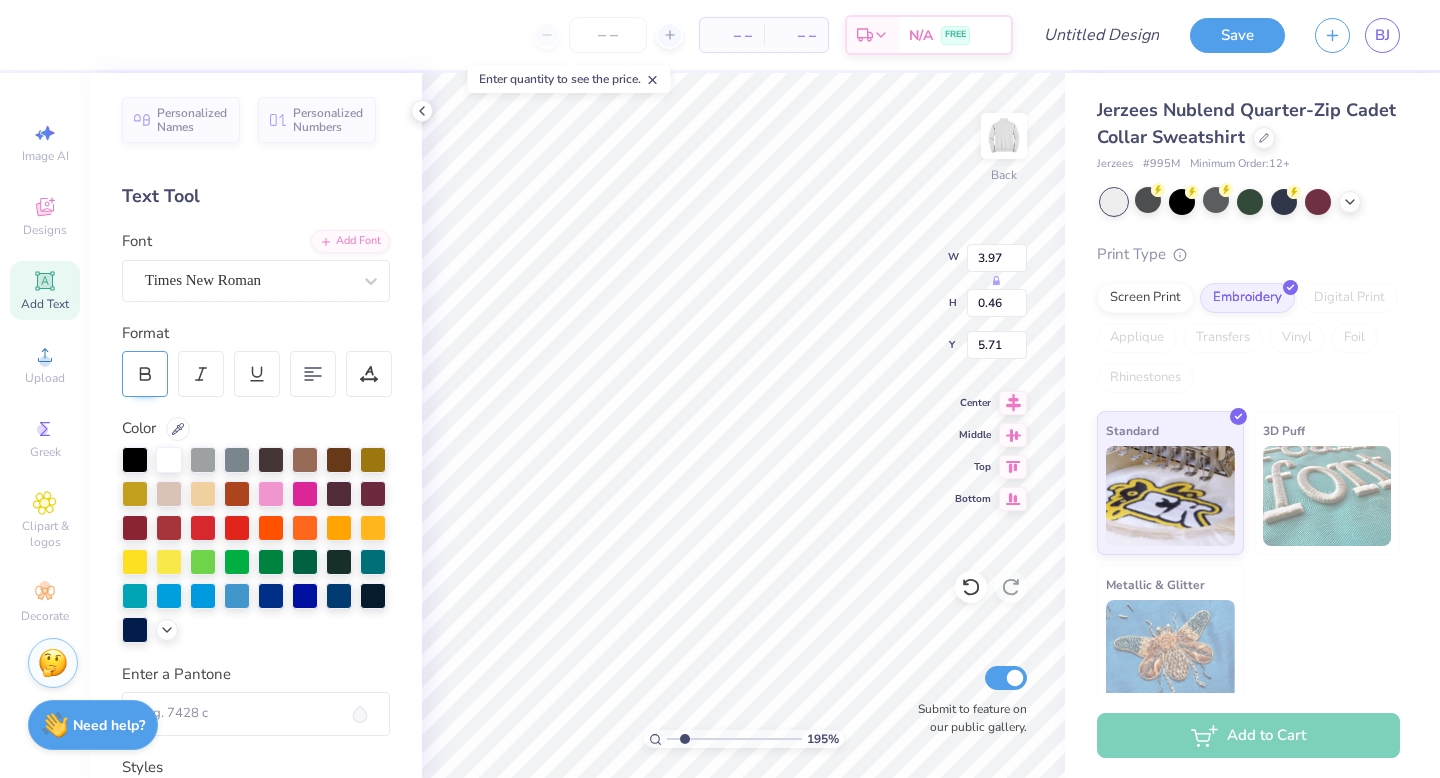 click 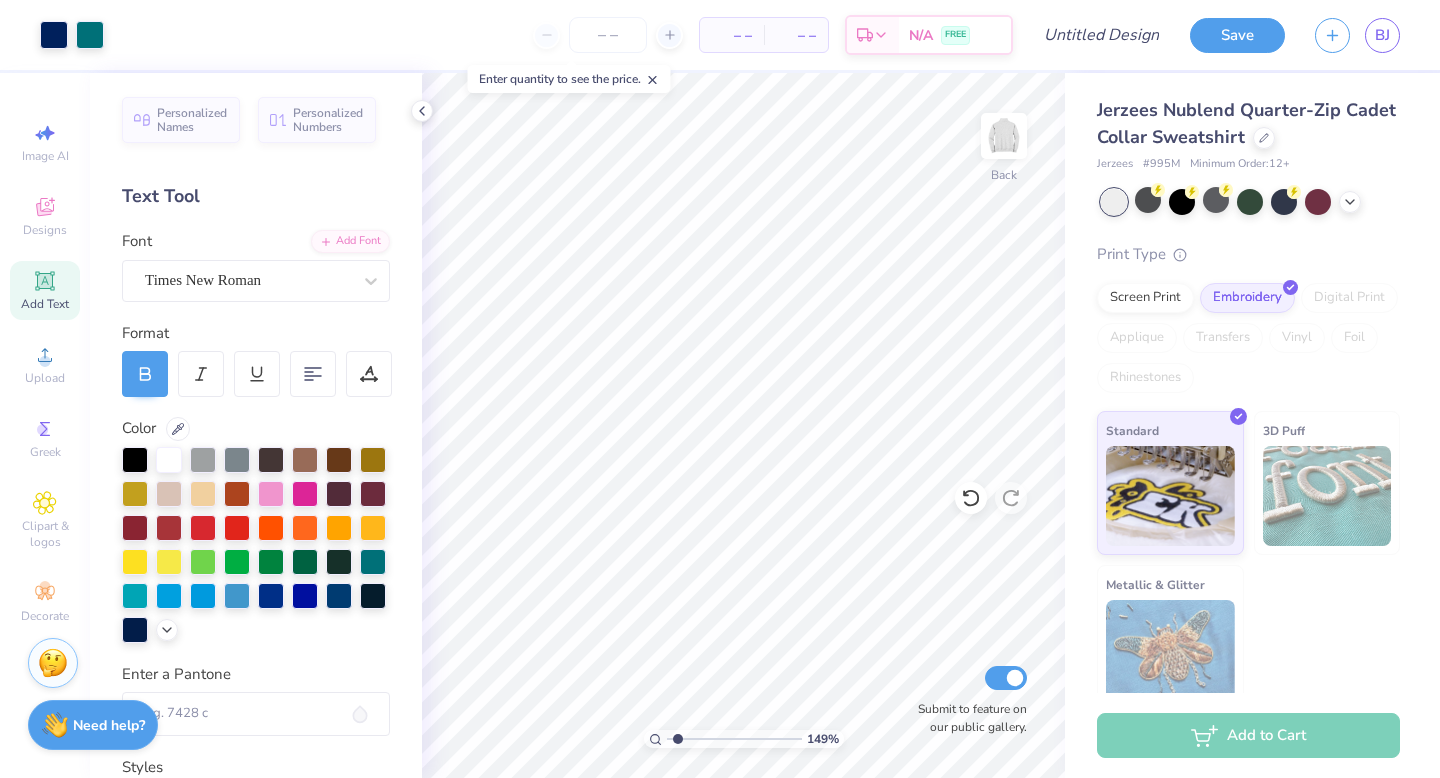 click at bounding box center [734, 739] 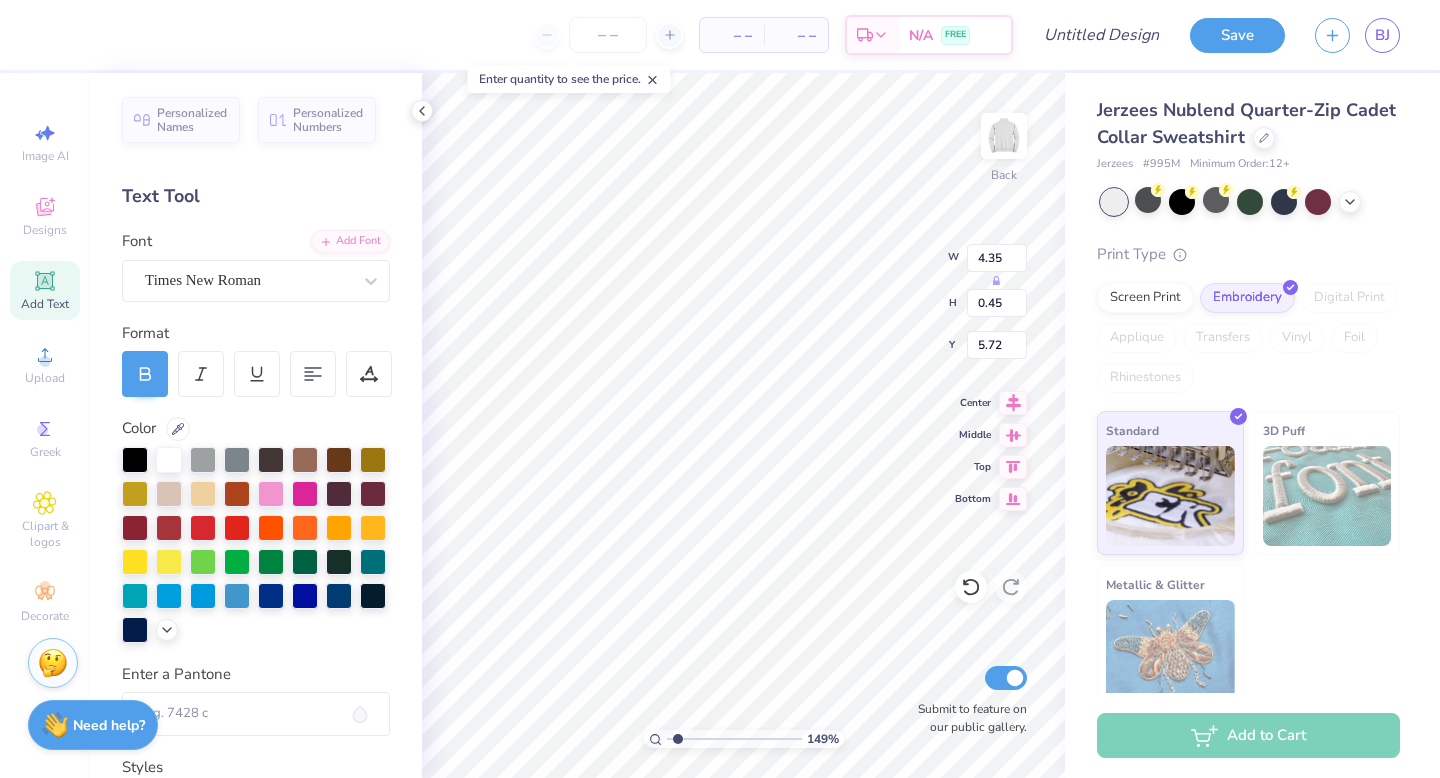 scroll, scrollTop: 0, scrollLeft: 6, axis: horizontal 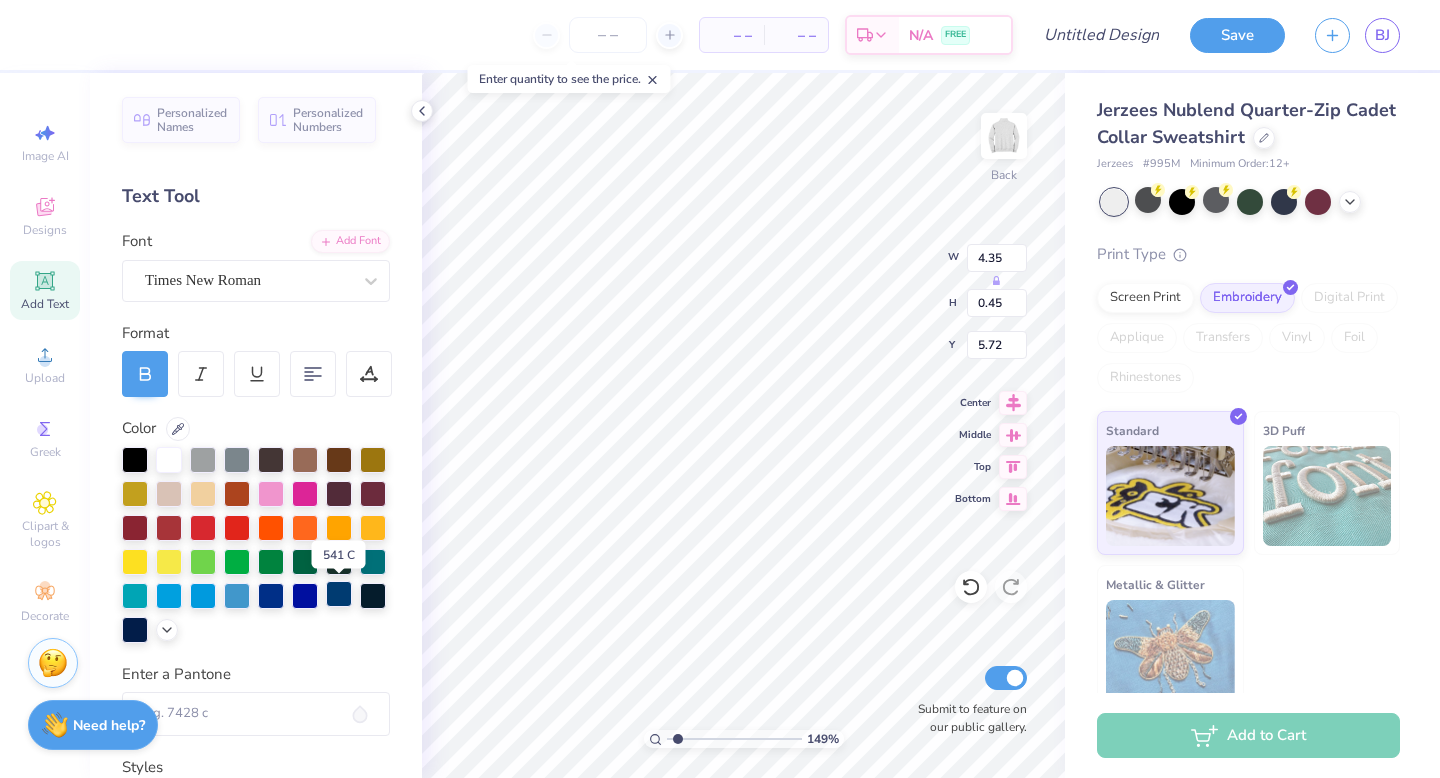 click at bounding box center [339, 594] 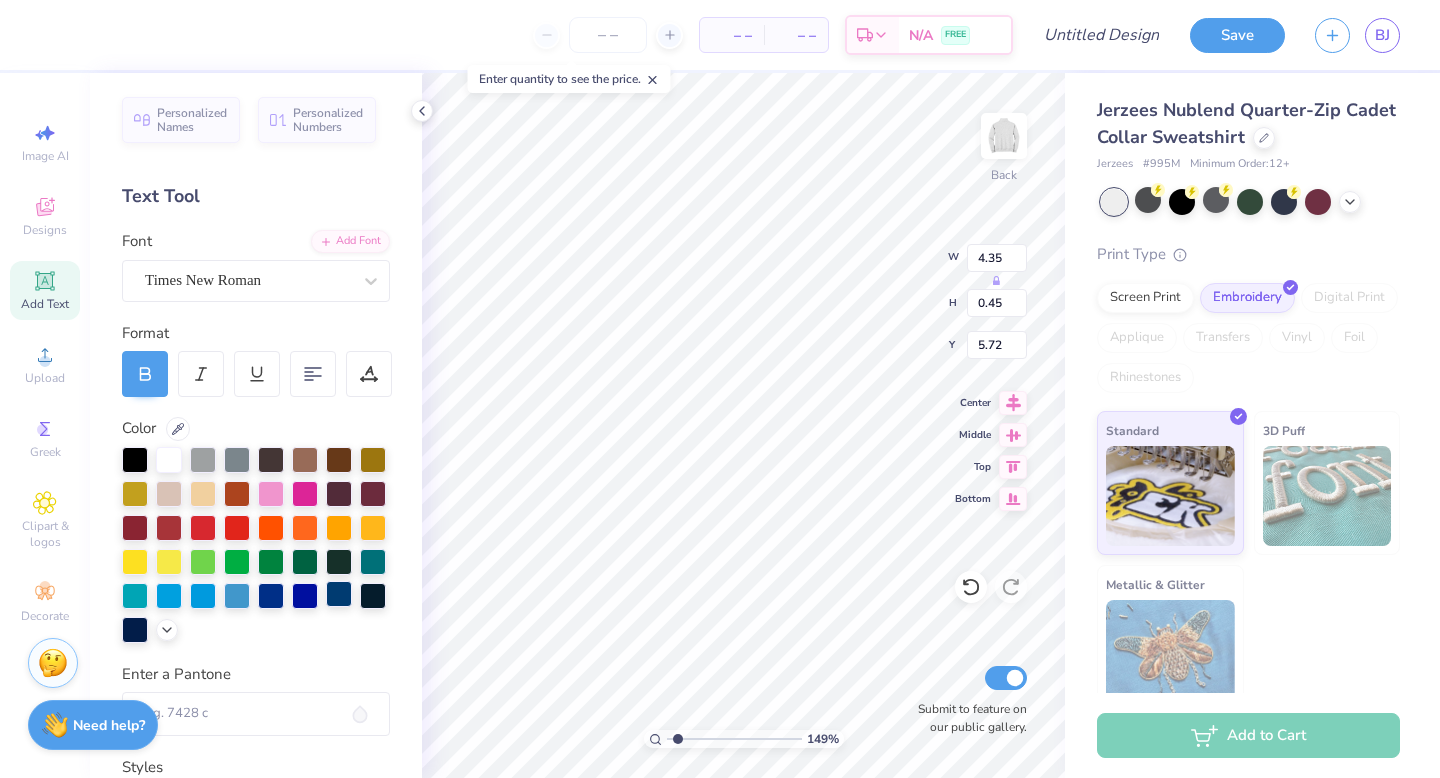 click at bounding box center (339, 594) 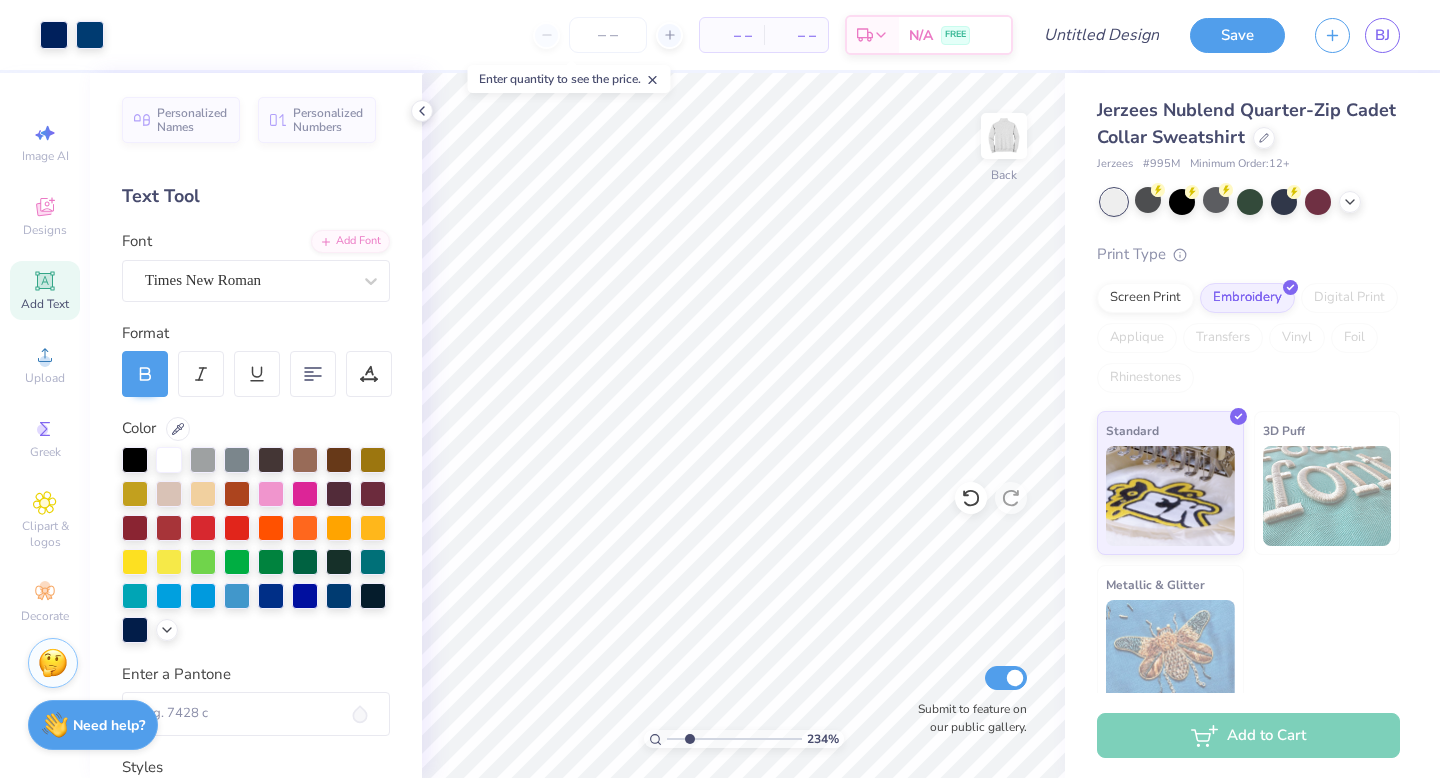 drag, startPoint x: 675, startPoint y: 735, endPoint x: 689, endPoint y: 735, distance: 14 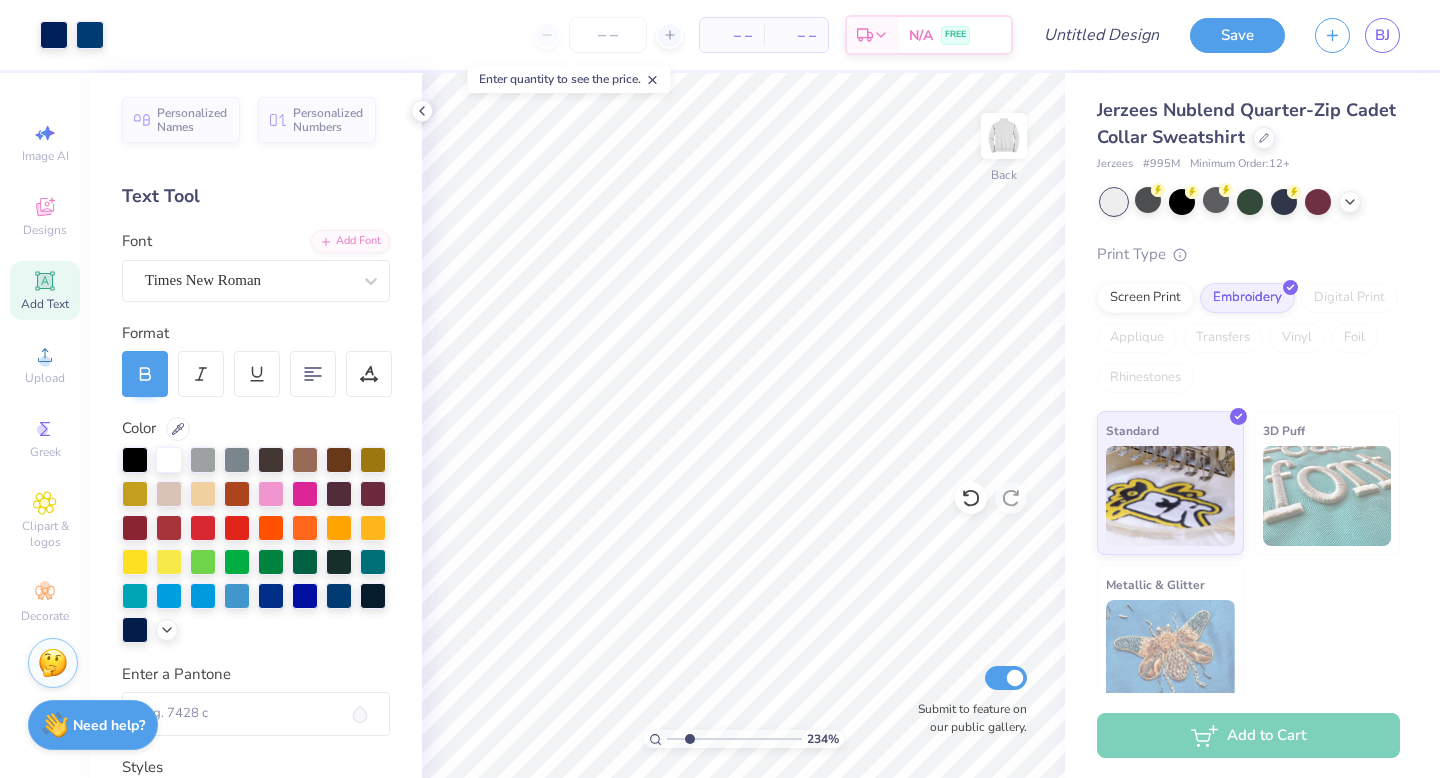 click at bounding box center (734, 739) 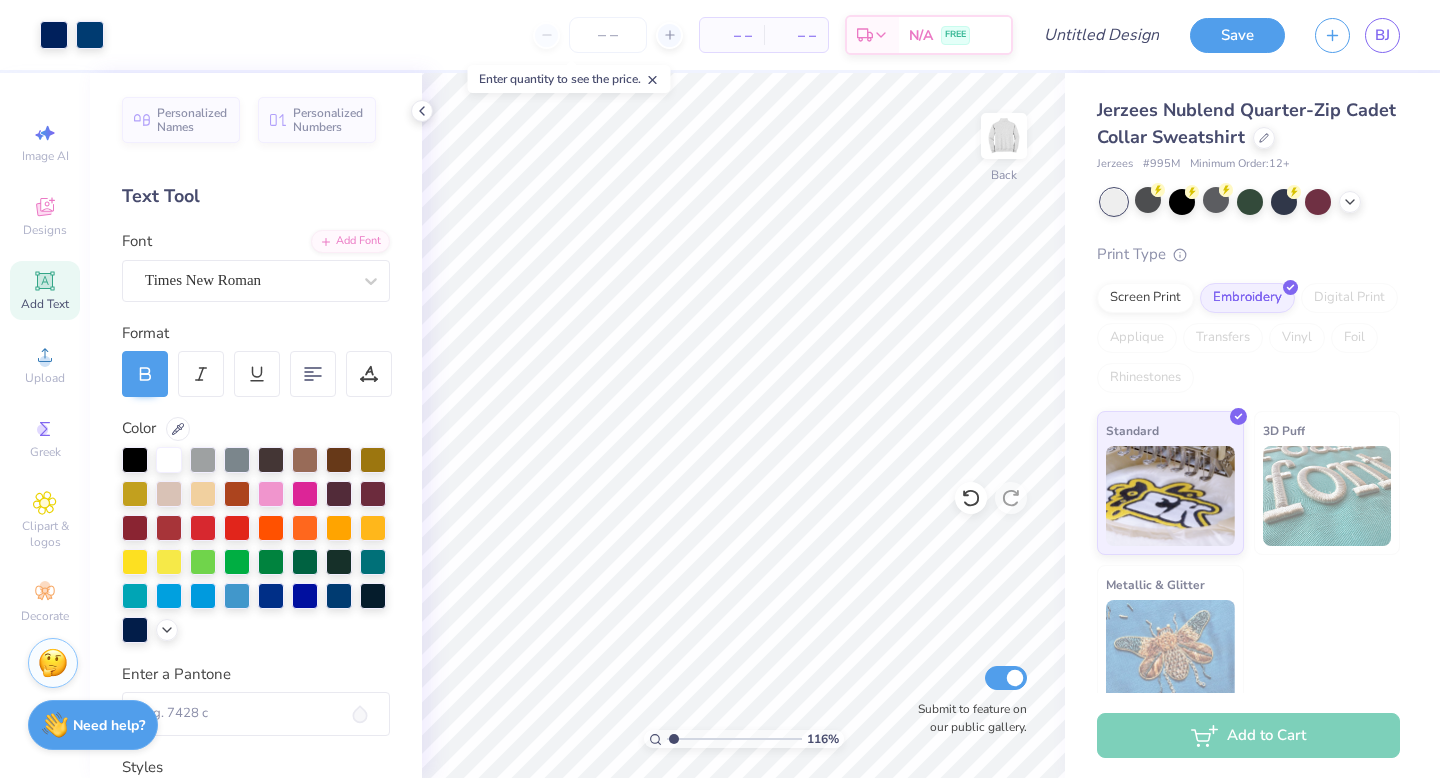 drag, startPoint x: 689, startPoint y: 740, endPoint x: 673, endPoint y: 744, distance: 16.492422 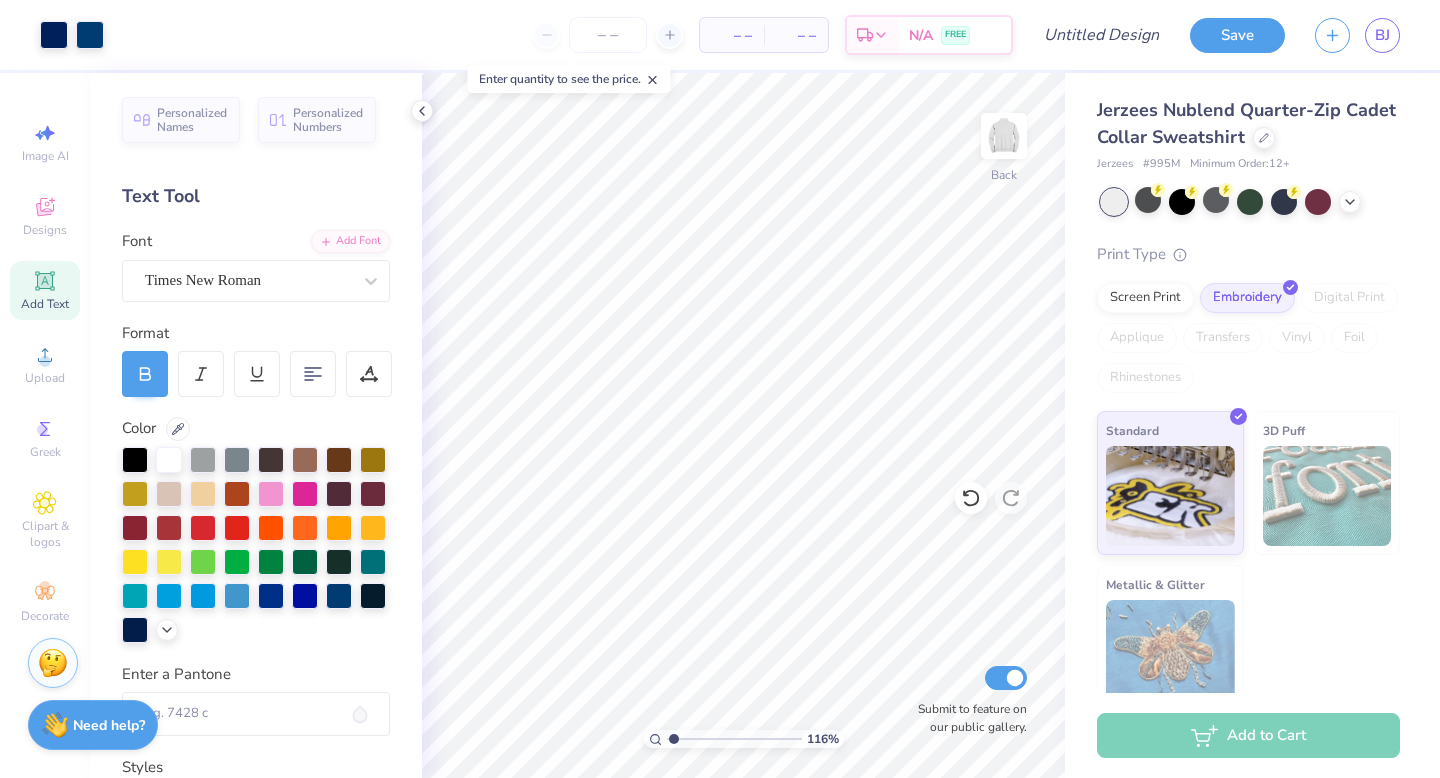 type on "1.16" 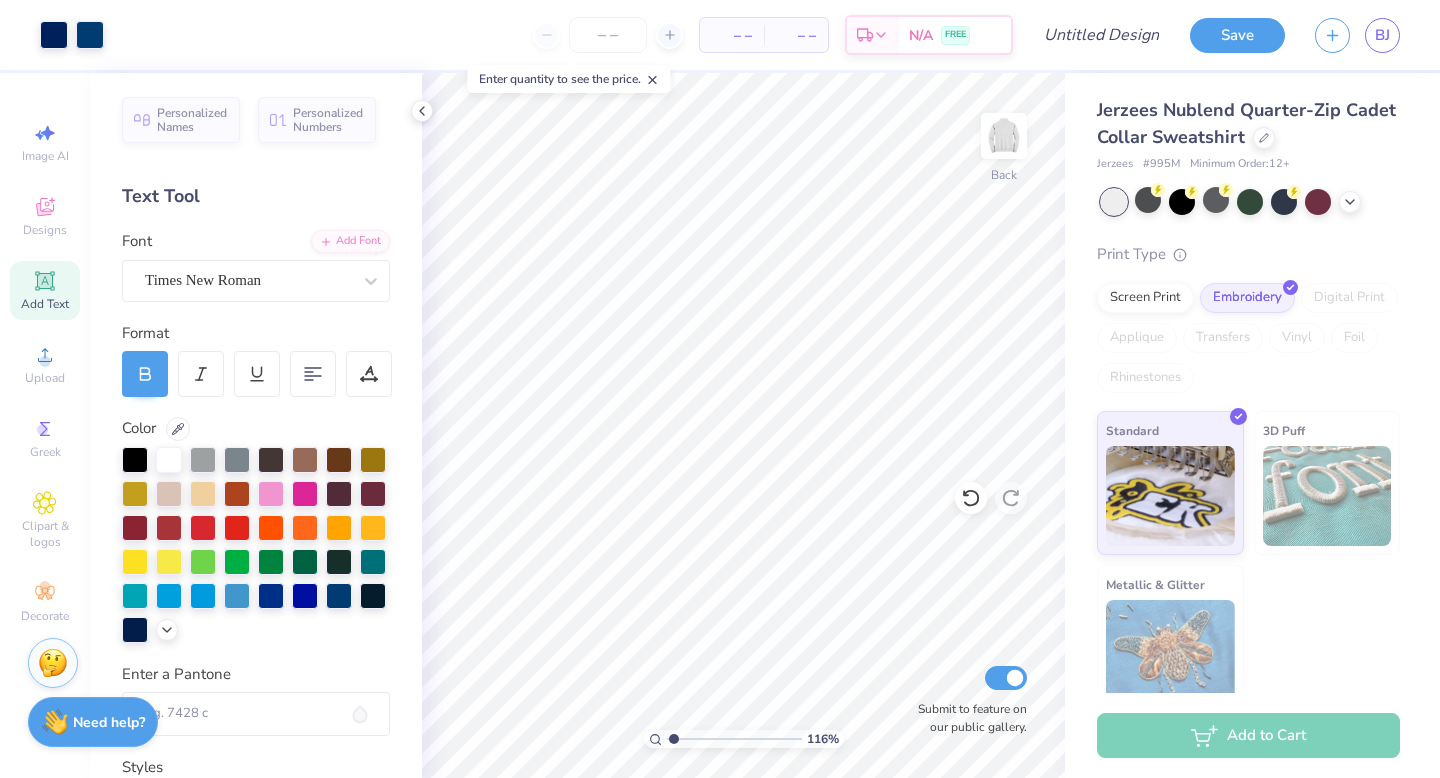 click on "Need help?" at bounding box center (109, 722) 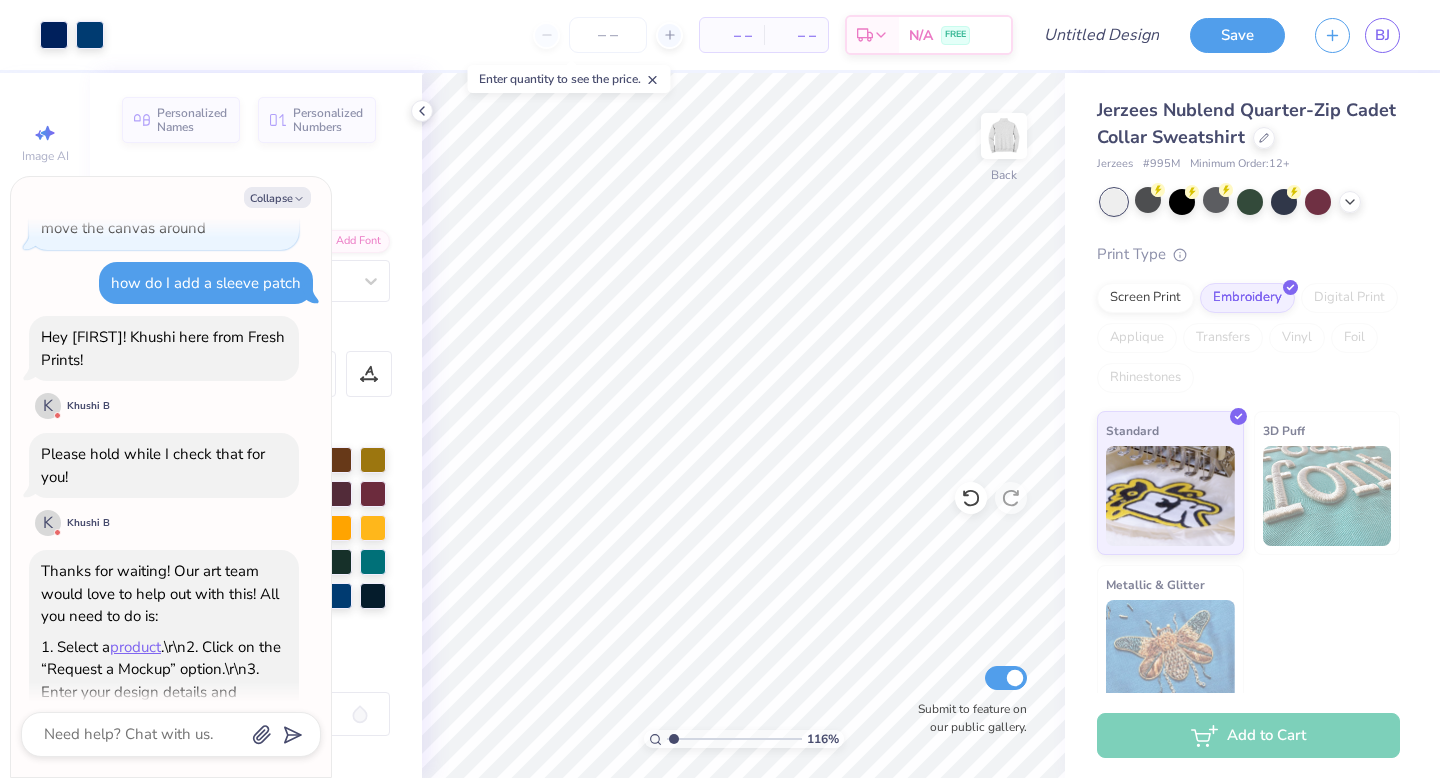 scroll, scrollTop: 159, scrollLeft: 0, axis: vertical 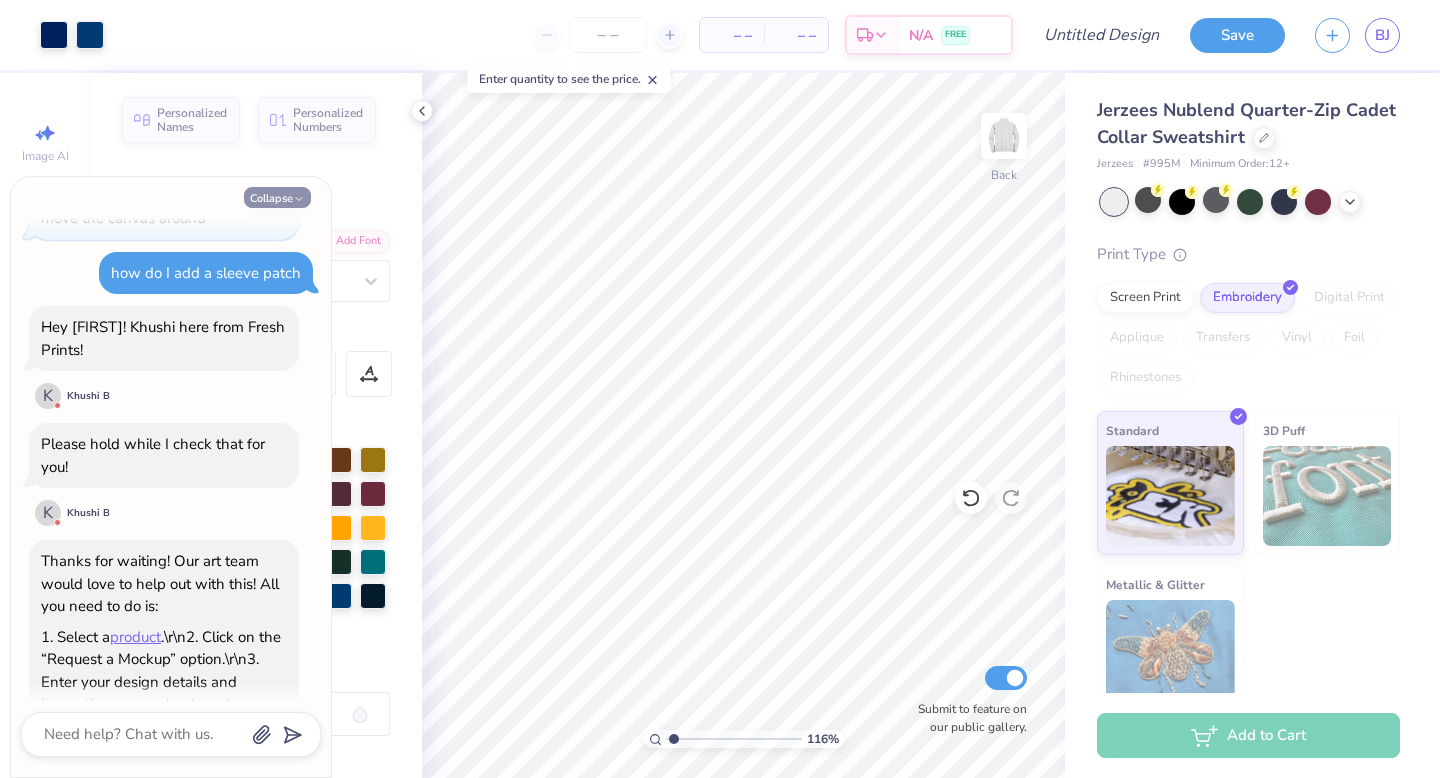 click on "Collapse" at bounding box center [277, 197] 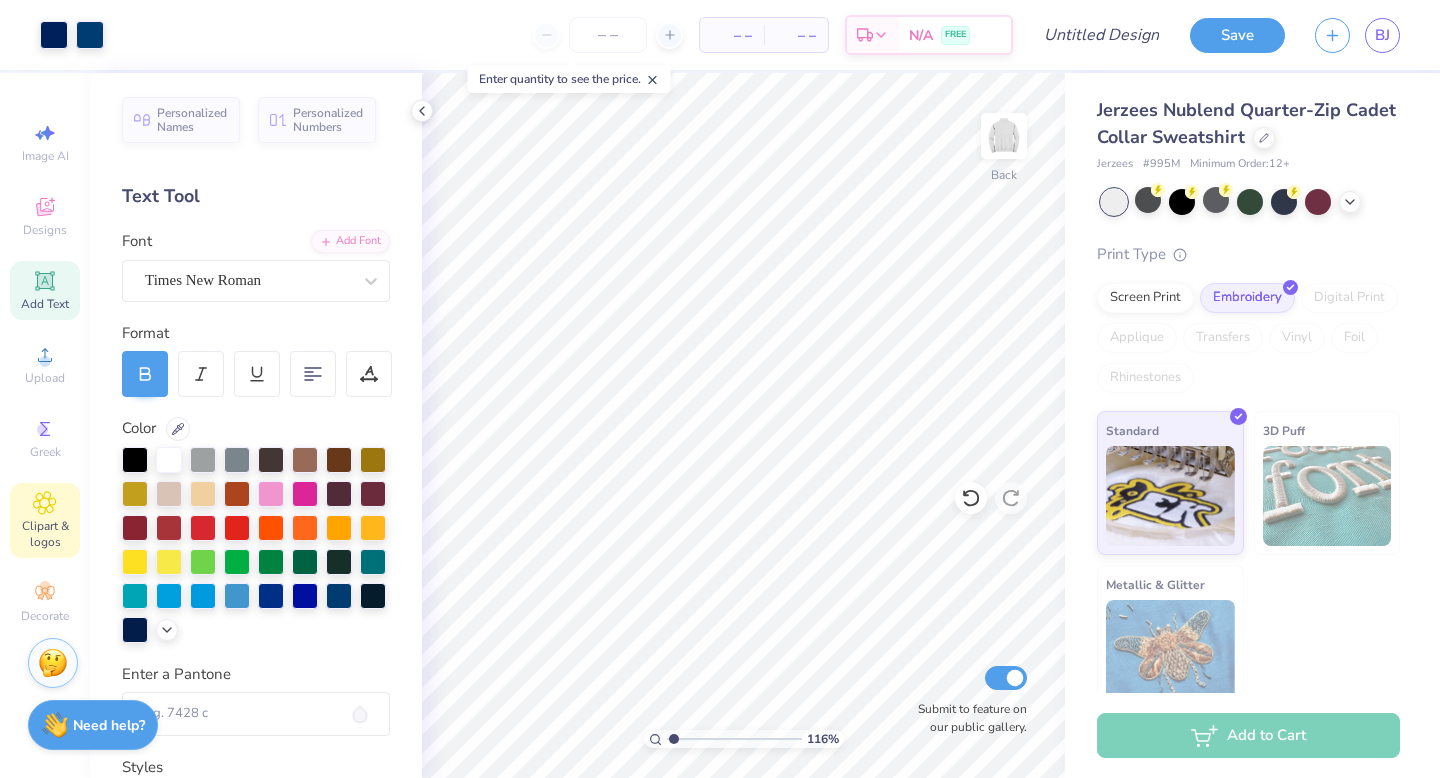click on "Clipart & logos" at bounding box center [45, 534] 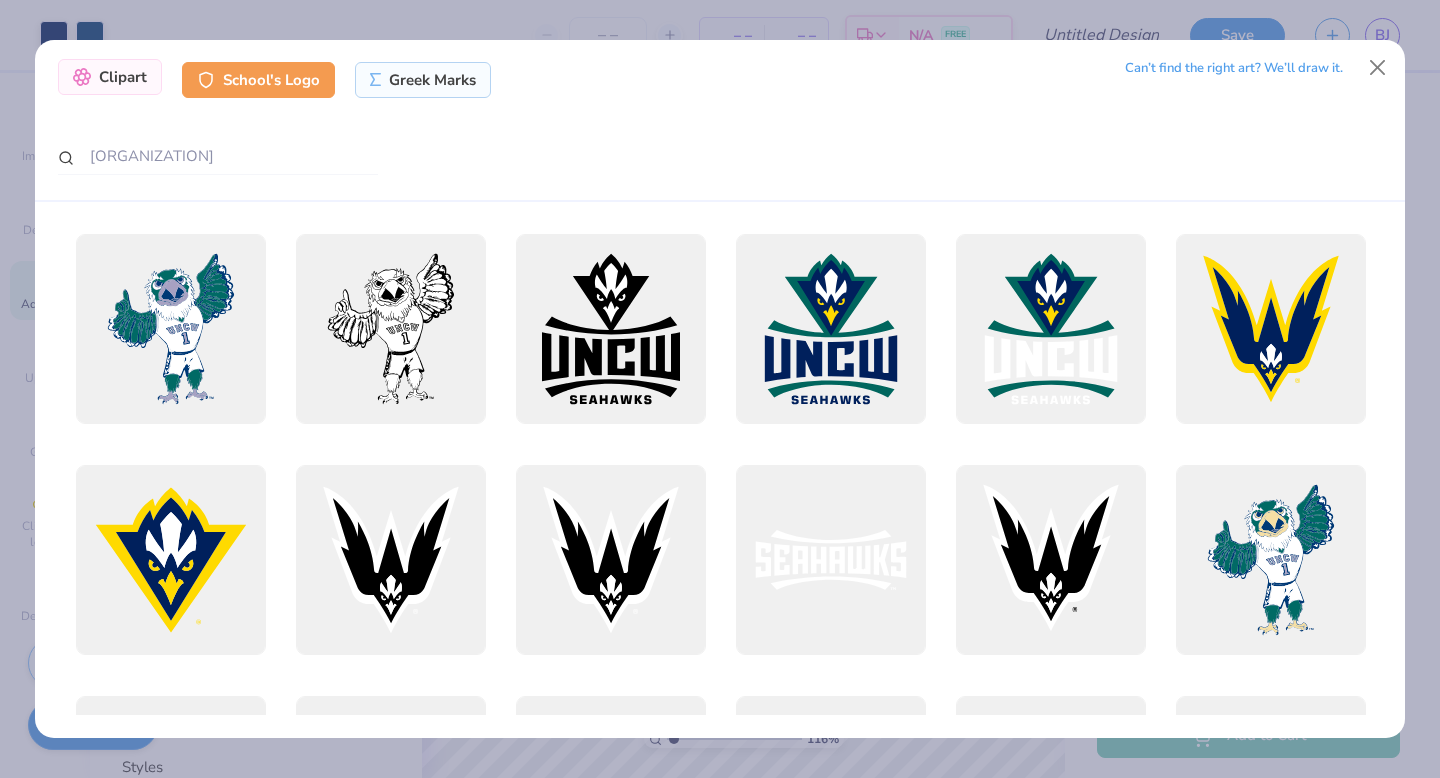 click on "Clipart" at bounding box center (110, 77) 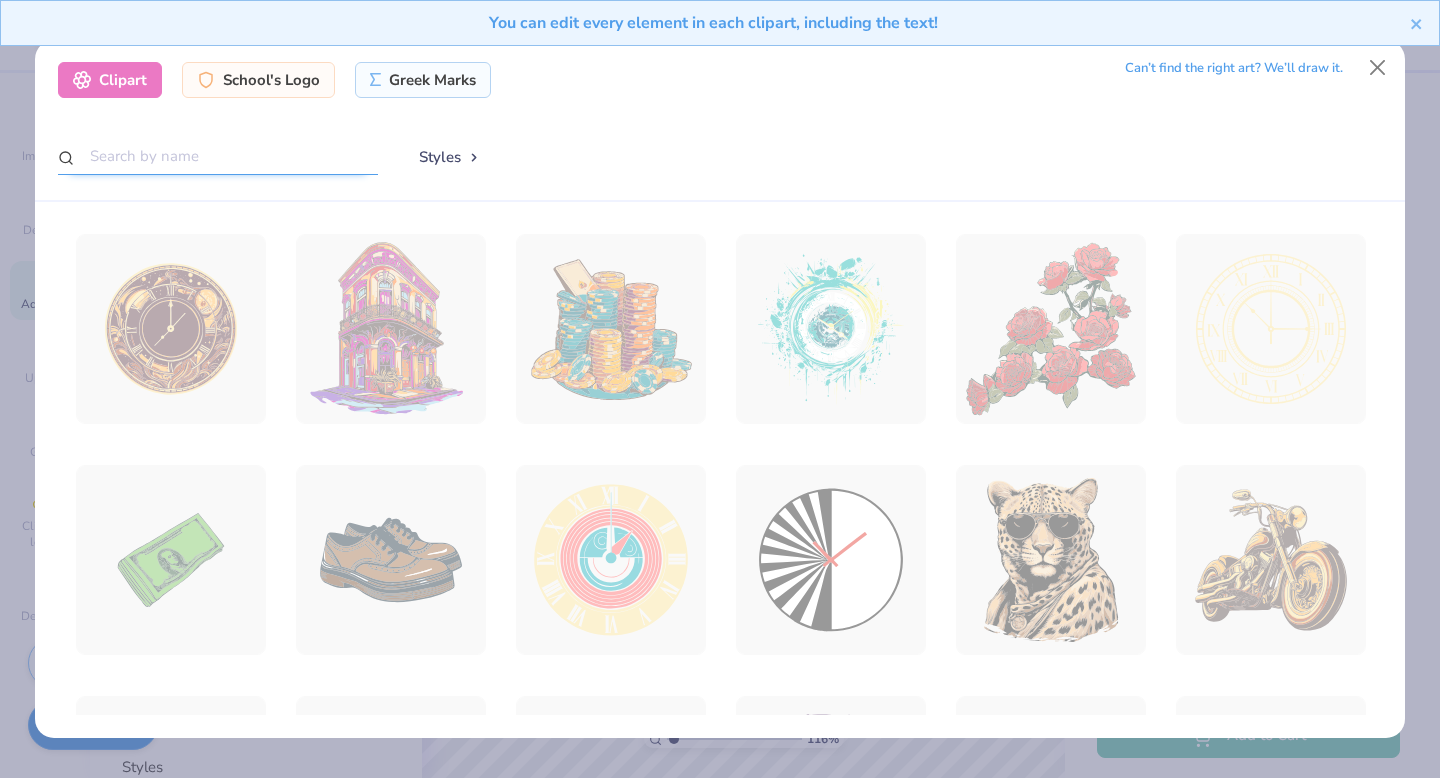 click at bounding box center [218, 156] 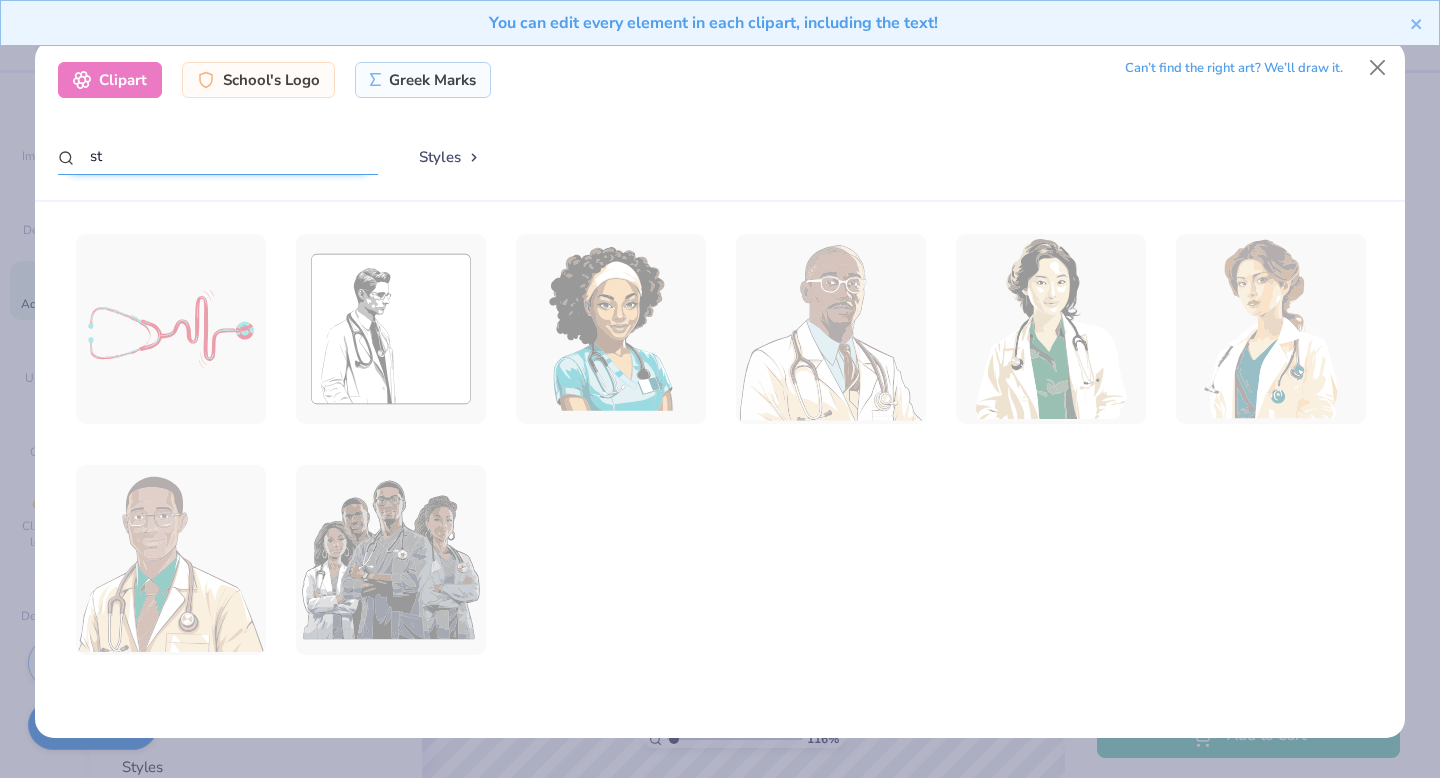 type on "s" 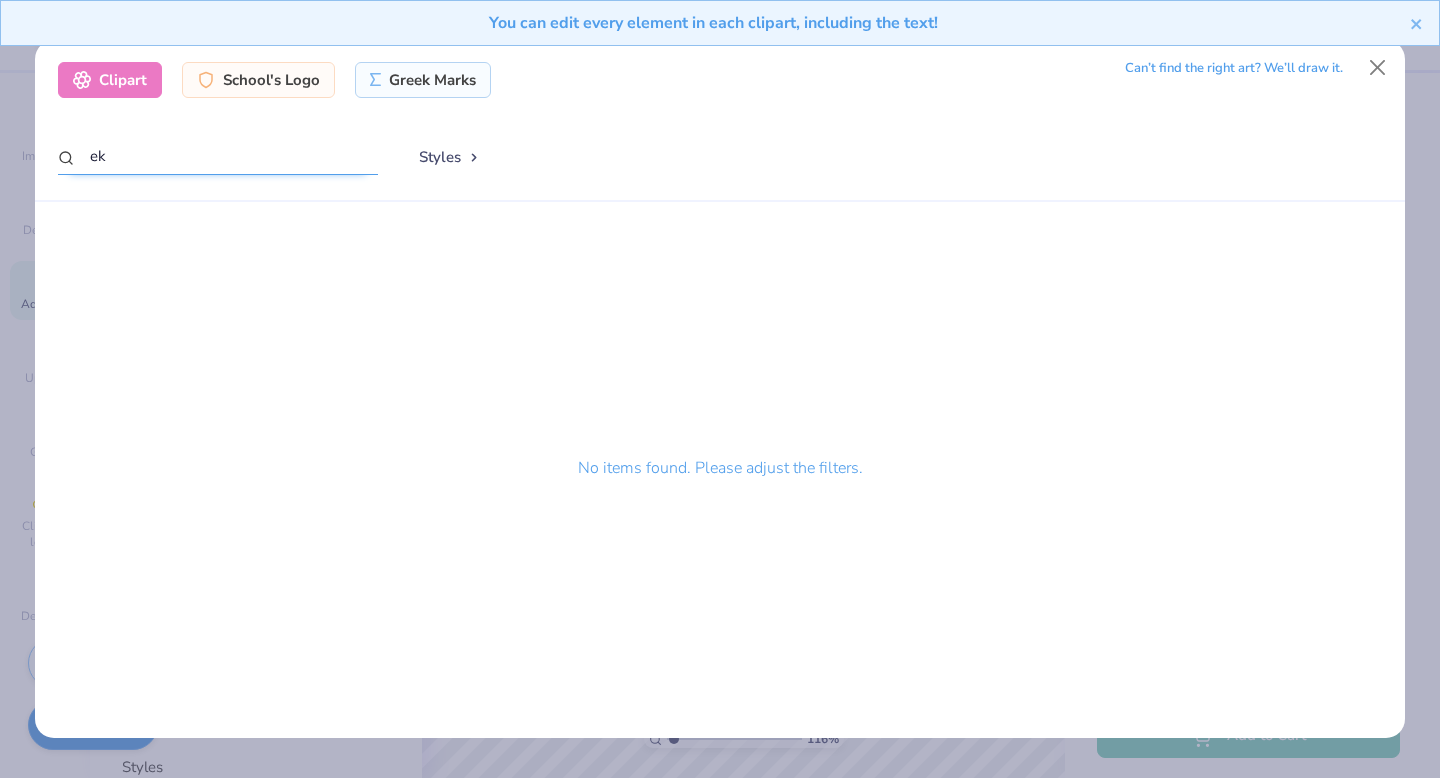 type on "e" 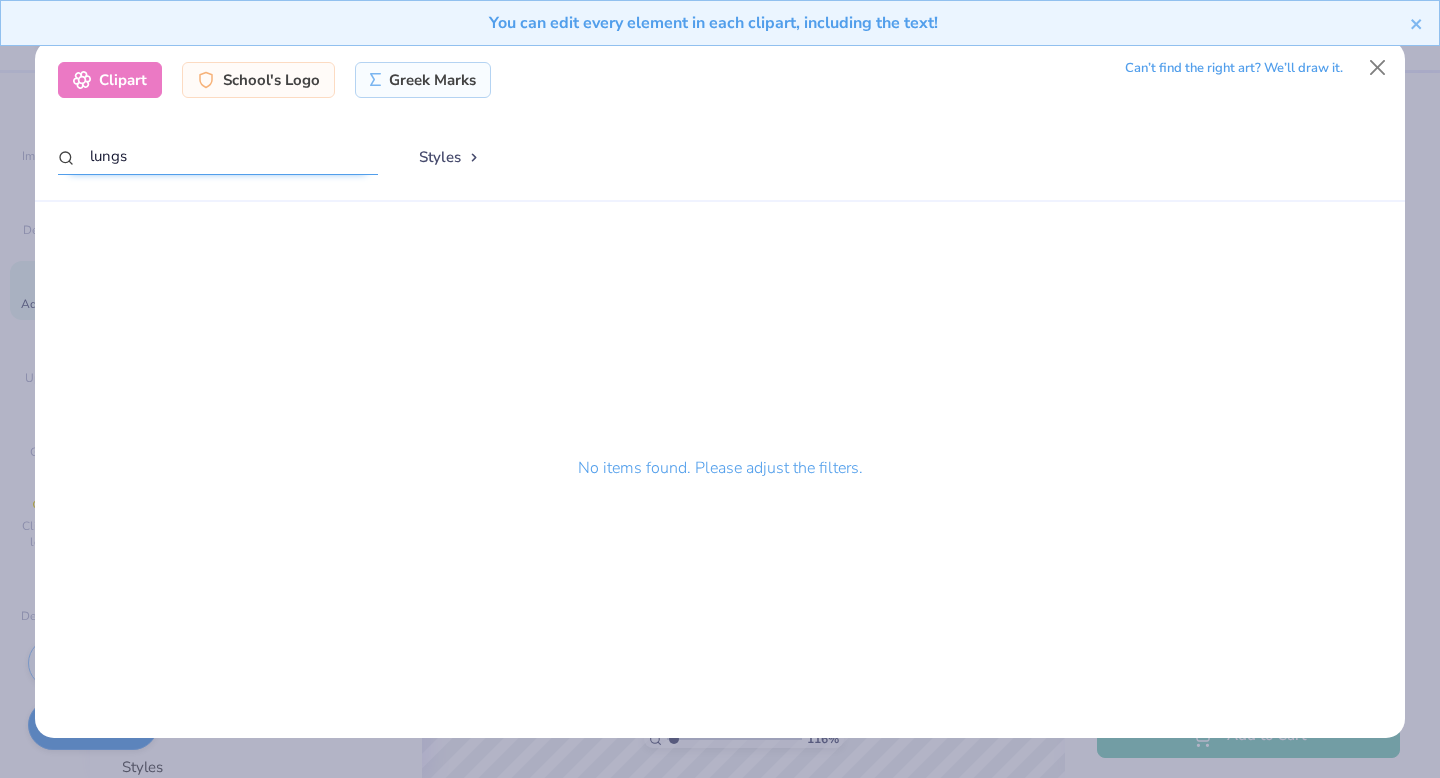type on "lungs" 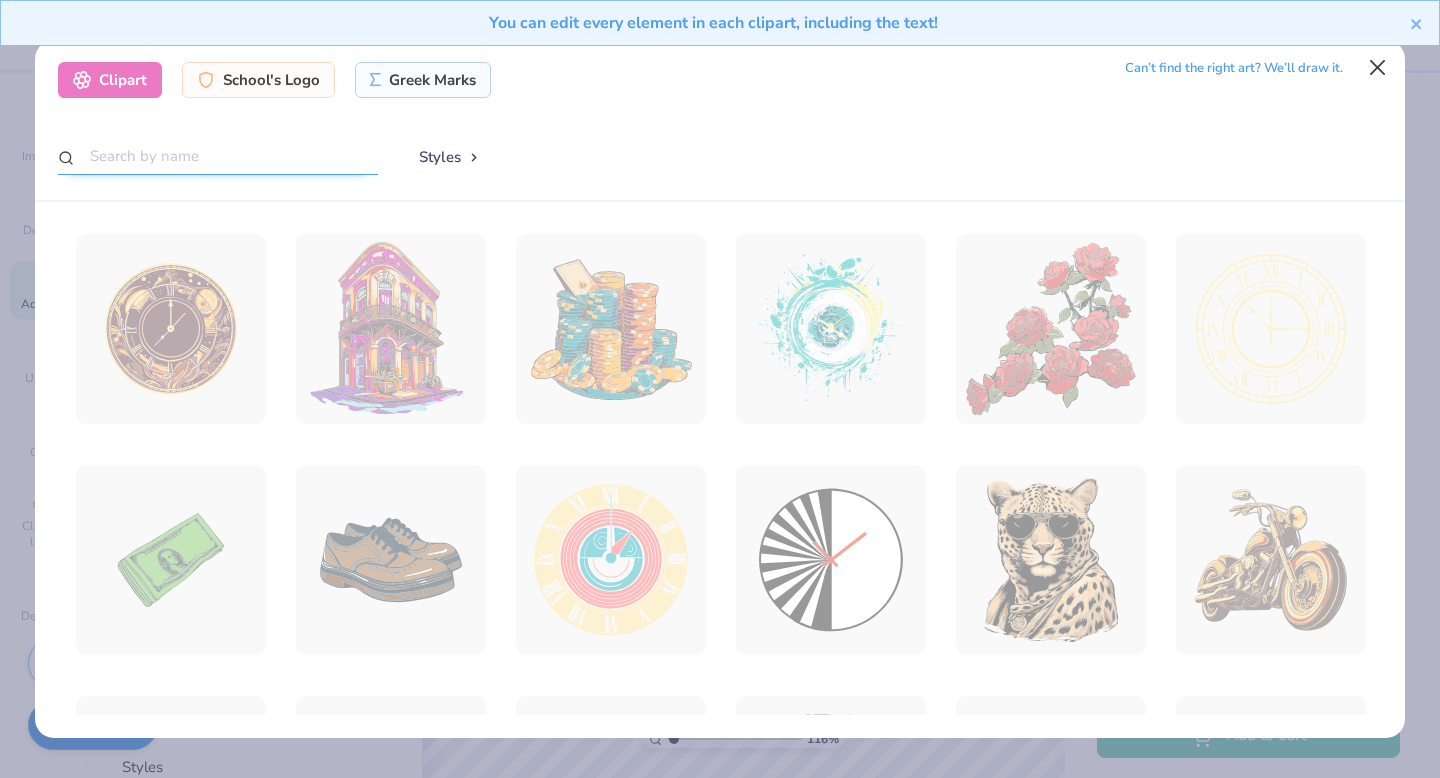 type 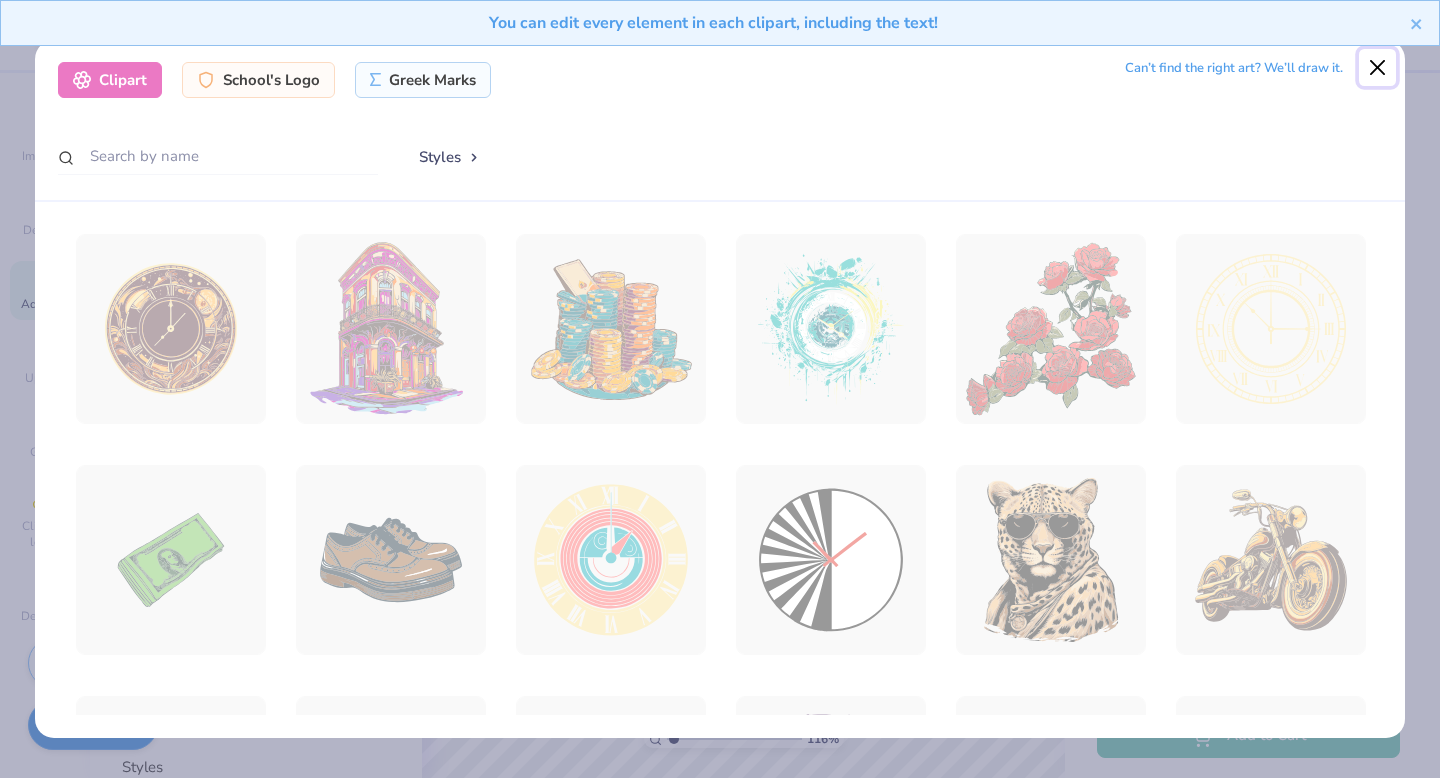 click at bounding box center [1378, 68] 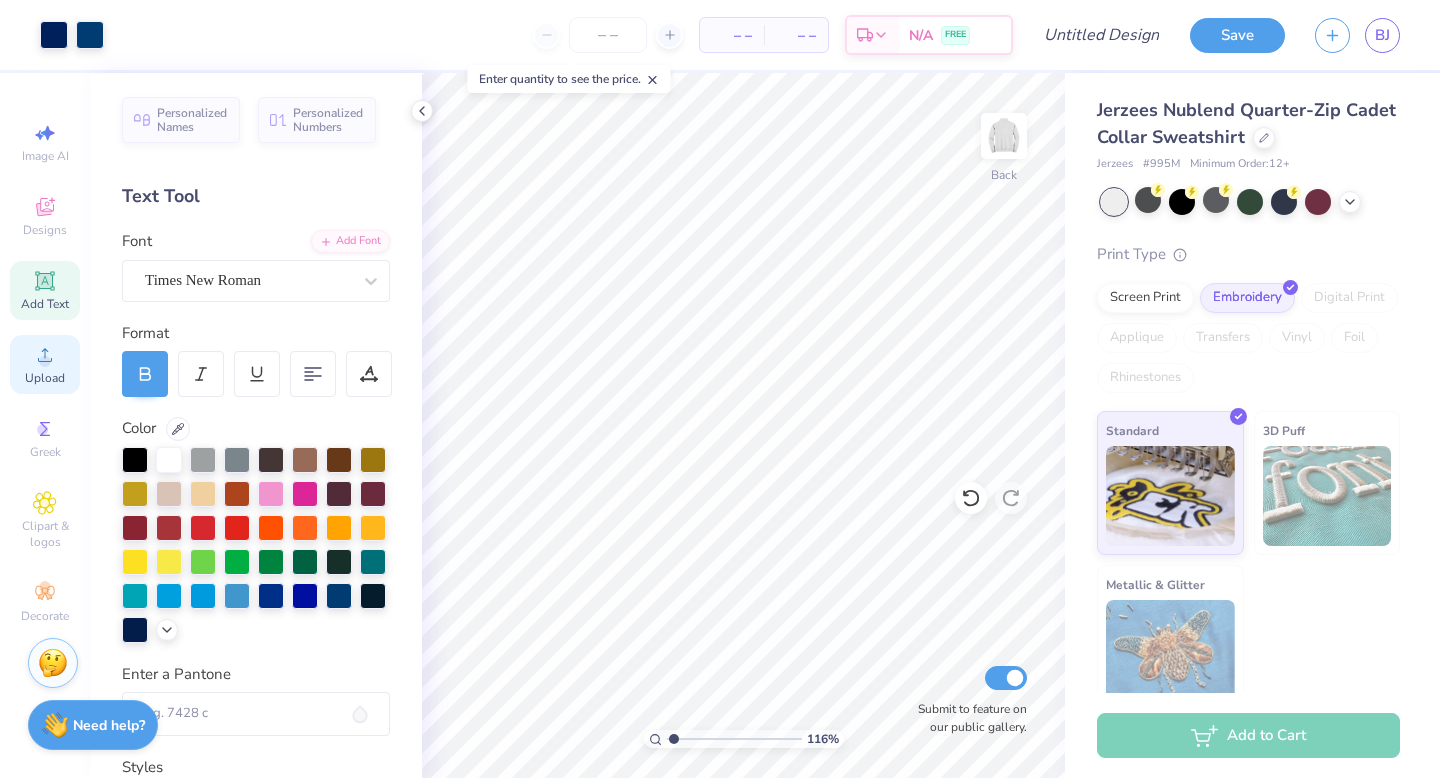 click on "Upload" at bounding box center [45, 378] 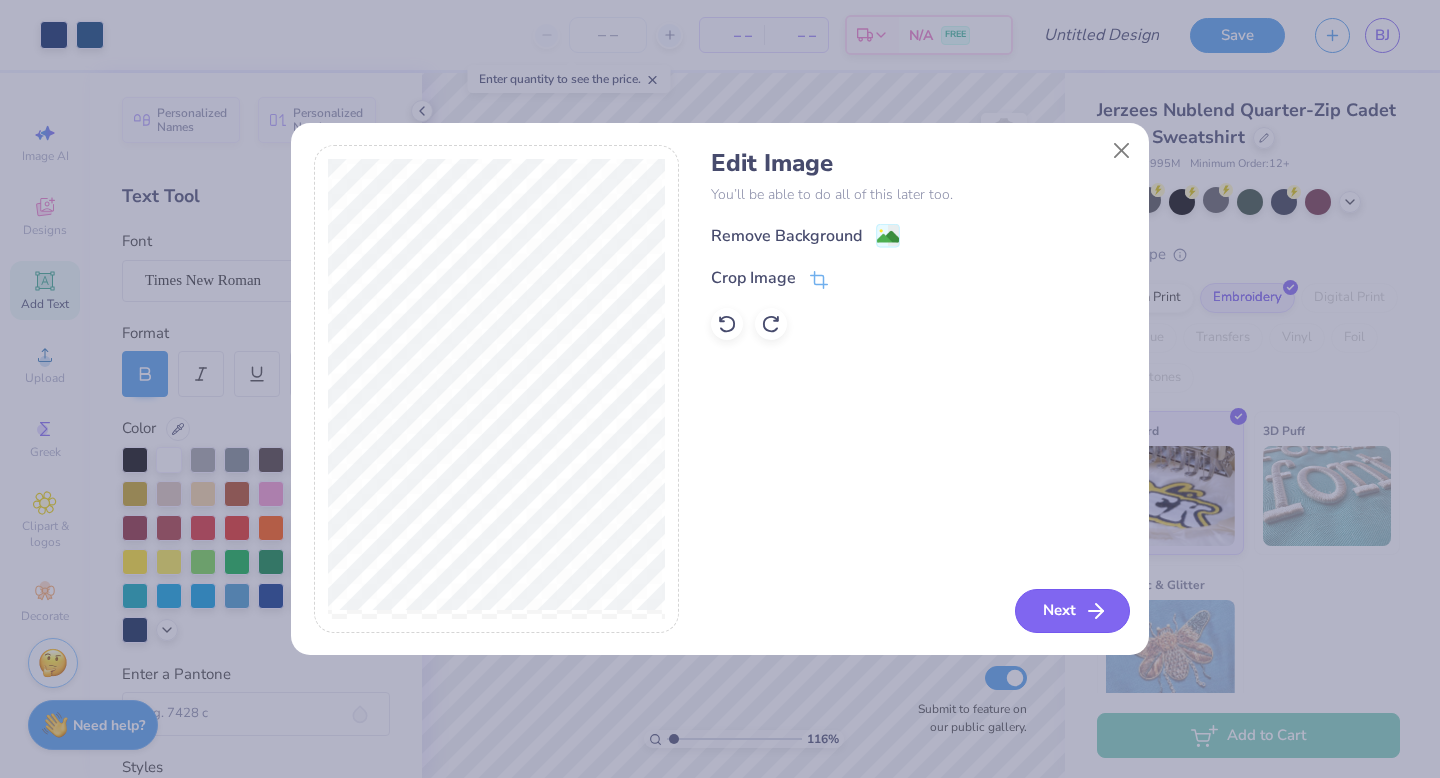 click 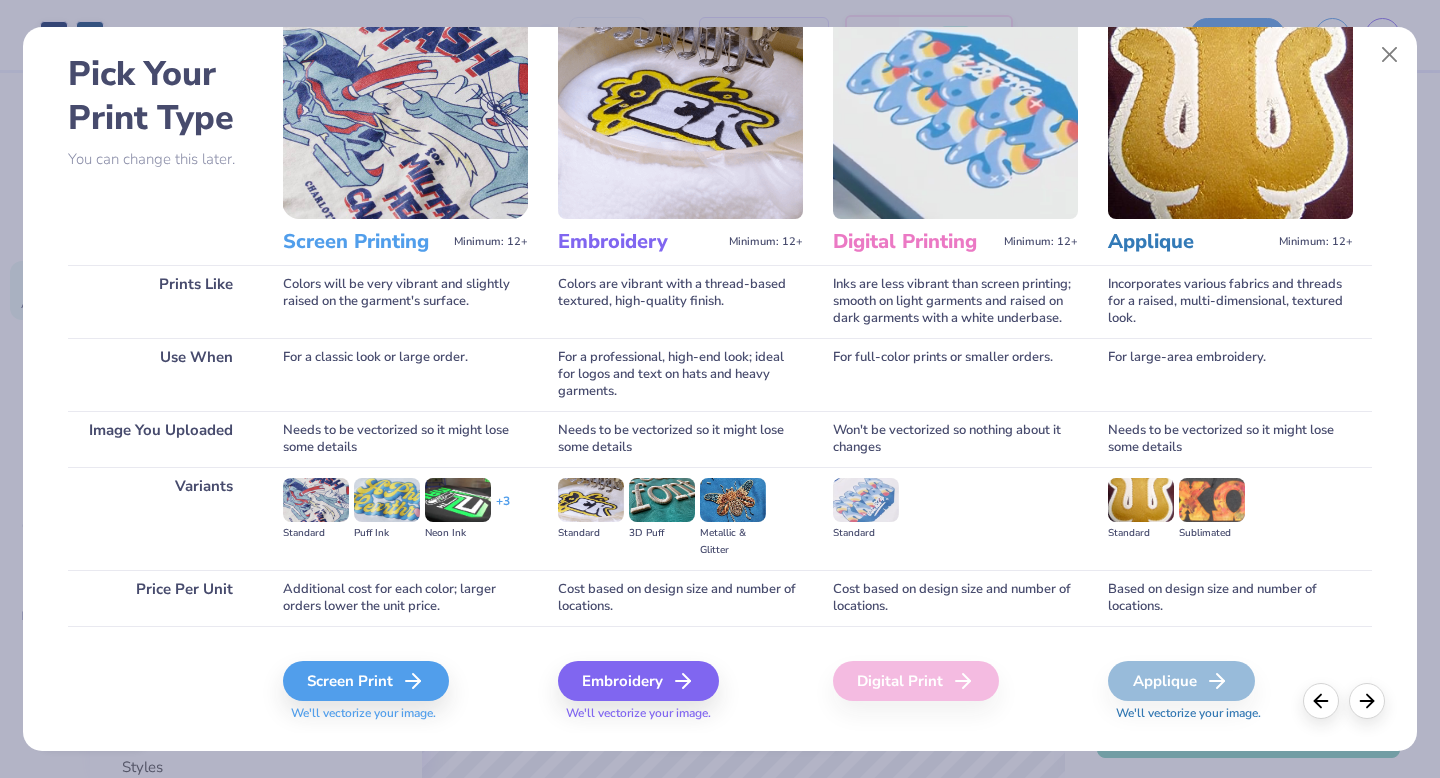 scroll, scrollTop: 86, scrollLeft: 0, axis: vertical 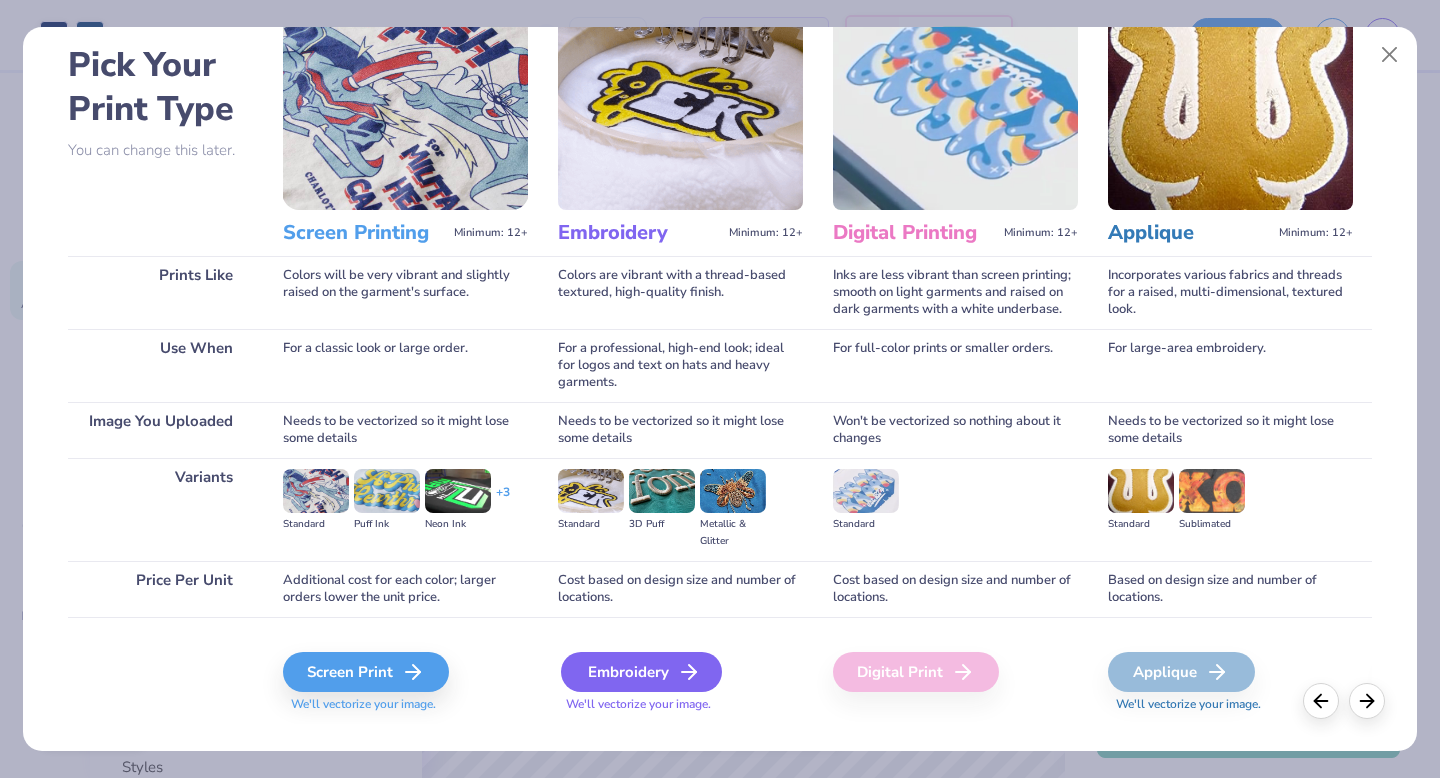 click 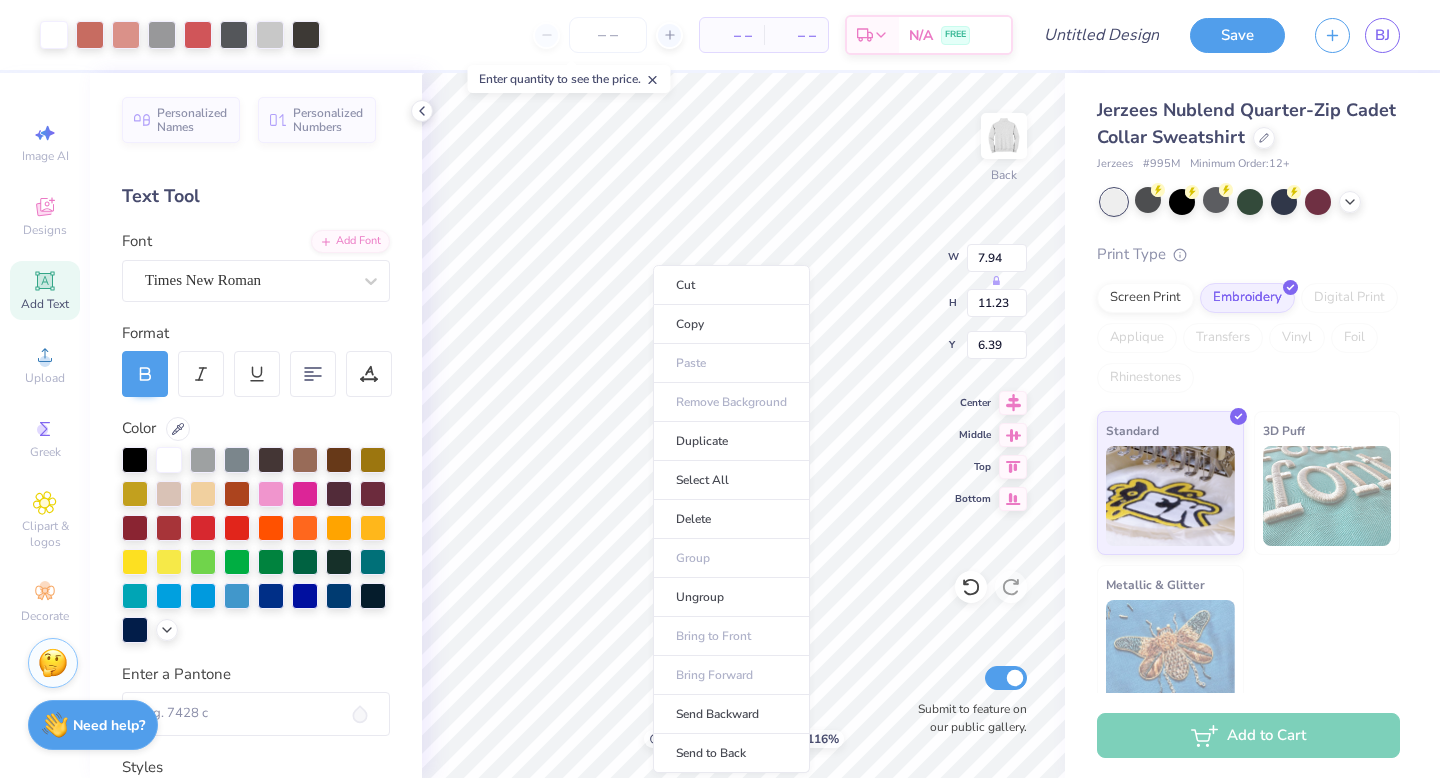 click on "Cut Copy Paste Remove Background Duplicate Select All Delete Group Ungroup Bring to Front Bring Forward Send Backward Send to Back" at bounding box center (731, 519) 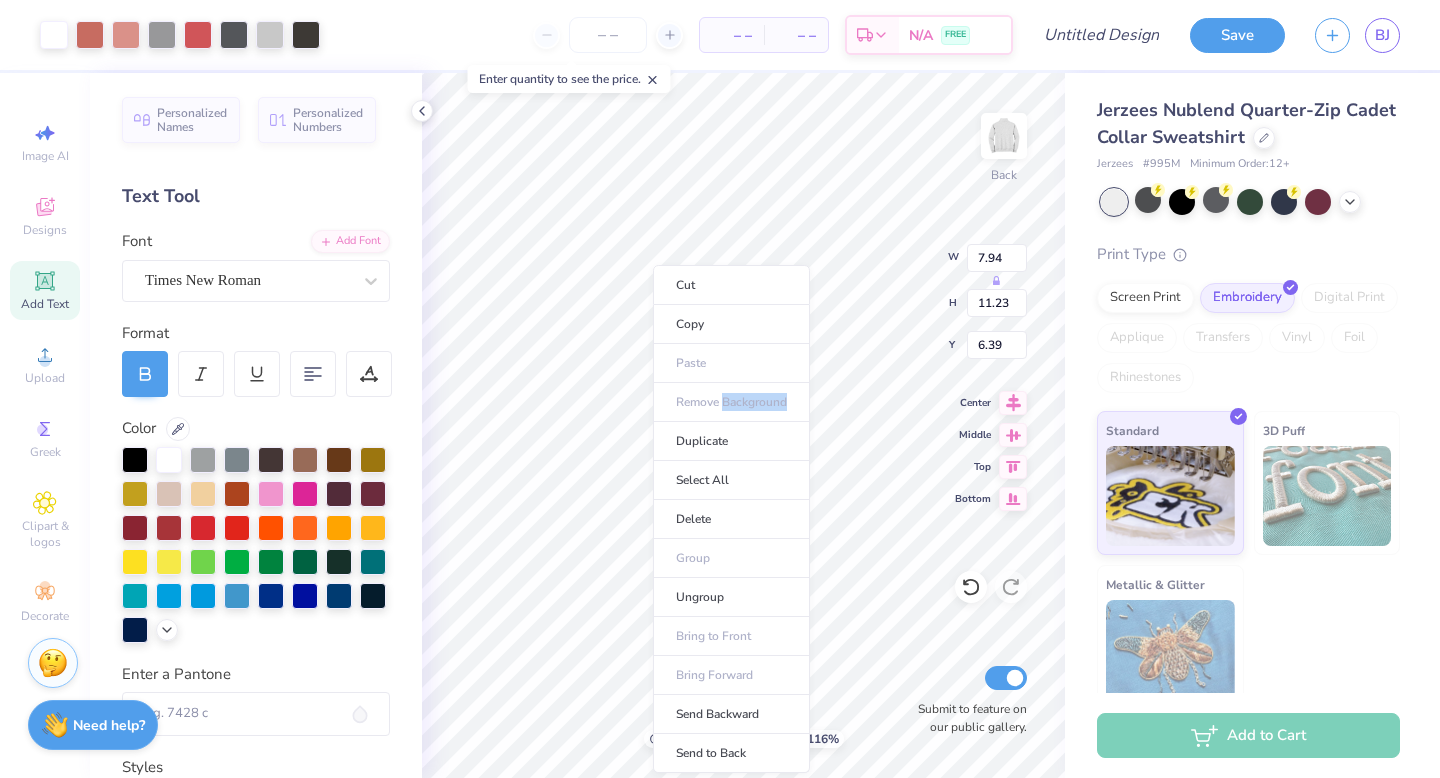 click on "Cut Copy Paste Remove Background Duplicate Select All Delete Group Ungroup Bring to Front Bring Forward Send Backward Send to Back" at bounding box center [731, 519] 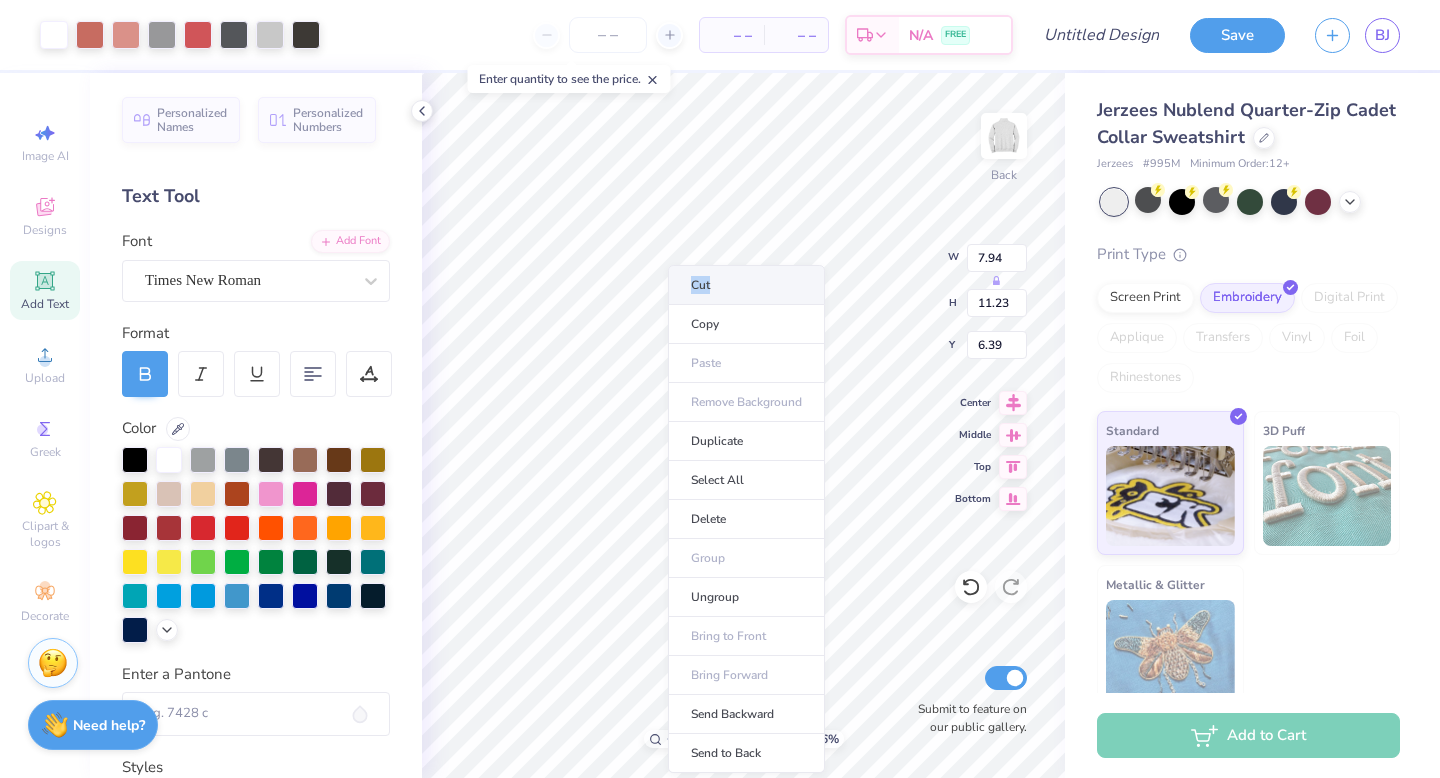 click on "Cut" at bounding box center (746, 285) 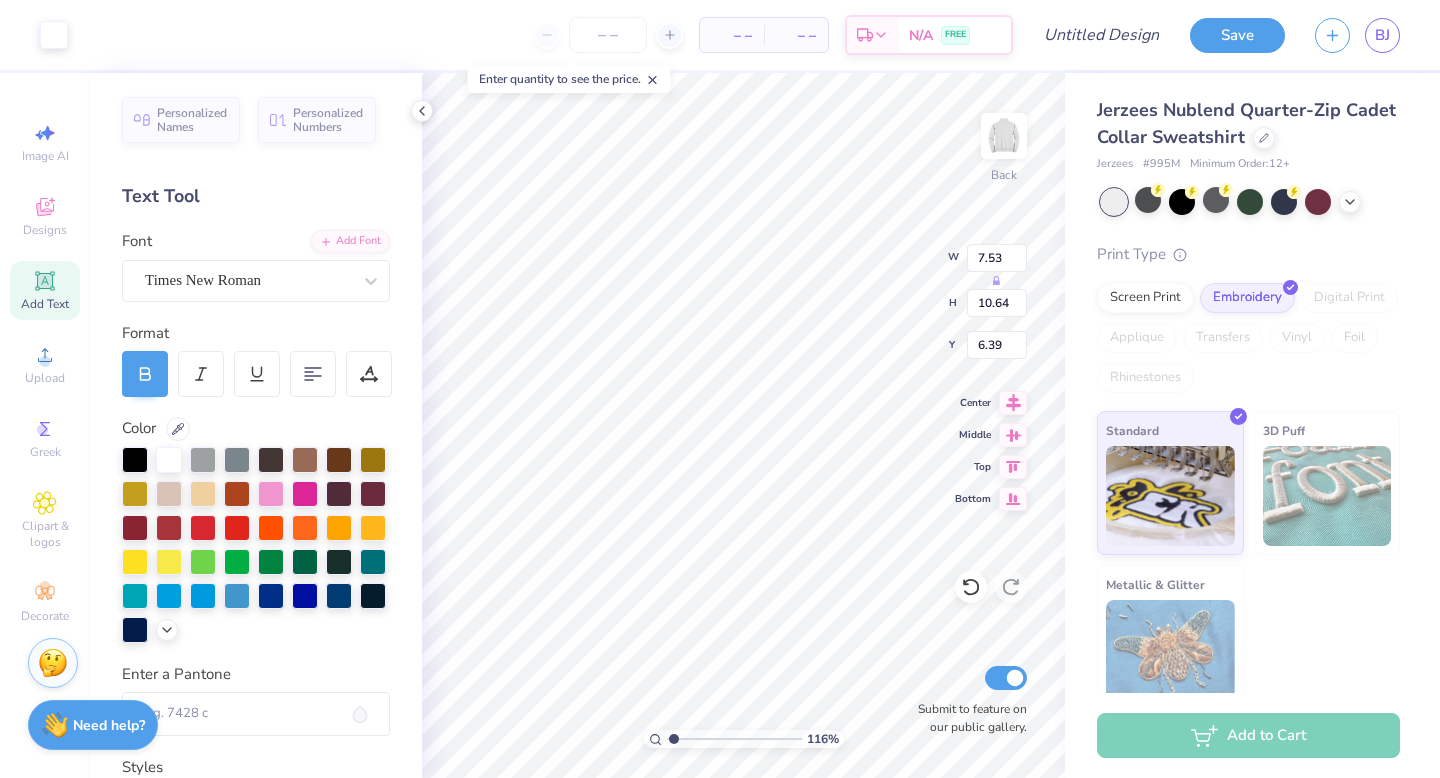 type on "7.53" 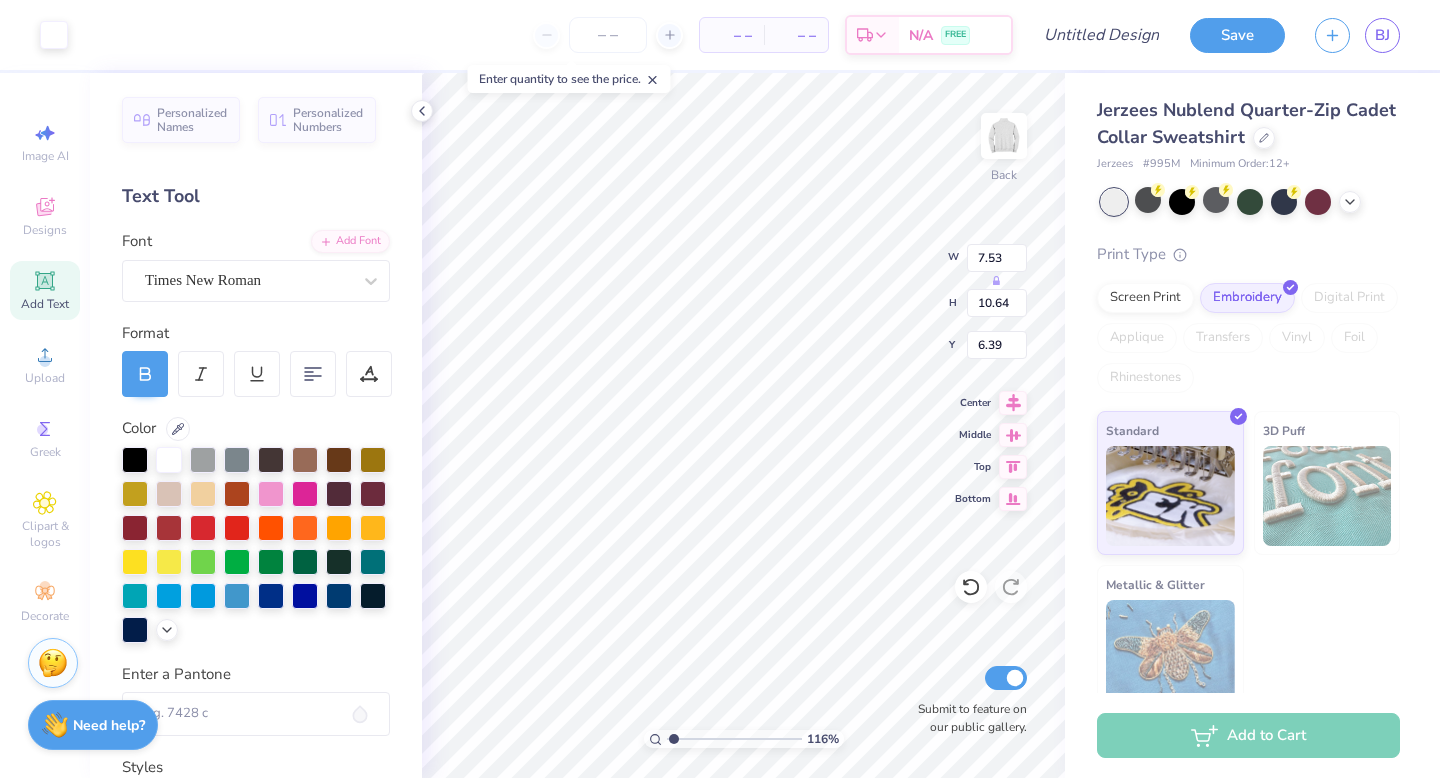type on "10.64" 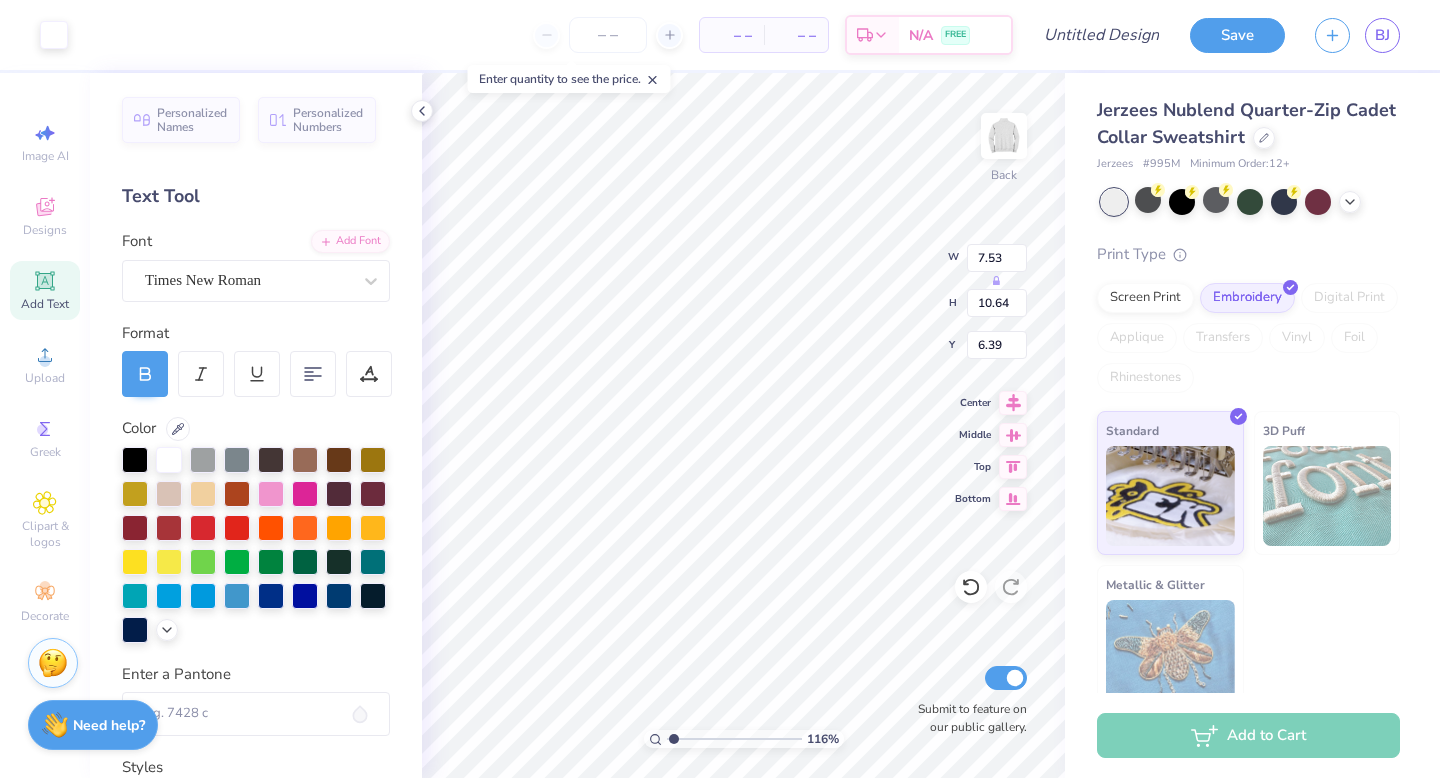 type on "1.87" 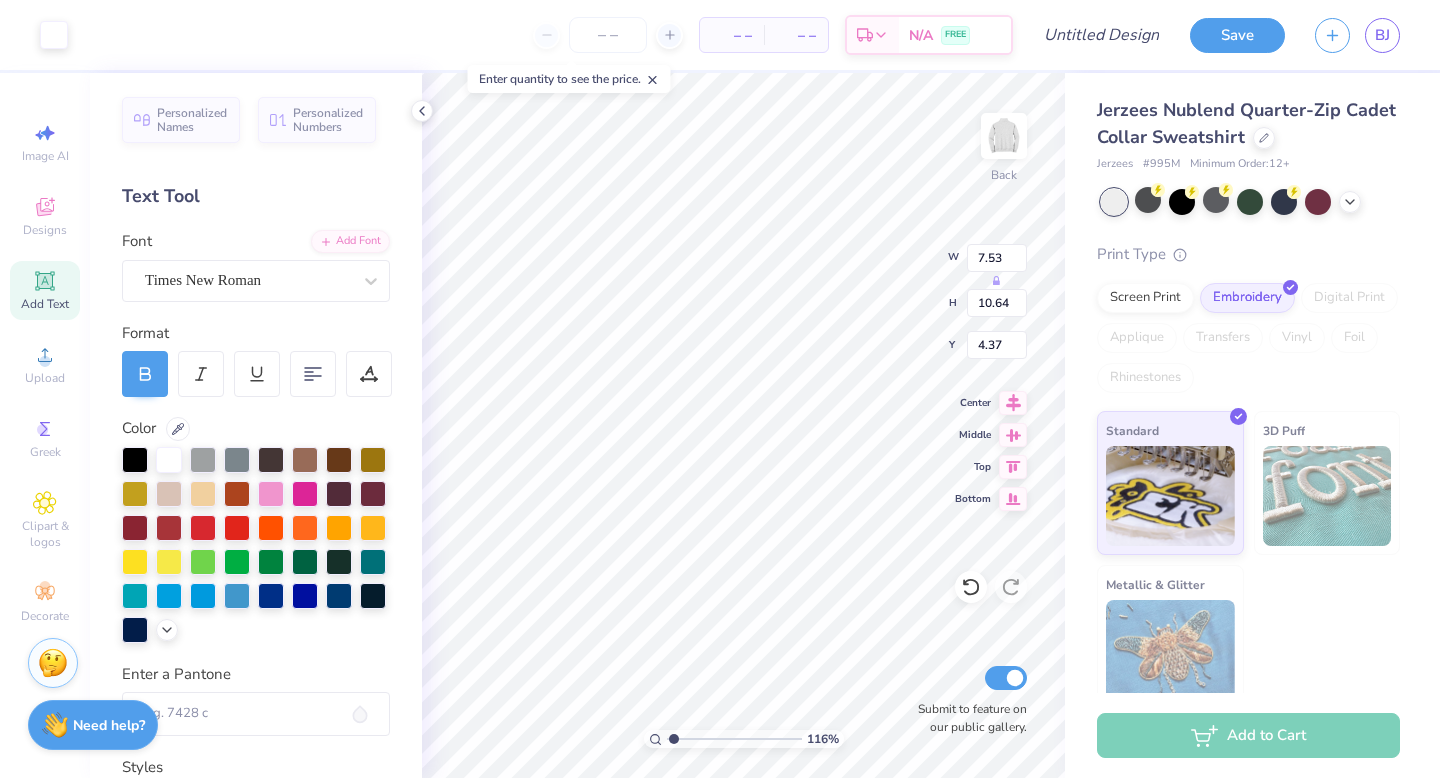 type on "4.37" 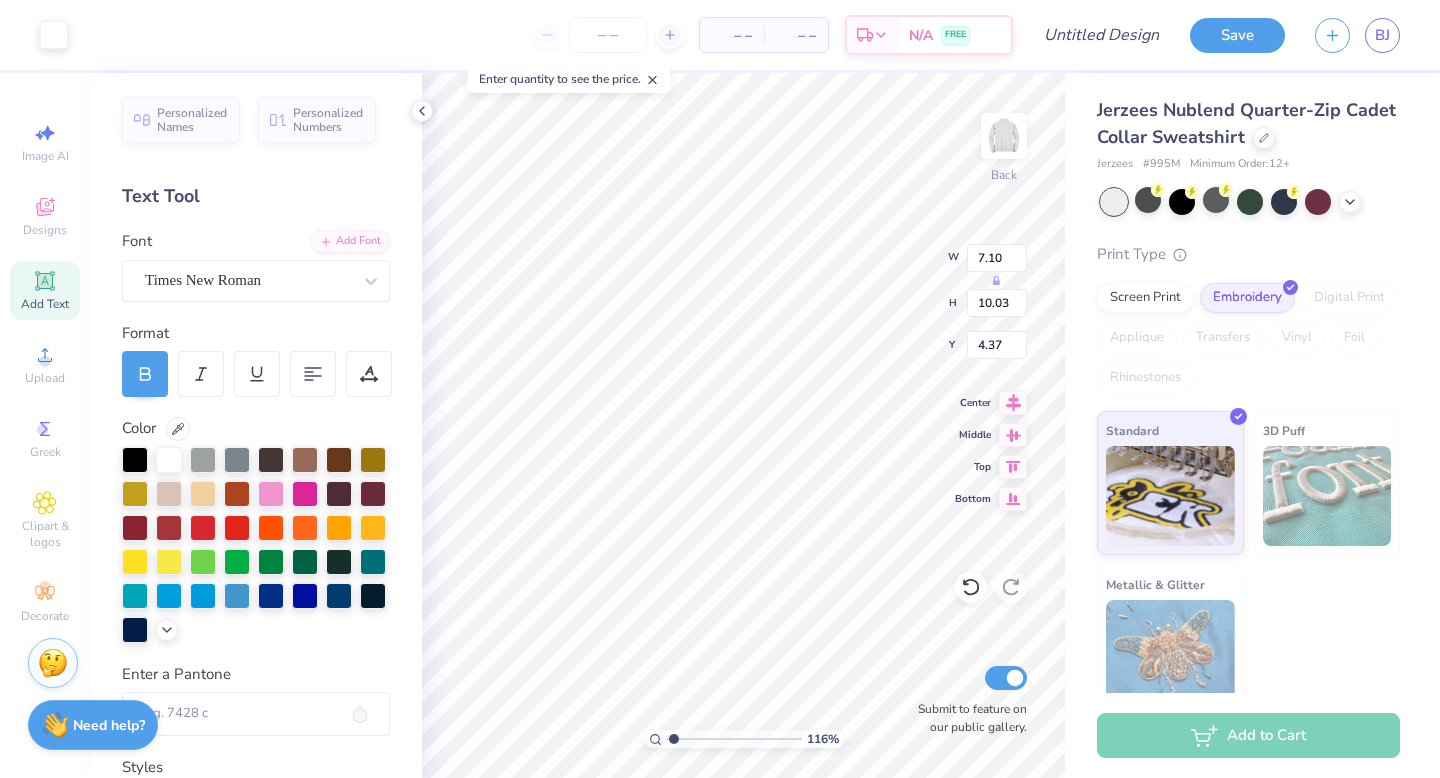 type on "7.10" 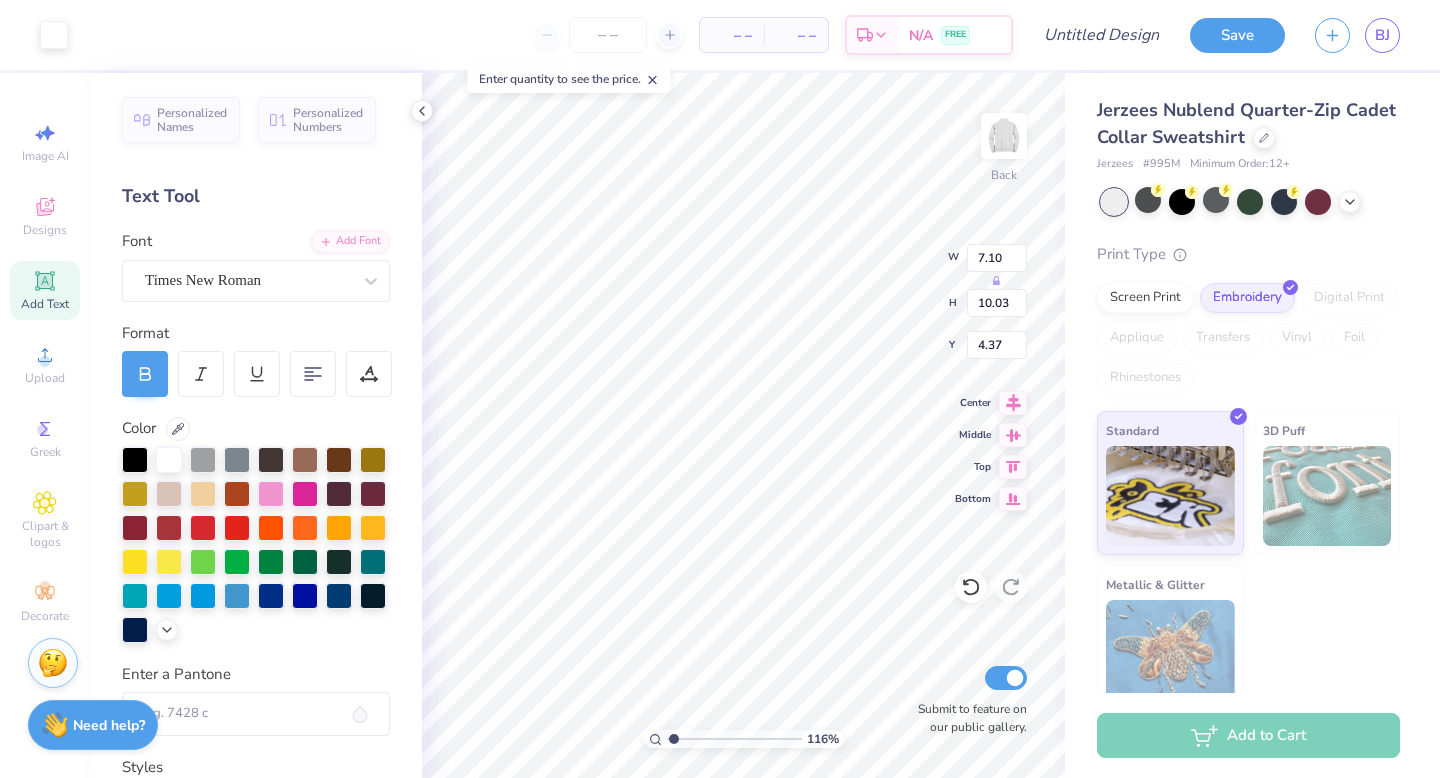 type on "10.03" 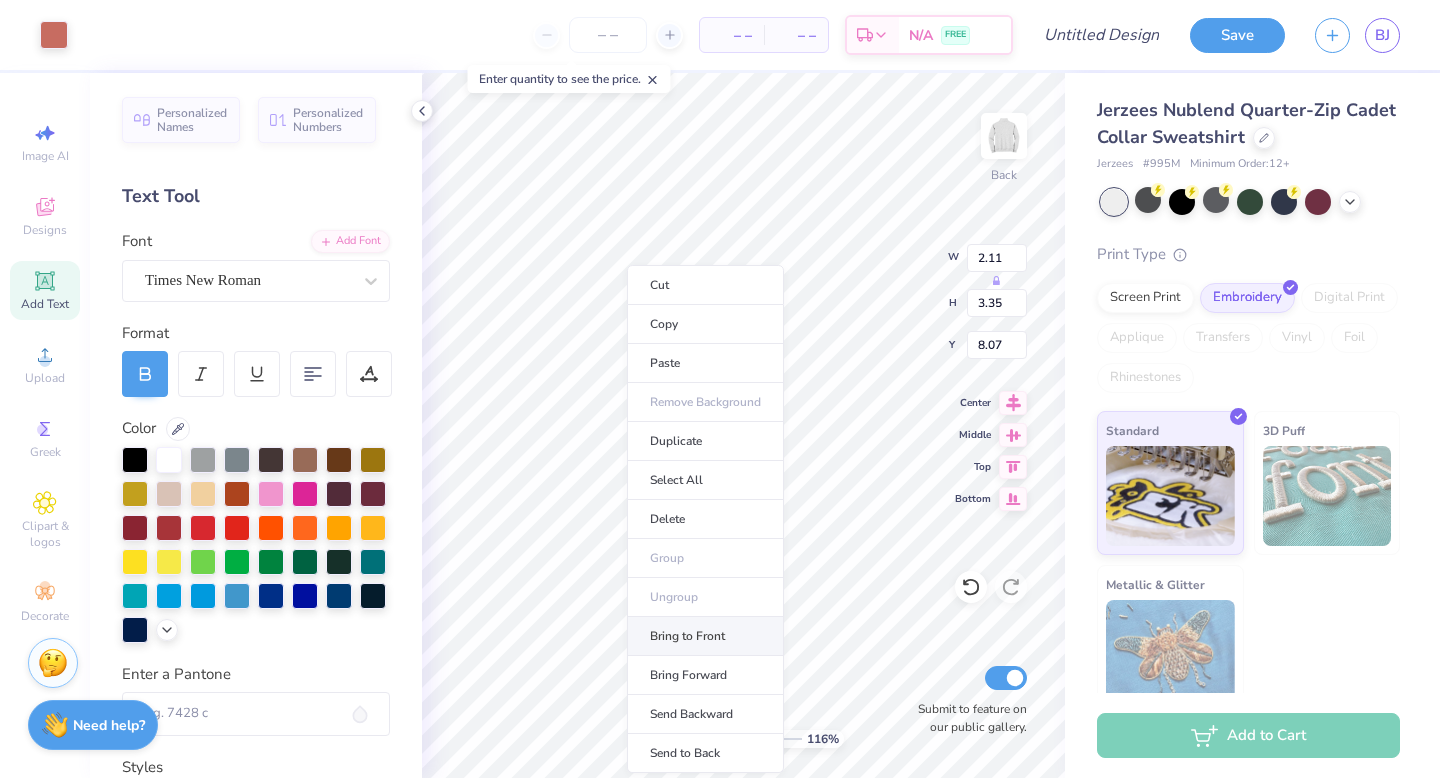 click on "Bring to Front" at bounding box center (705, 636) 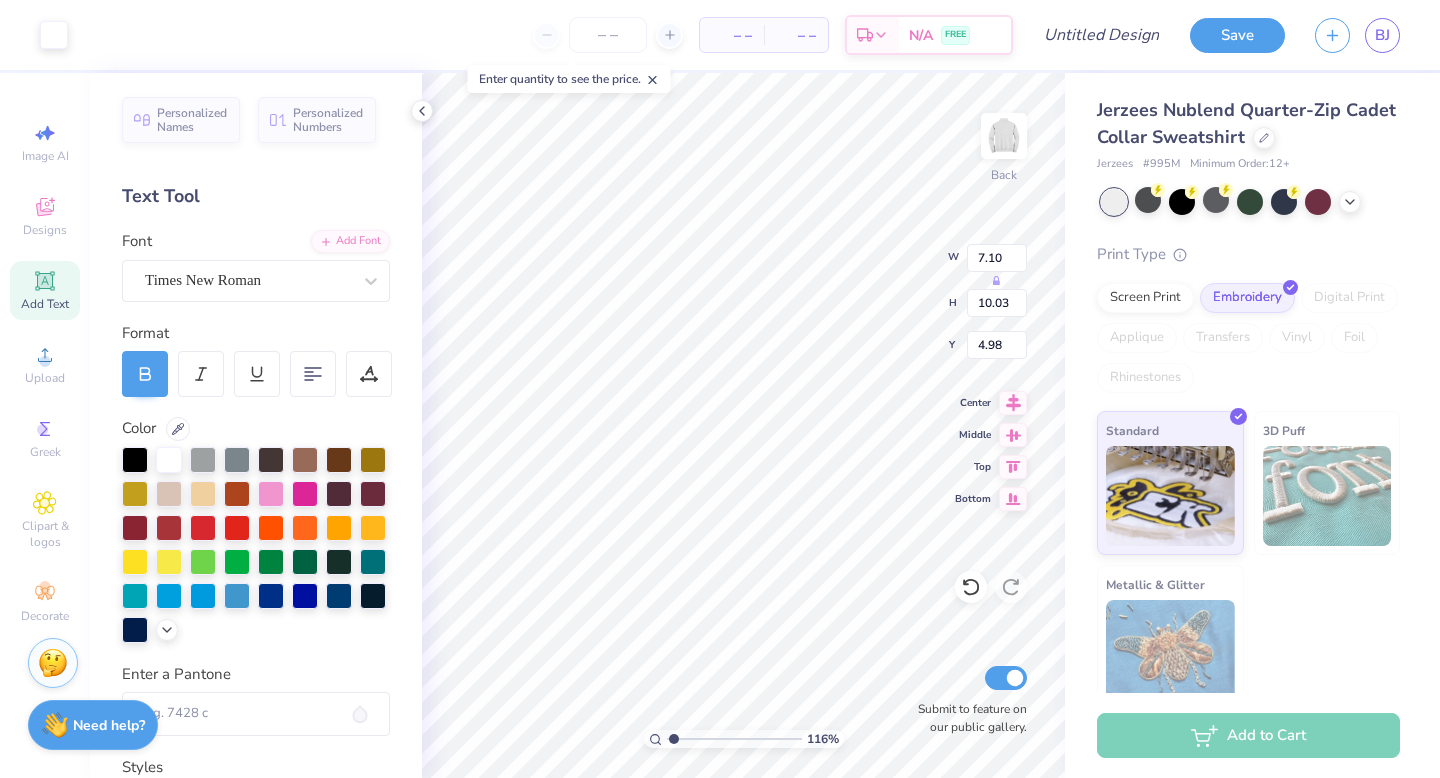 type on "7.10" 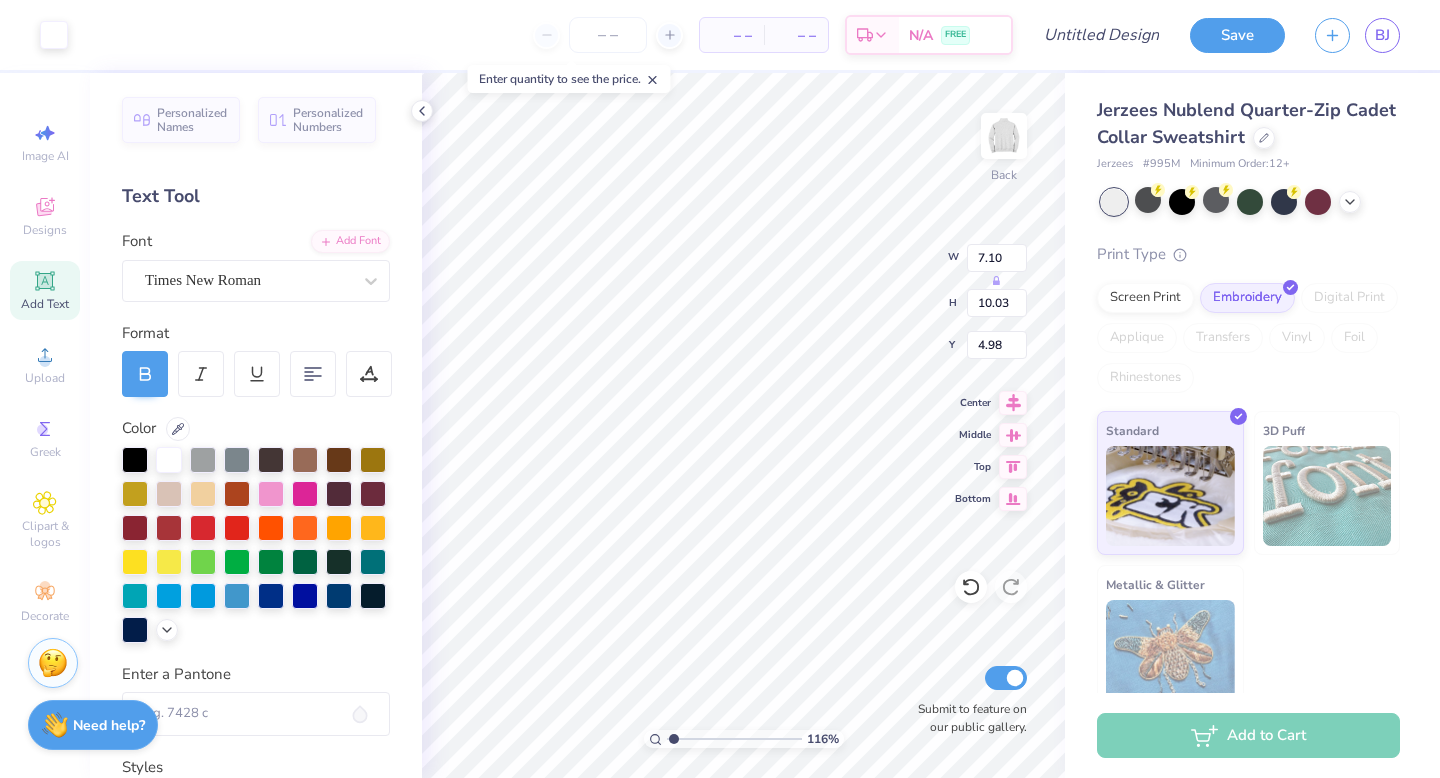 type on "10.03" 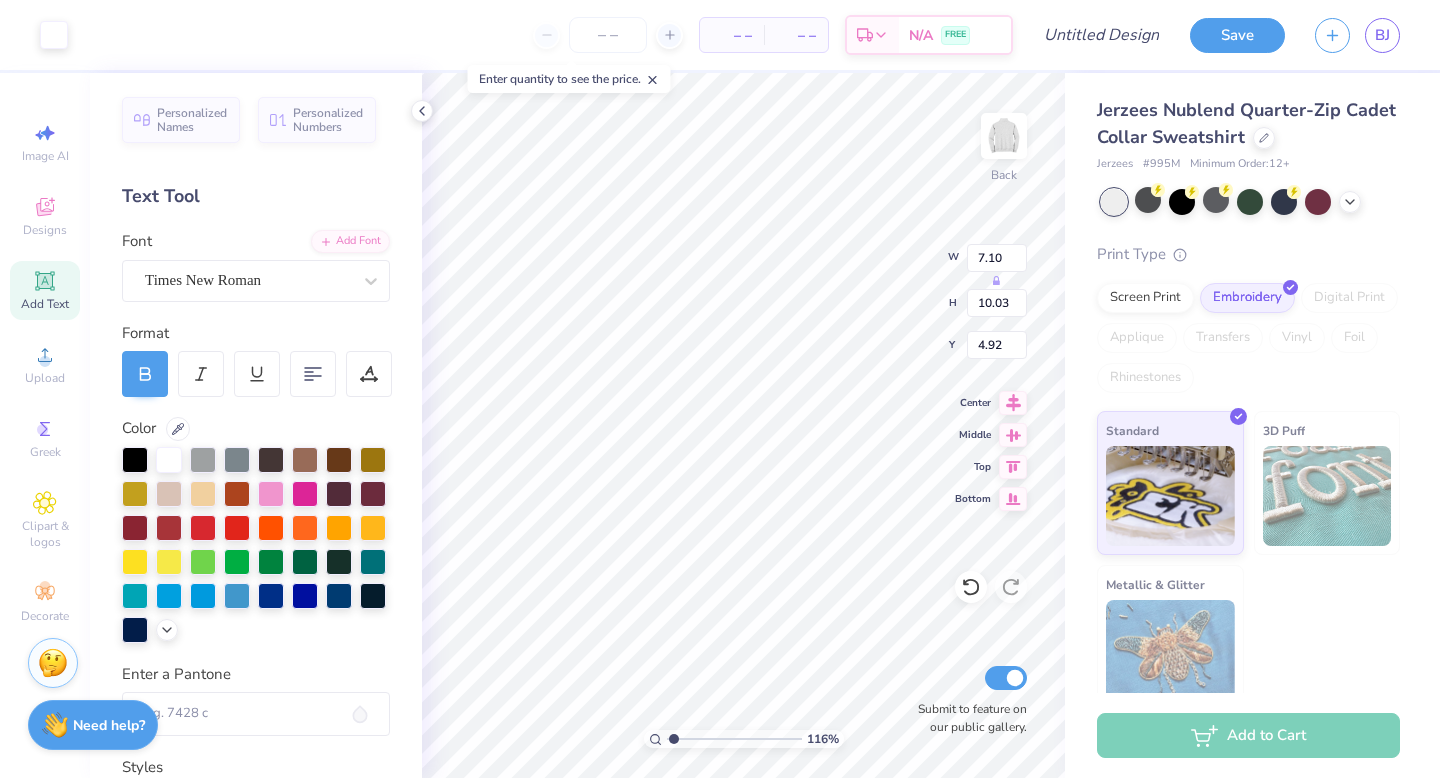 type on "3.74" 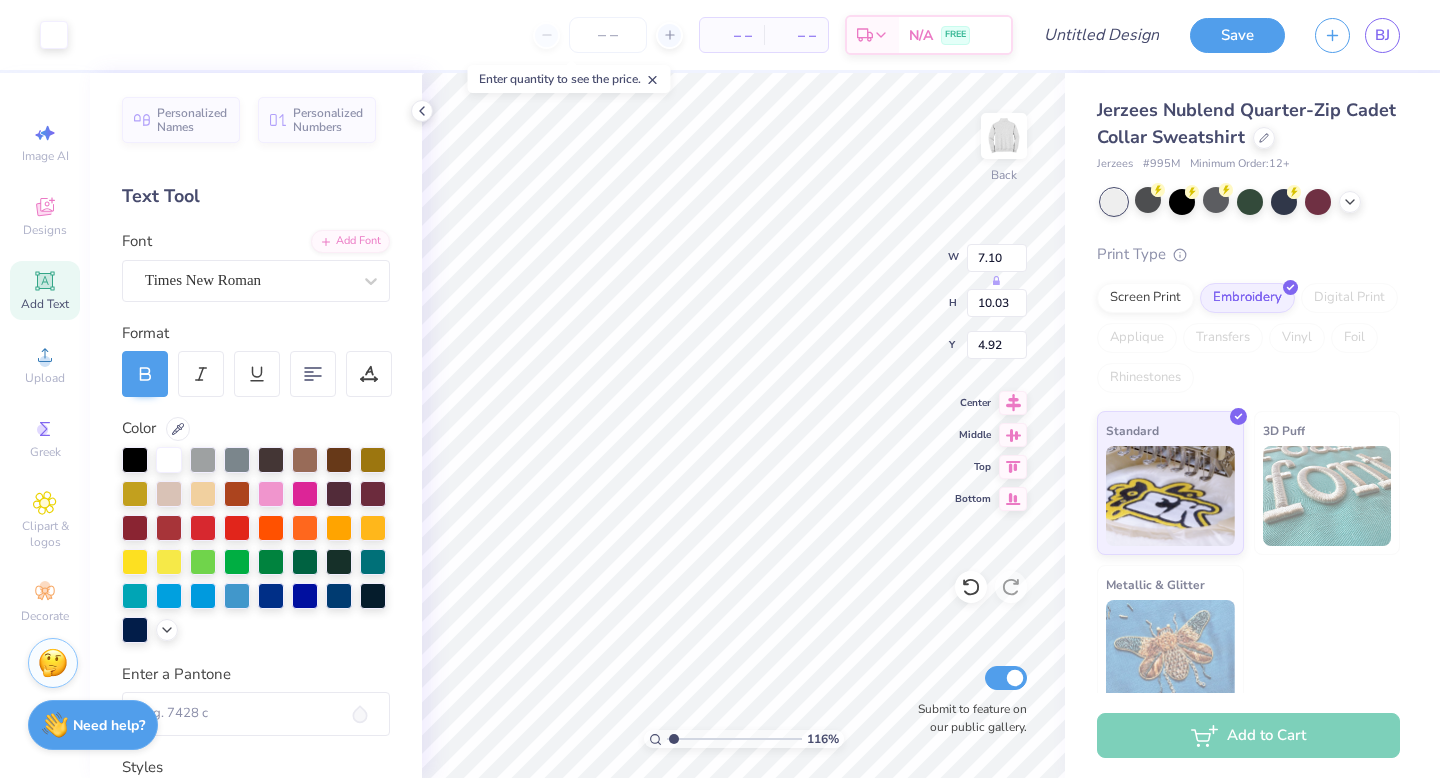 type on "4.10" 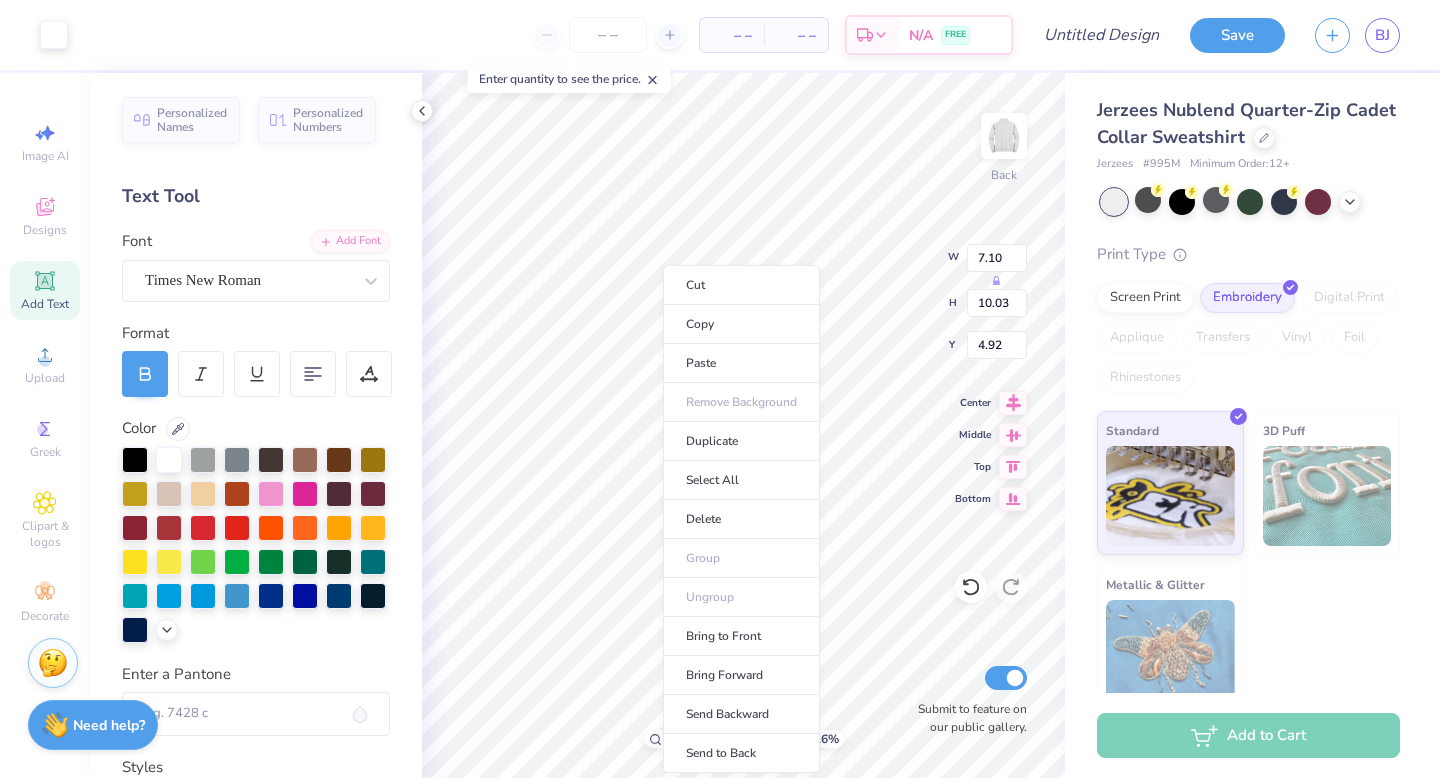 click on "Cut Copy Paste Remove Background Duplicate Select All Delete Group Ungroup Bring to Front Bring Forward Send Backward Send to Back" at bounding box center [741, 519] 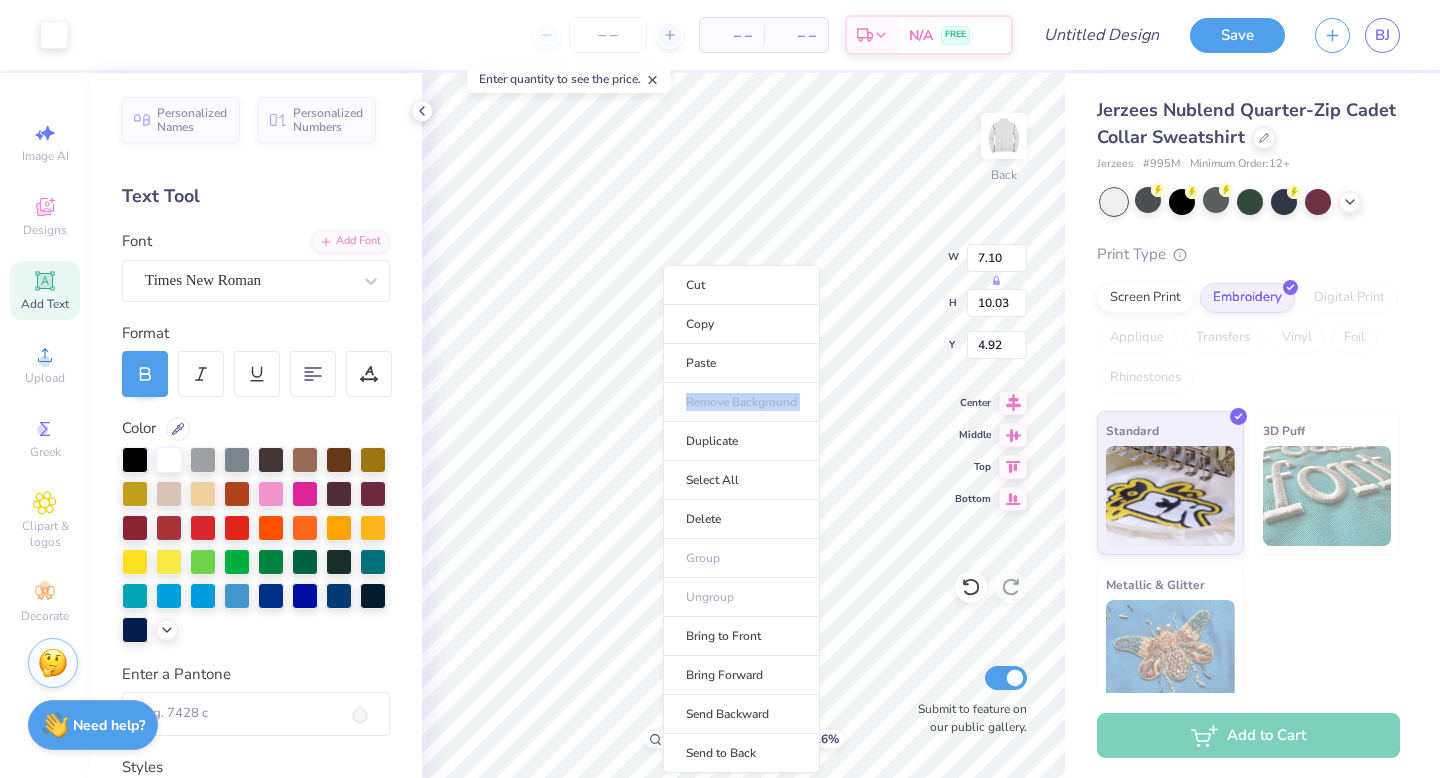 click on "Cut Copy Paste Remove Background Duplicate Select All Delete Group Ungroup Bring to Front Bring Forward Send Backward Send to Back" at bounding box center [741, 519] 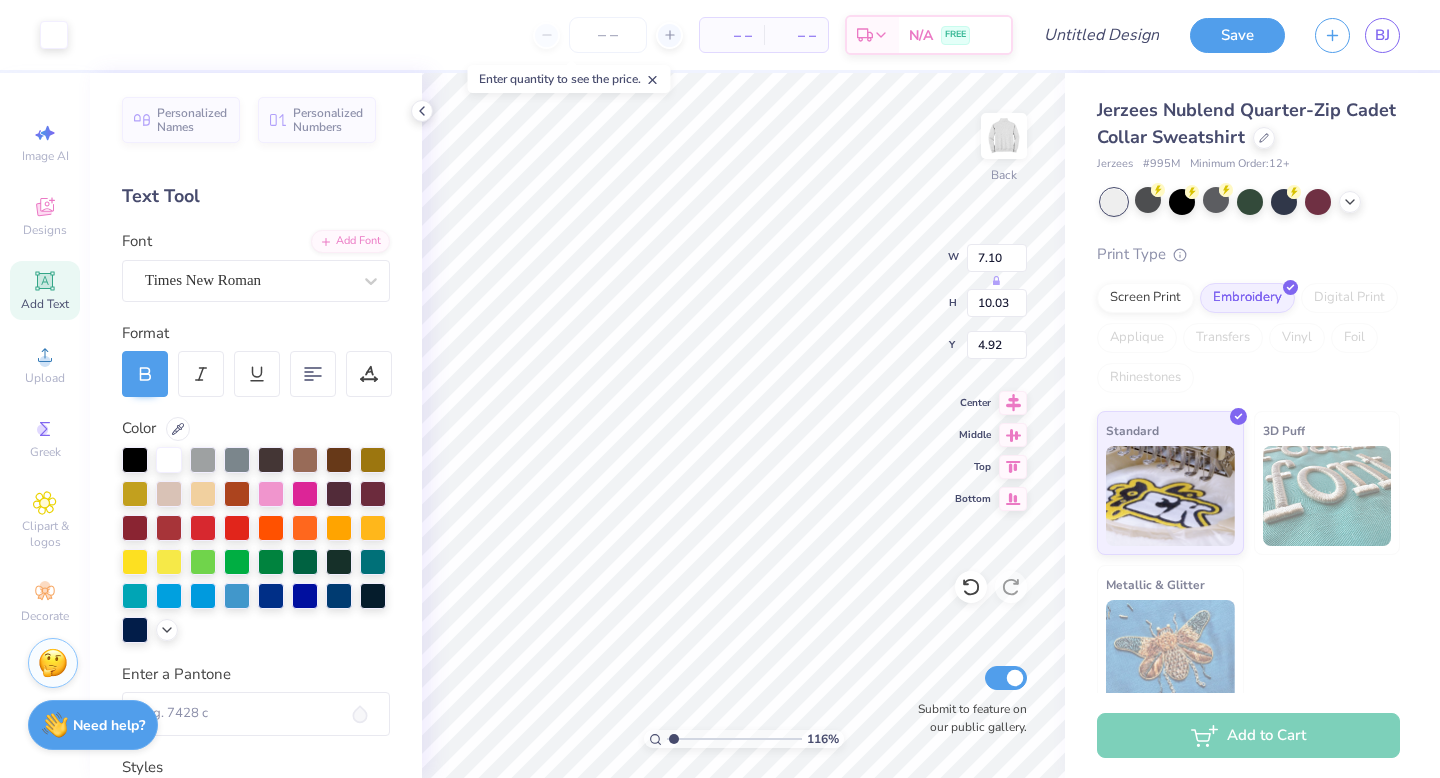 type on "4.73" 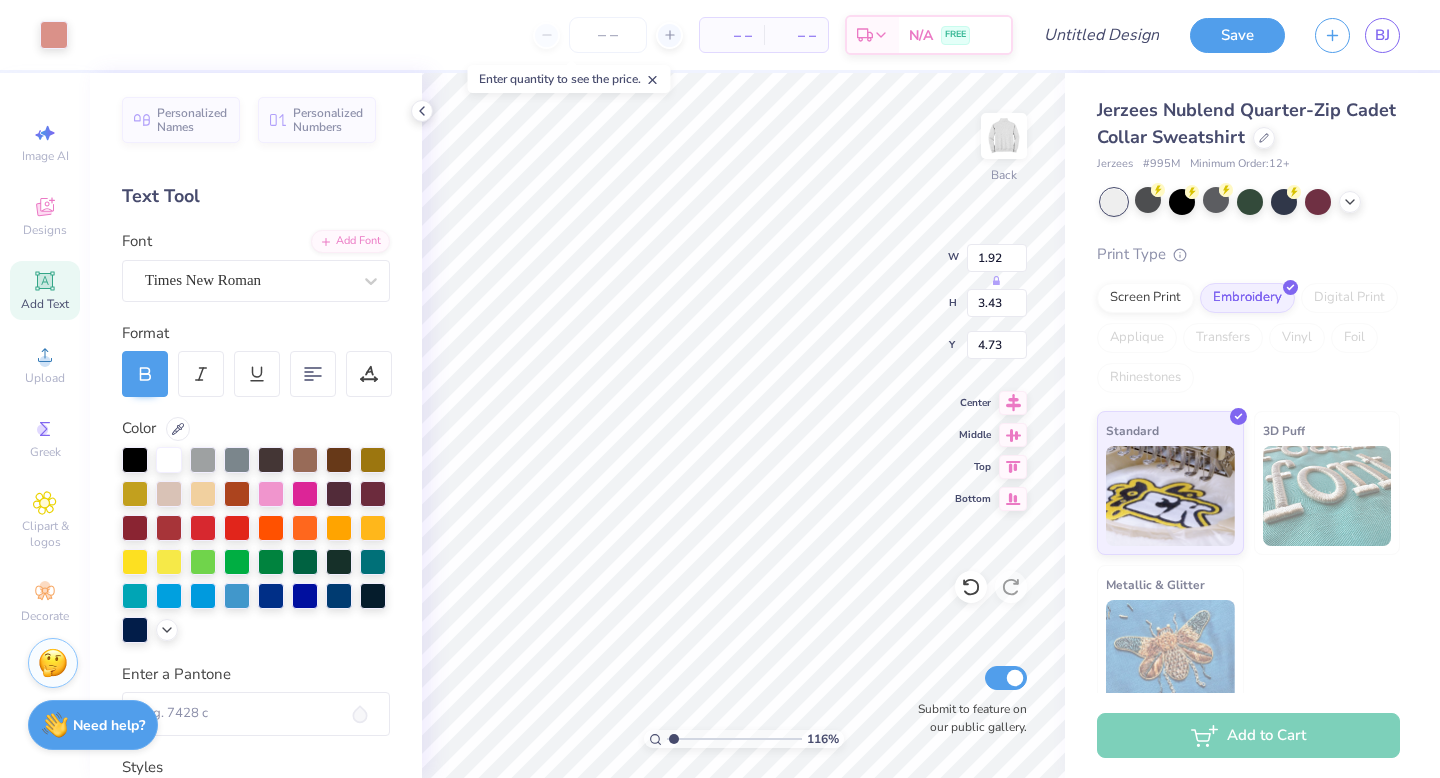 type on "1.92" 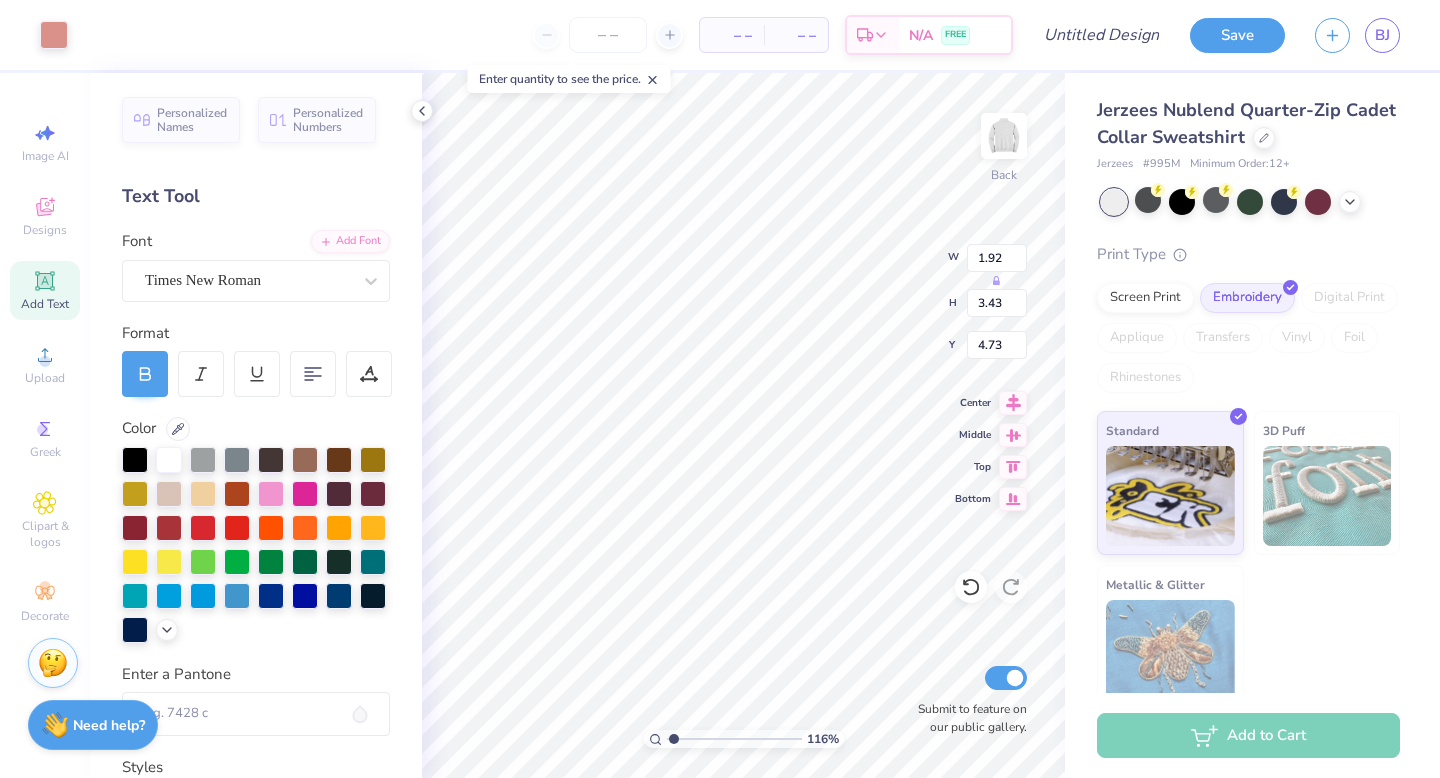 type on "3.43" 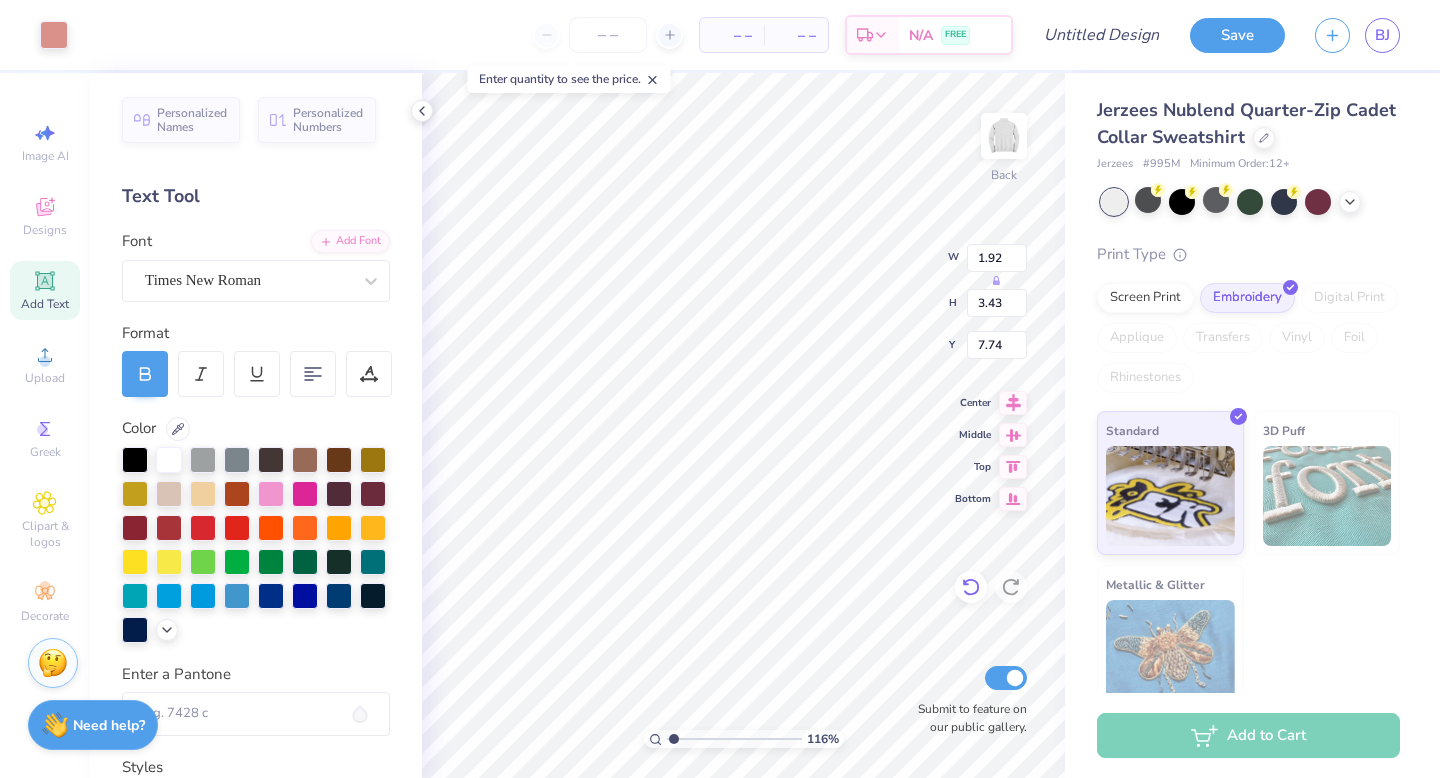 type on "7.79" 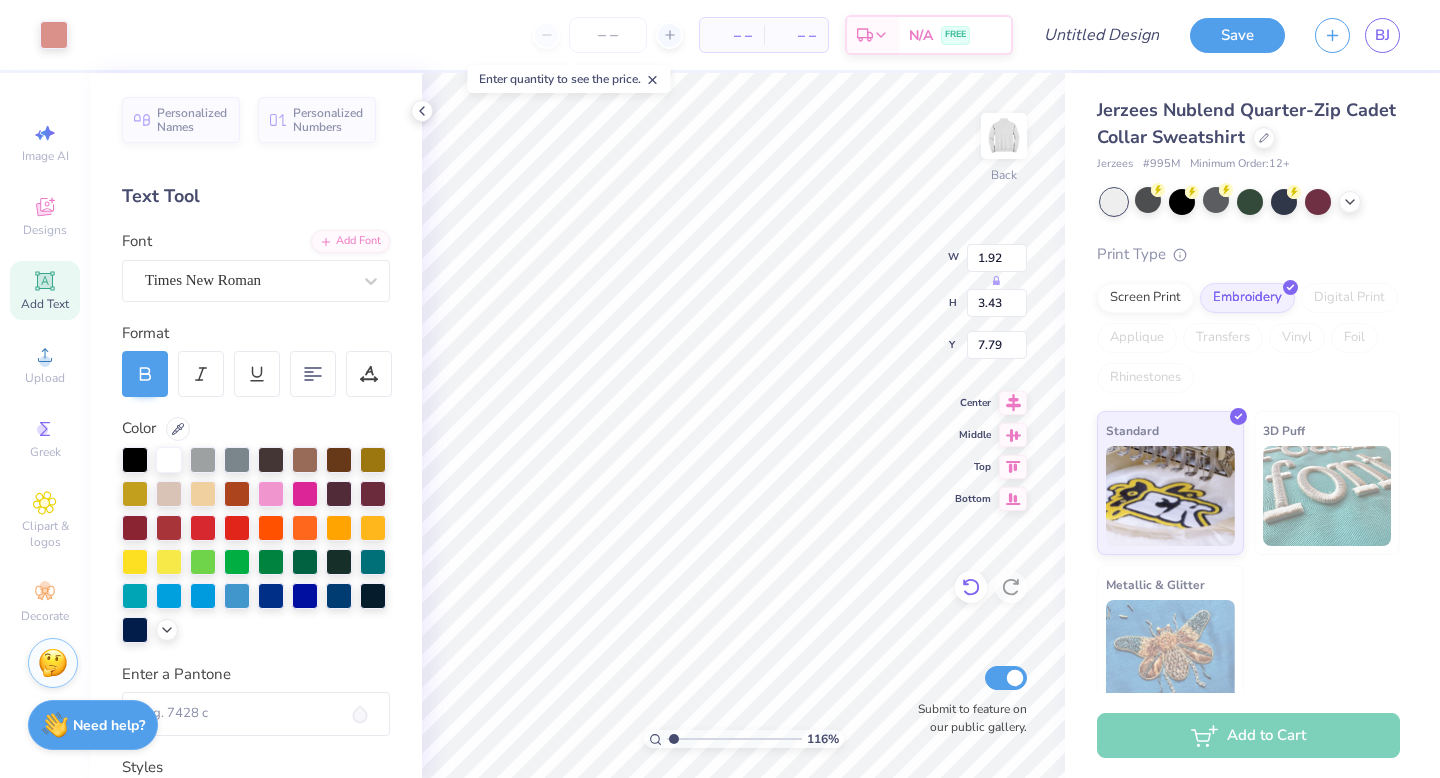 type on "0.32" 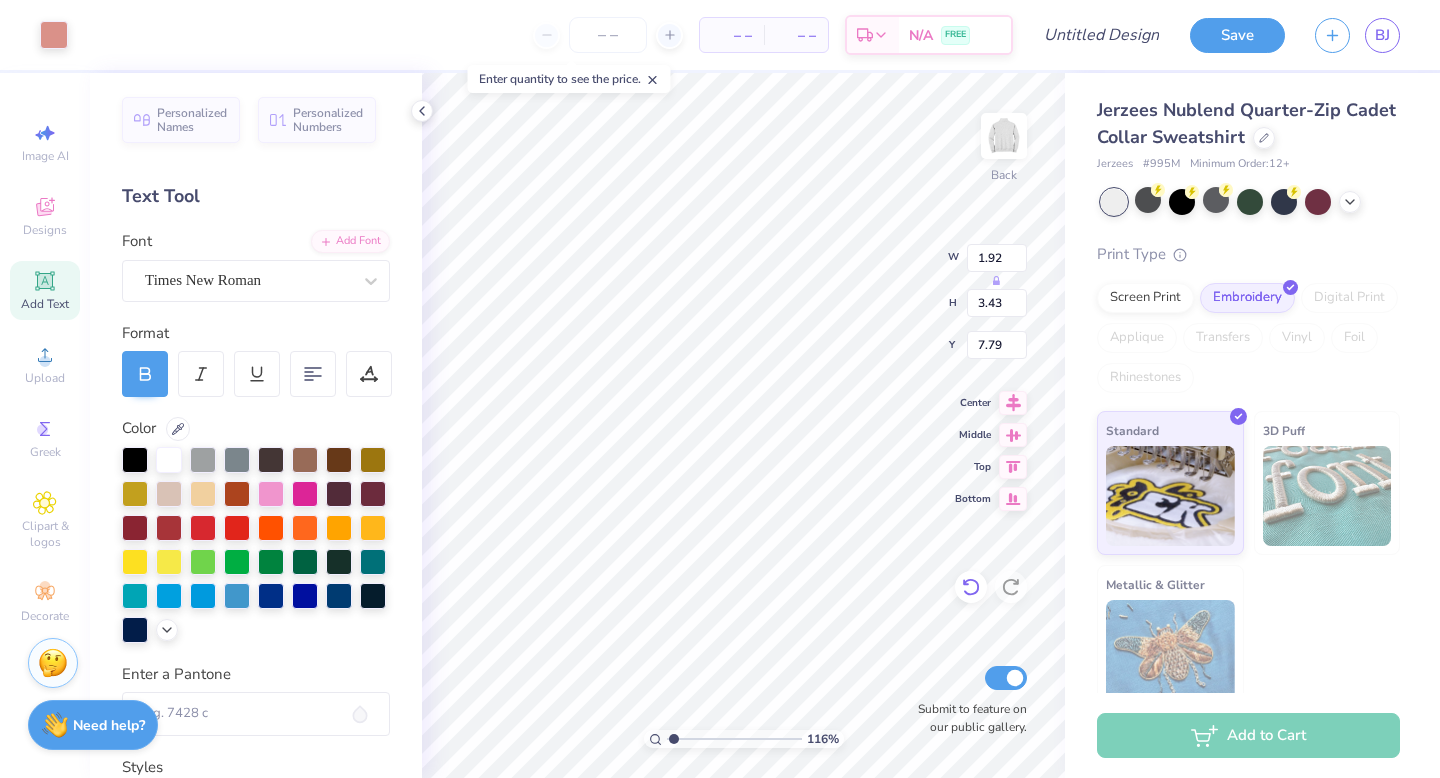type on "0.76" 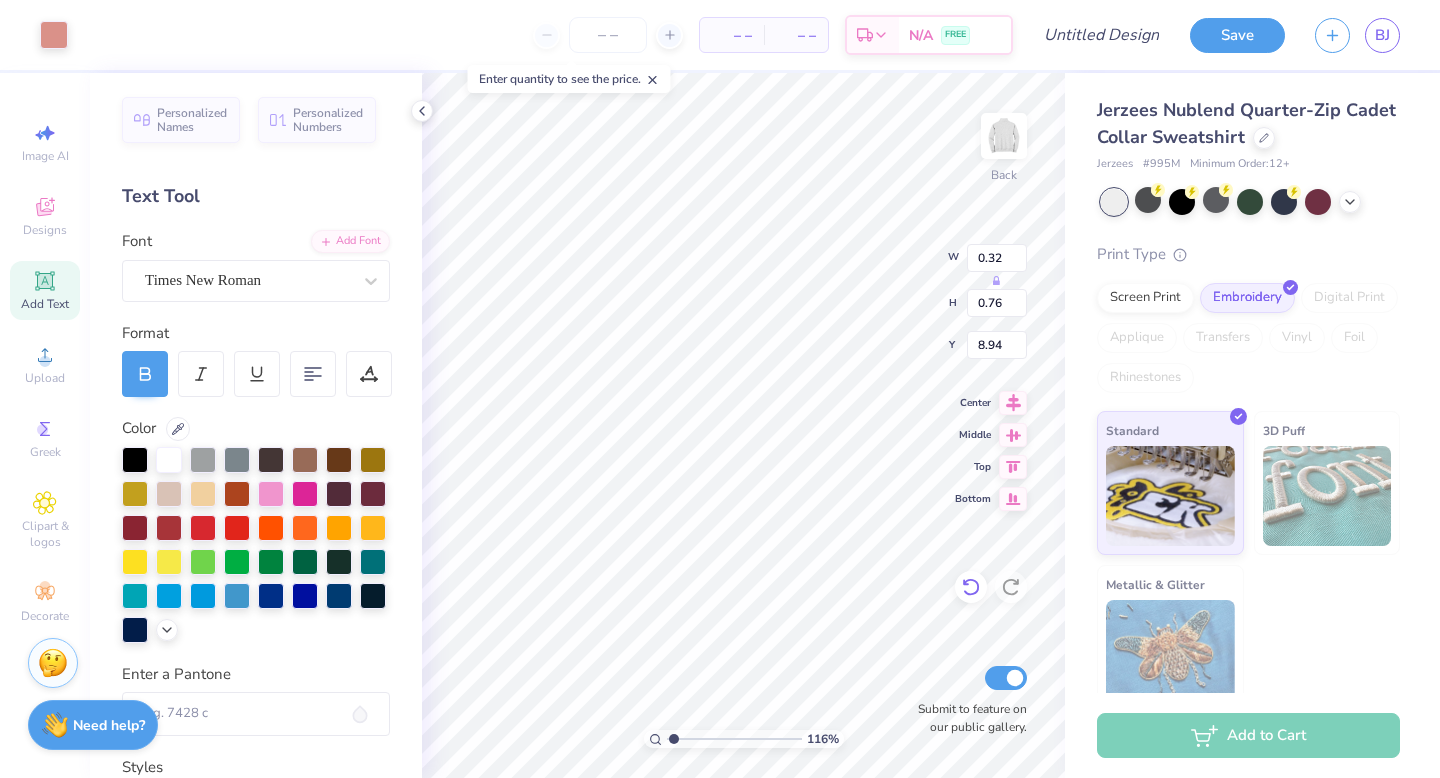 type on "8.99" 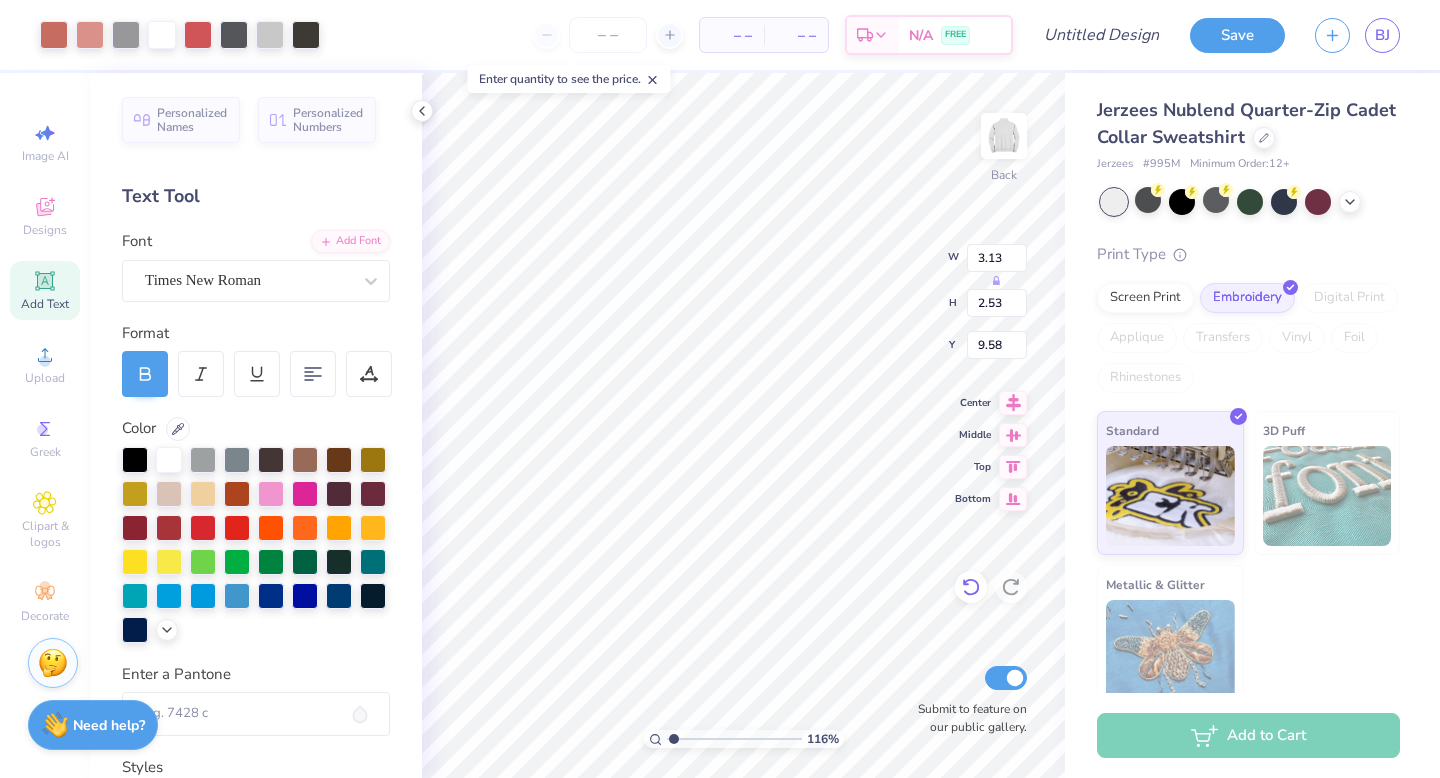 type on "3.13" 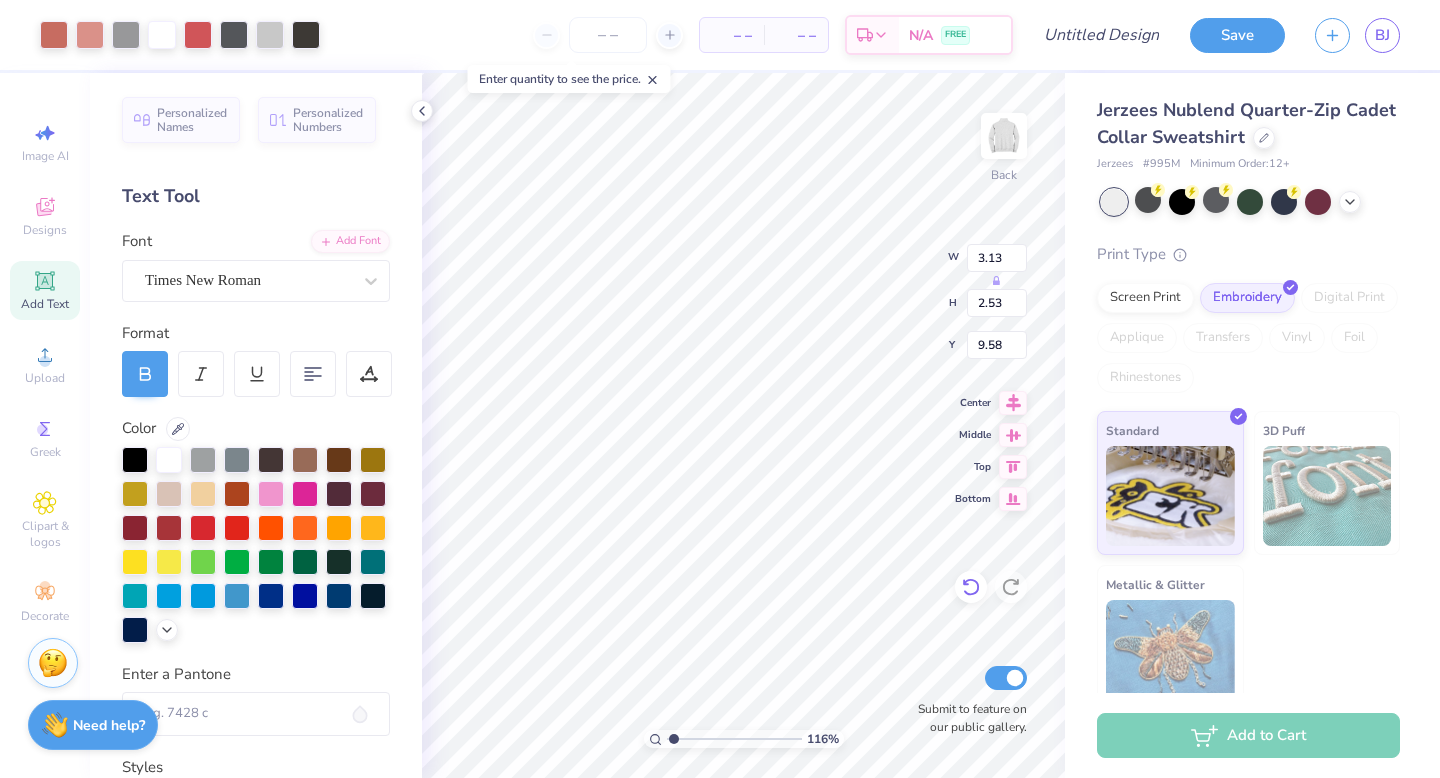 type on "2.53" 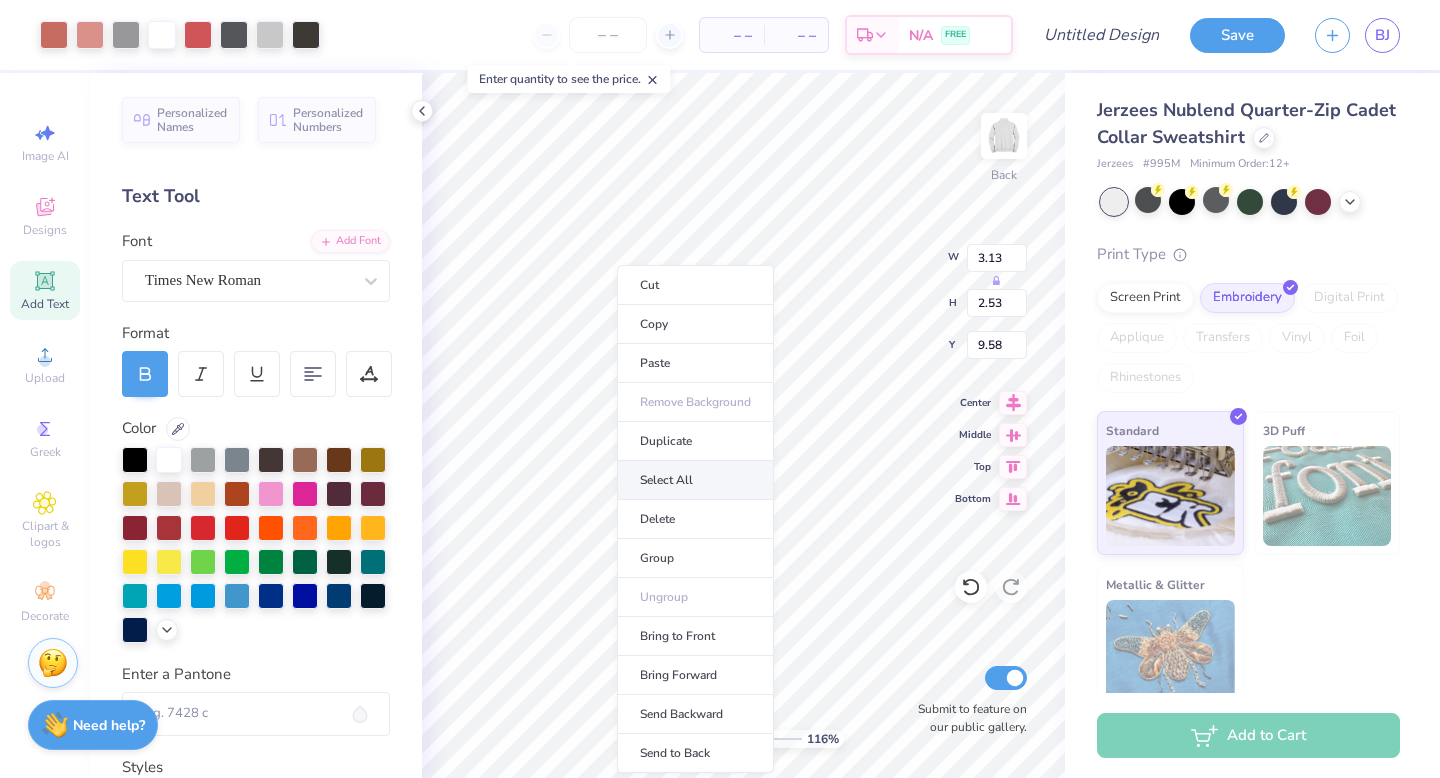 click on "Select All" at bounding box center [695, 480] 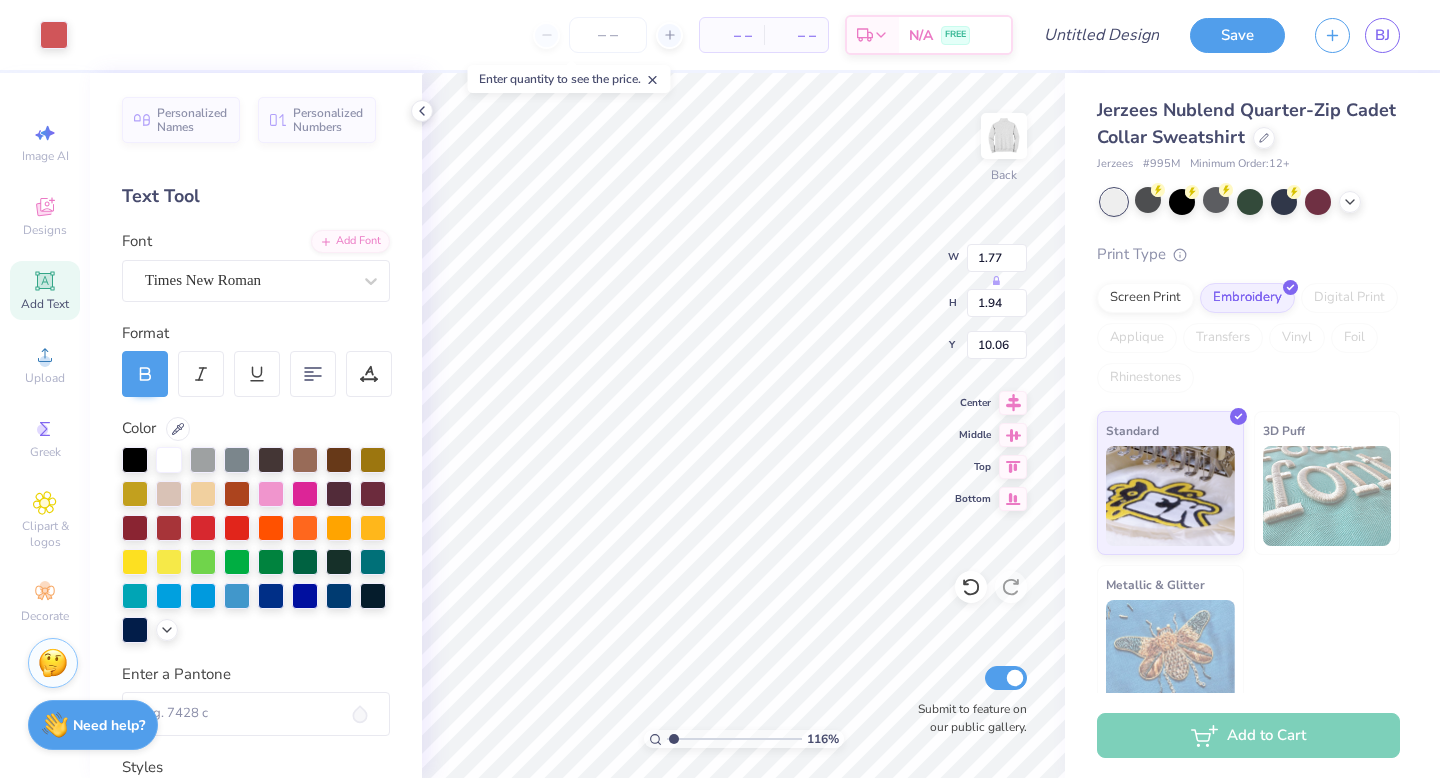 type on "10.06" 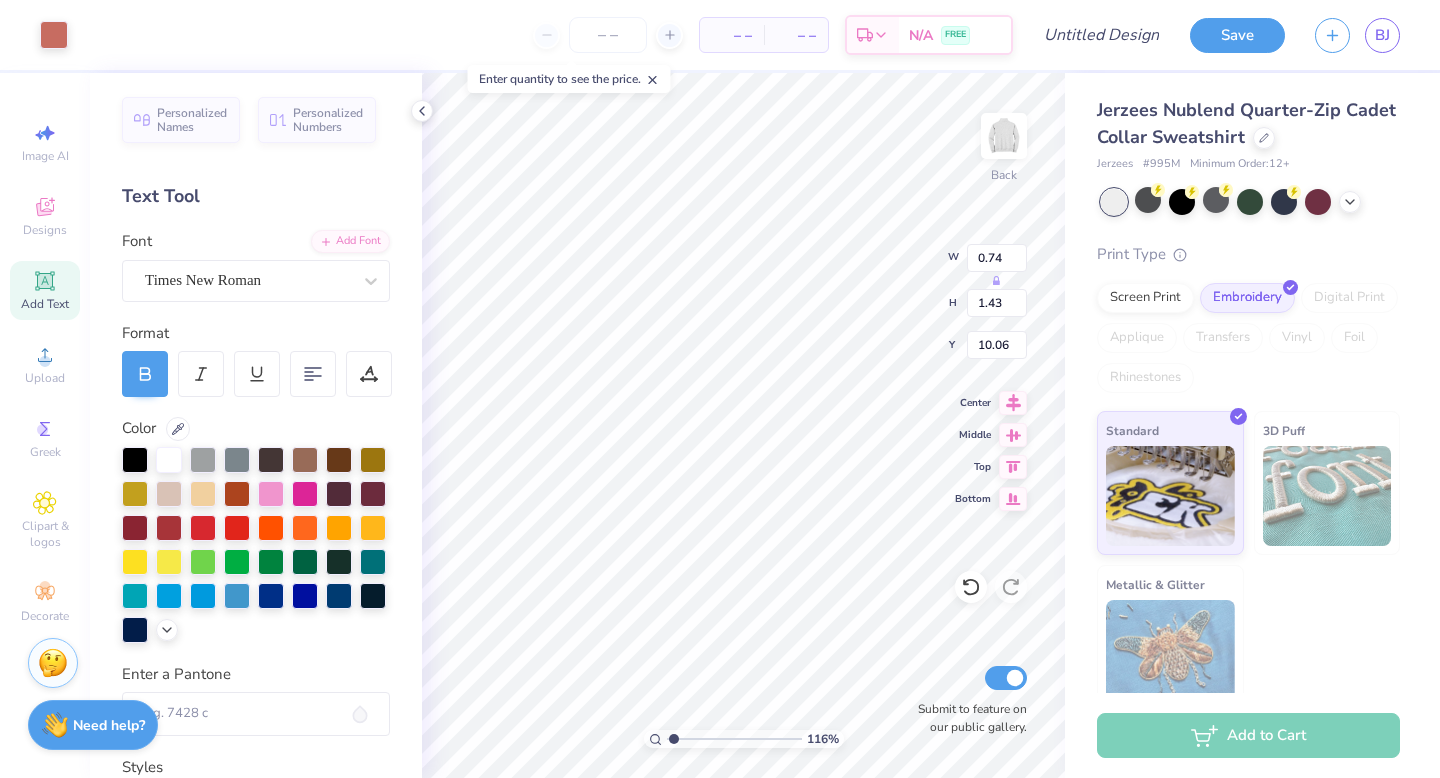 type on "0.74" 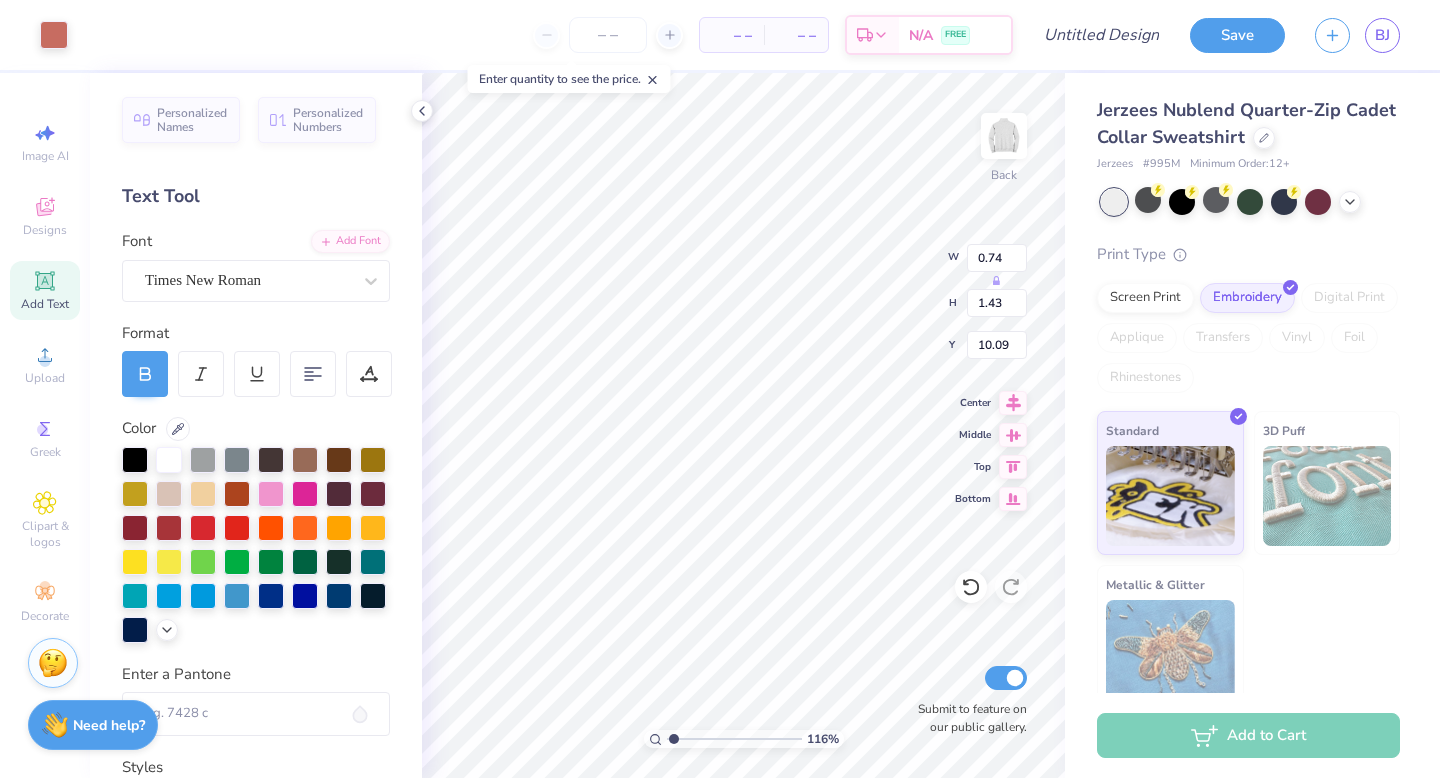 type on "10.20" 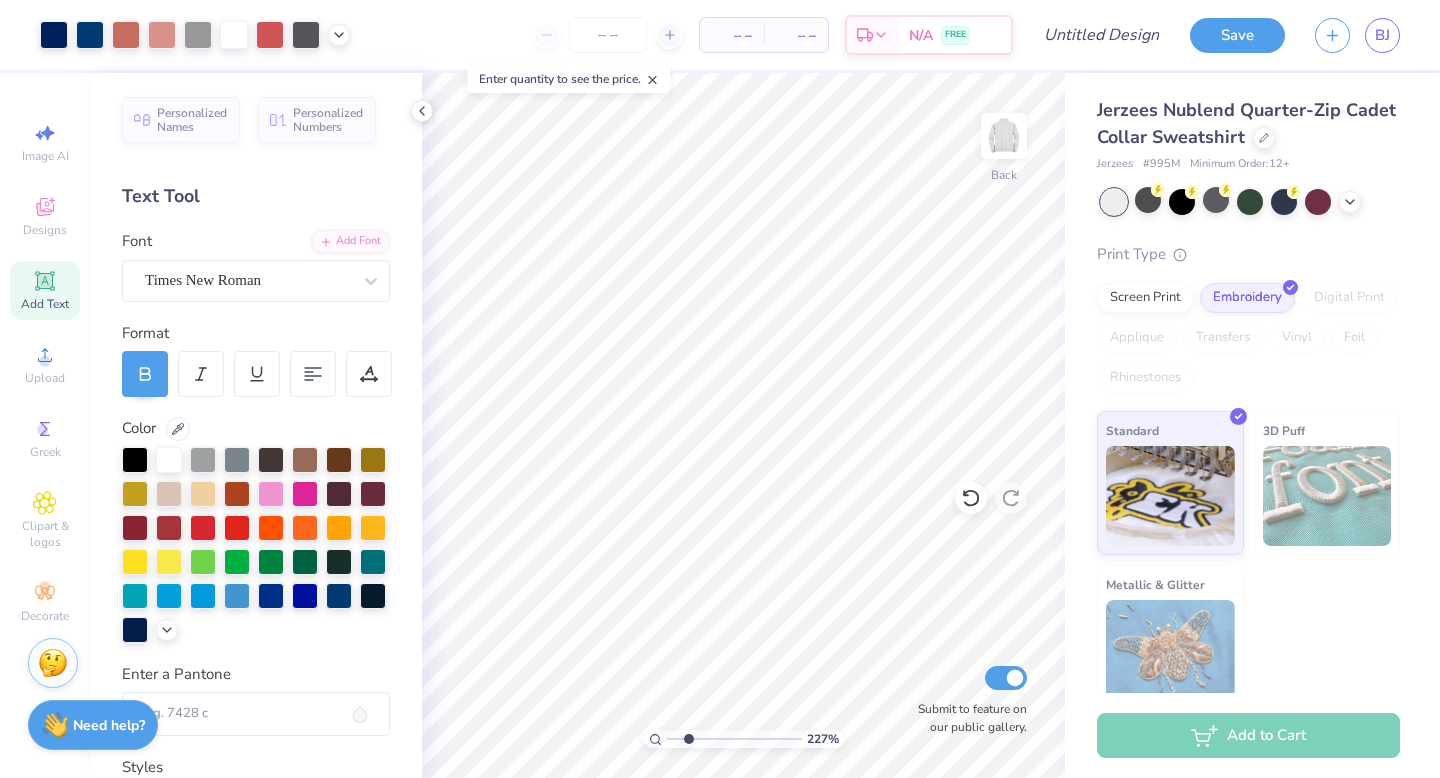 drag, startPoint x: 673, startPoint y: 737, endPoint x: 688, endPoint y: 738, distance: 15.033297 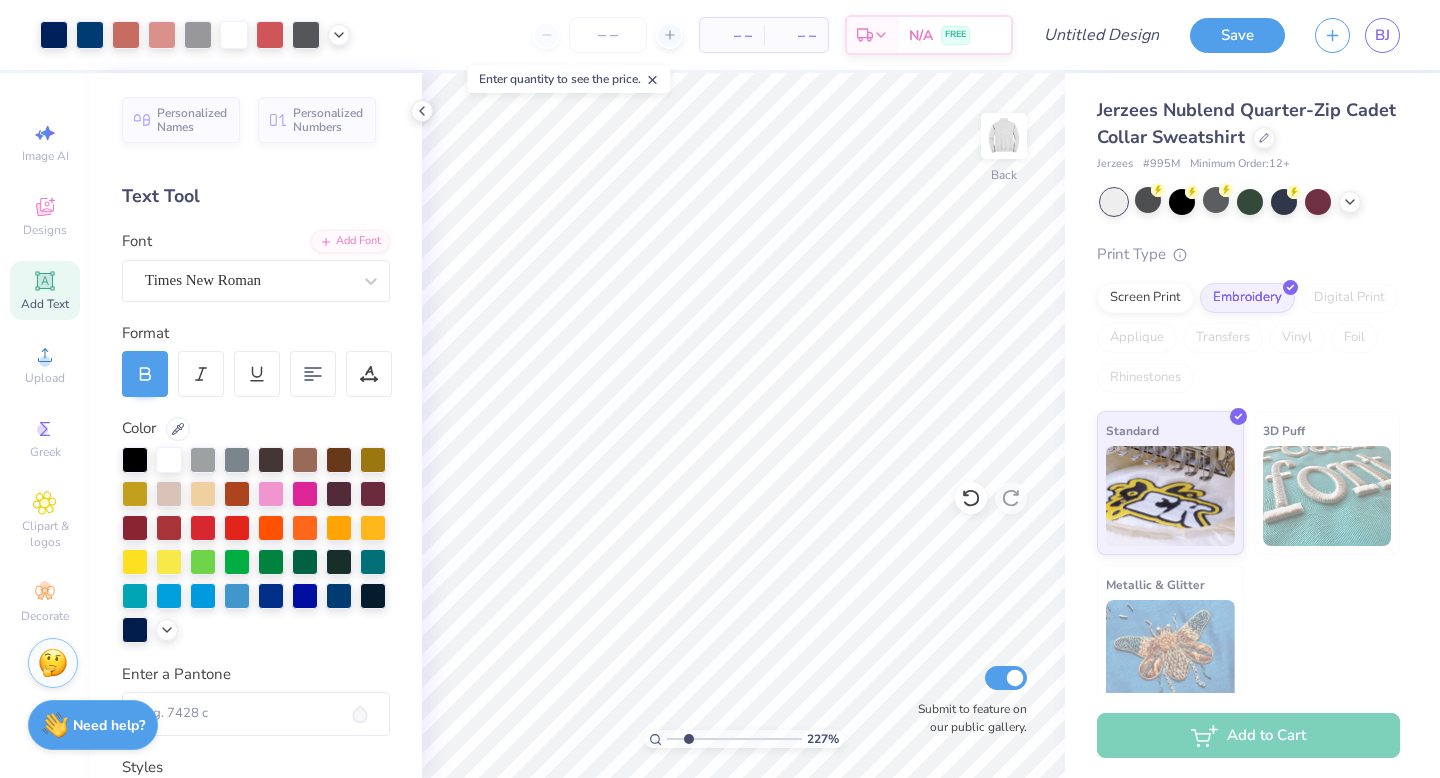 type on "2.27" 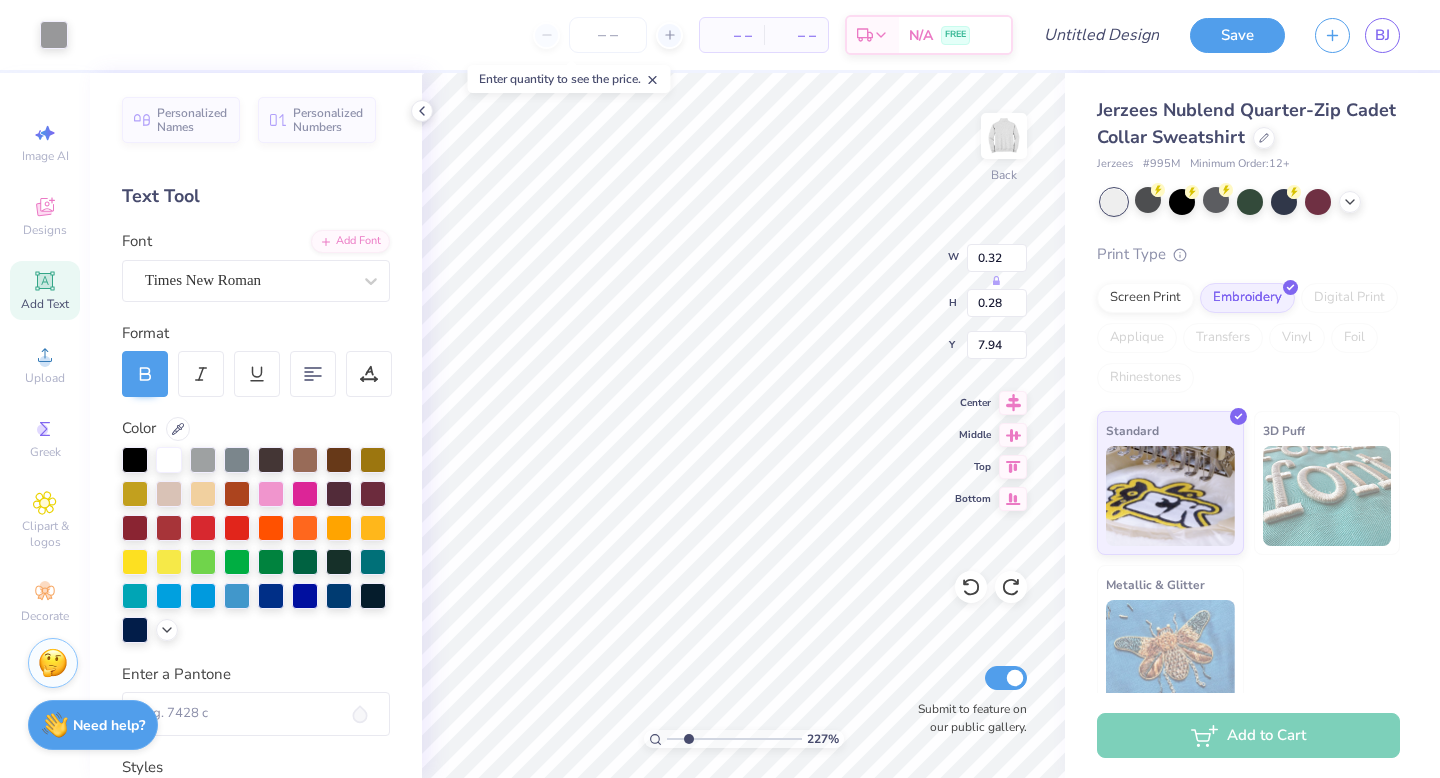 type on "6.82" 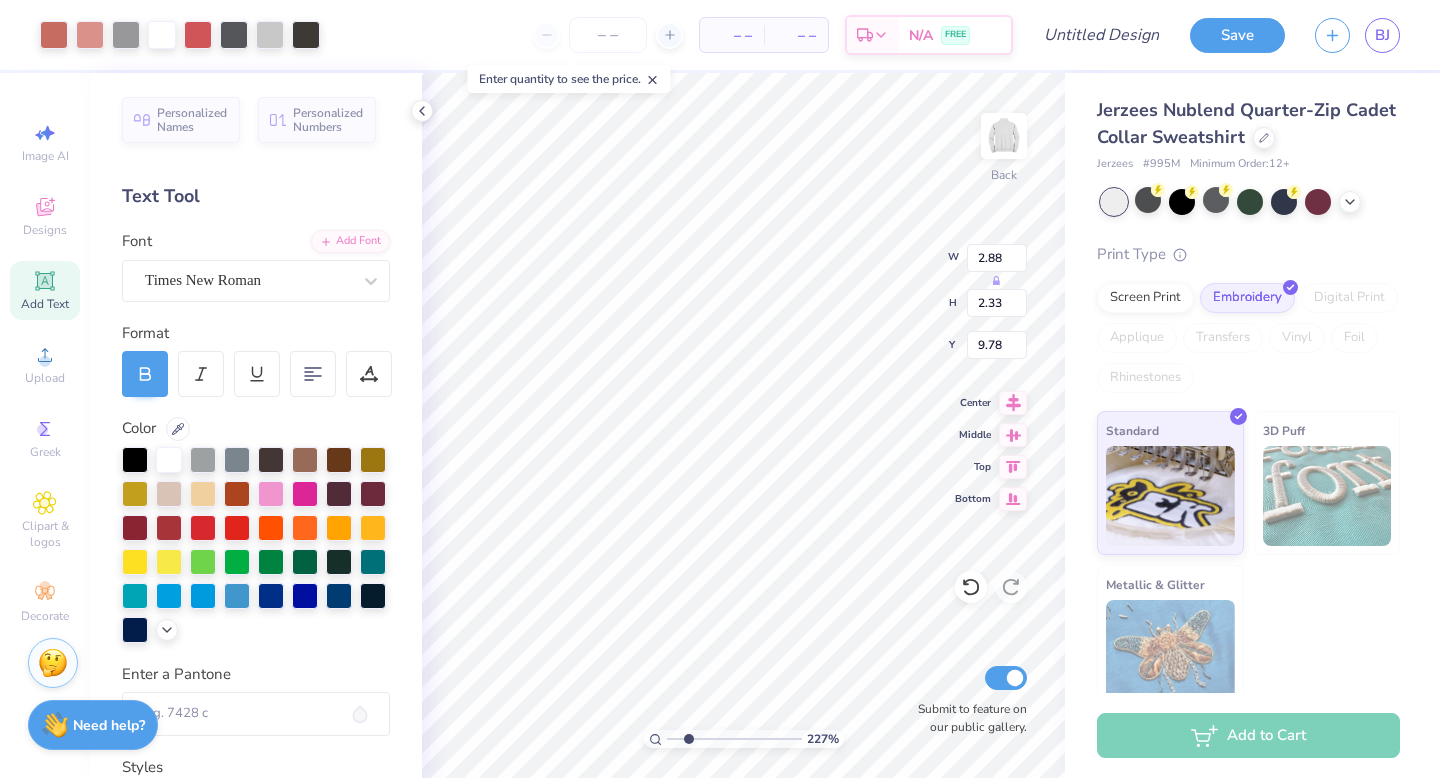 type on "2.88" 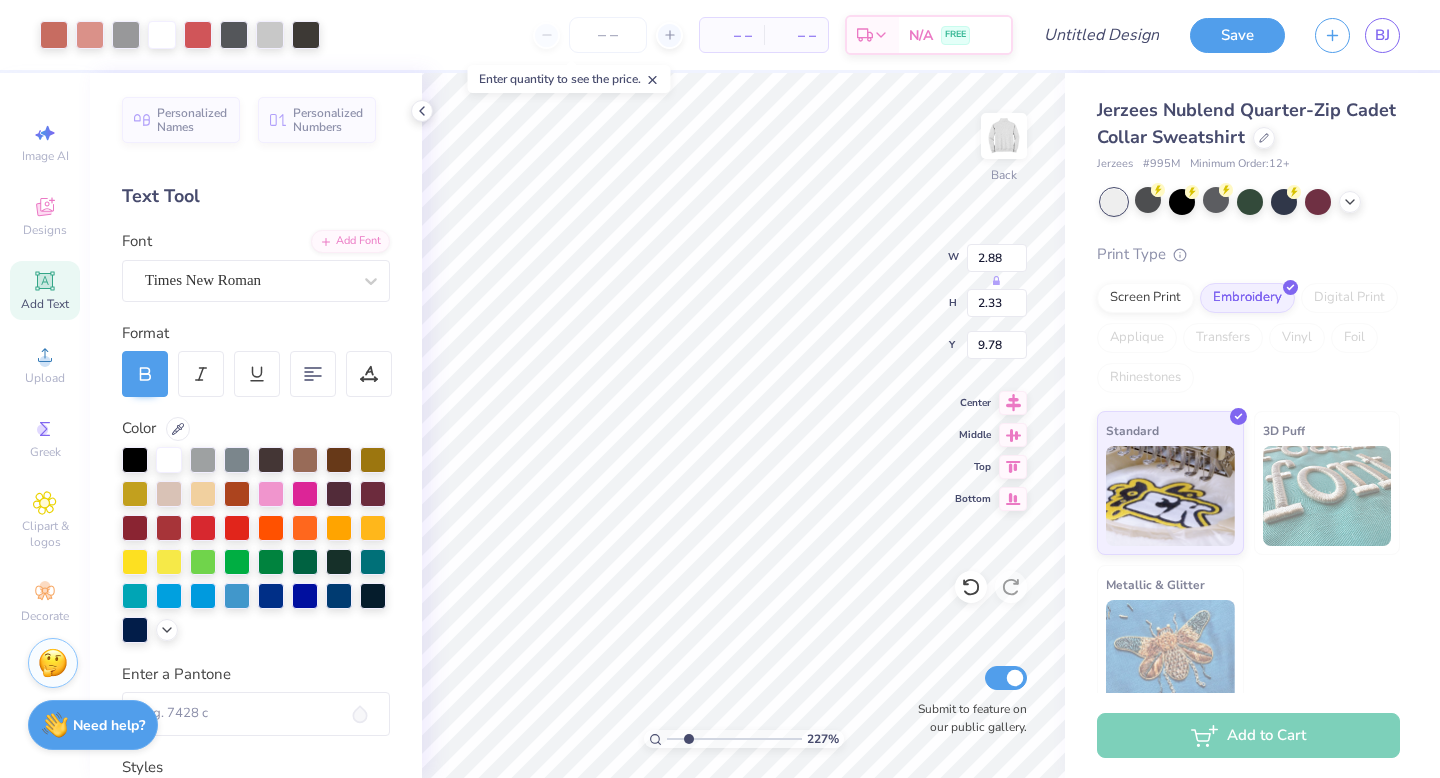 type on "2.33" 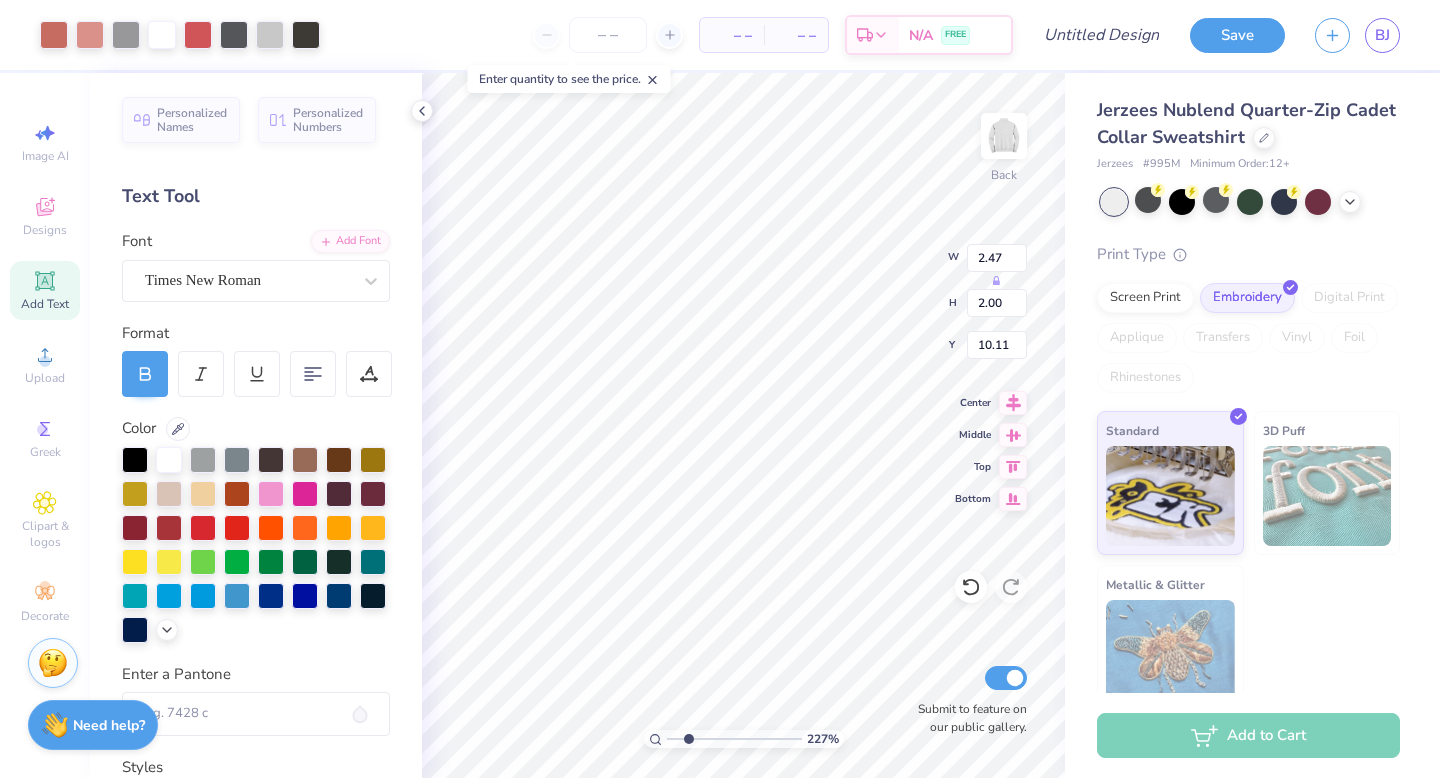 type on "2.47" 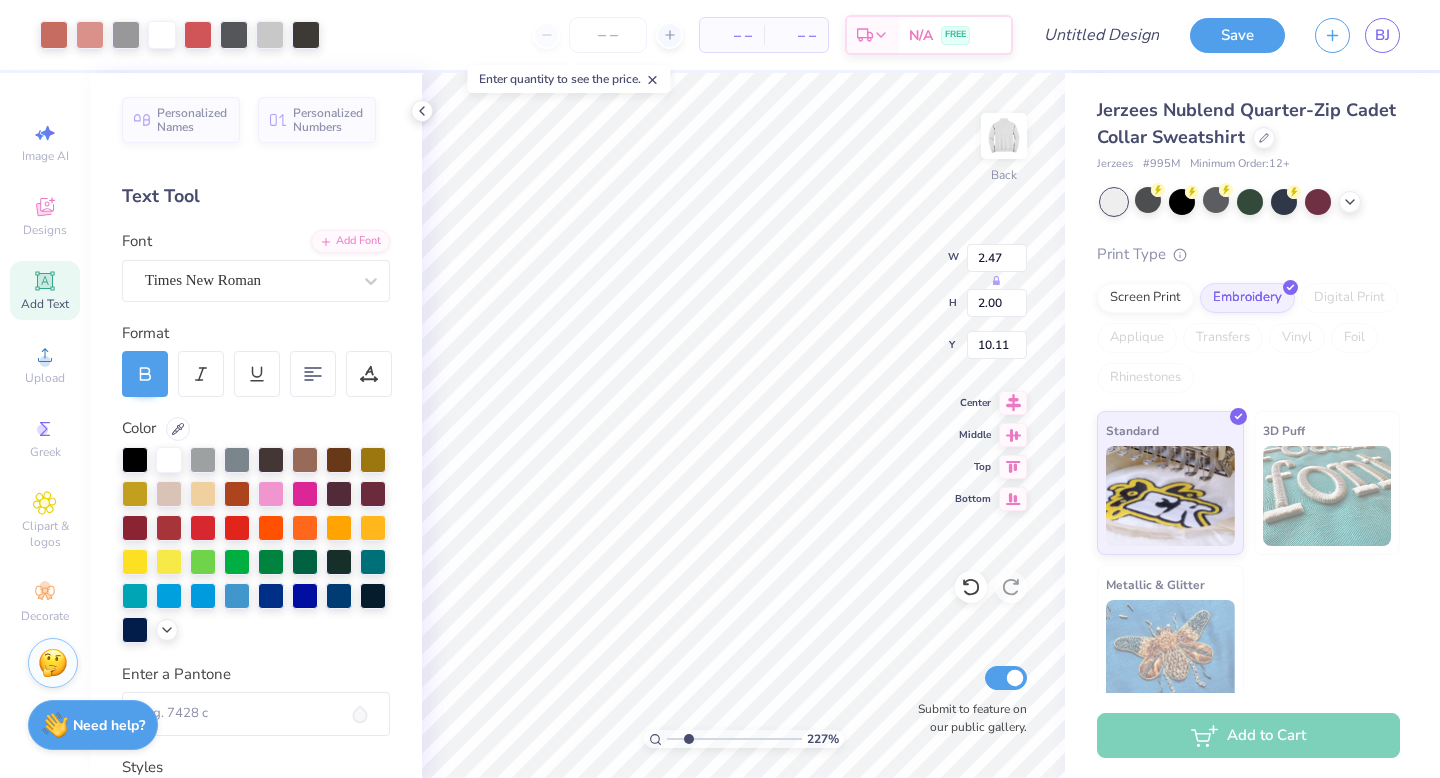 type on "2.00" 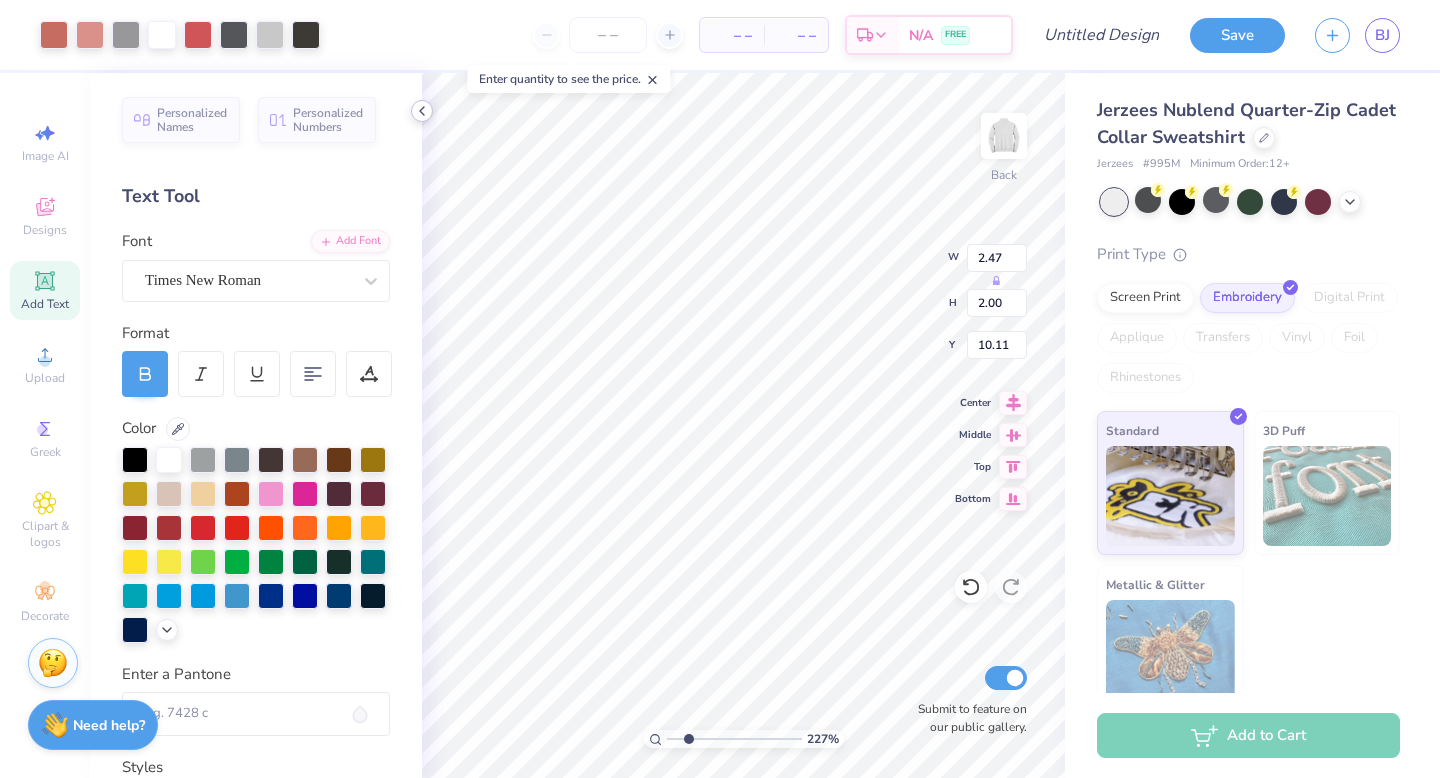 click 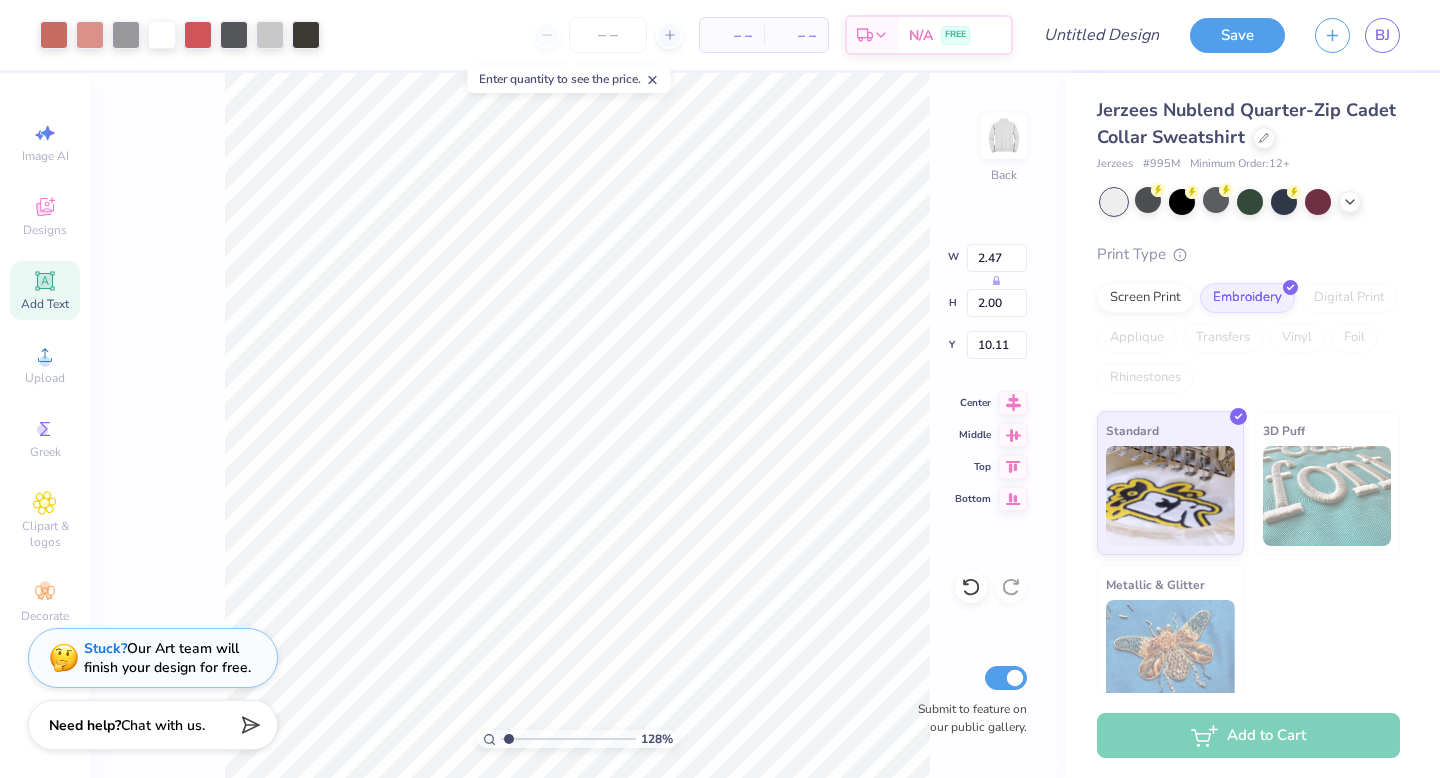 drag, startPoint x: 524, startPoint y: 740, endPoint x: 509, endPoint y: 740, distance: 15 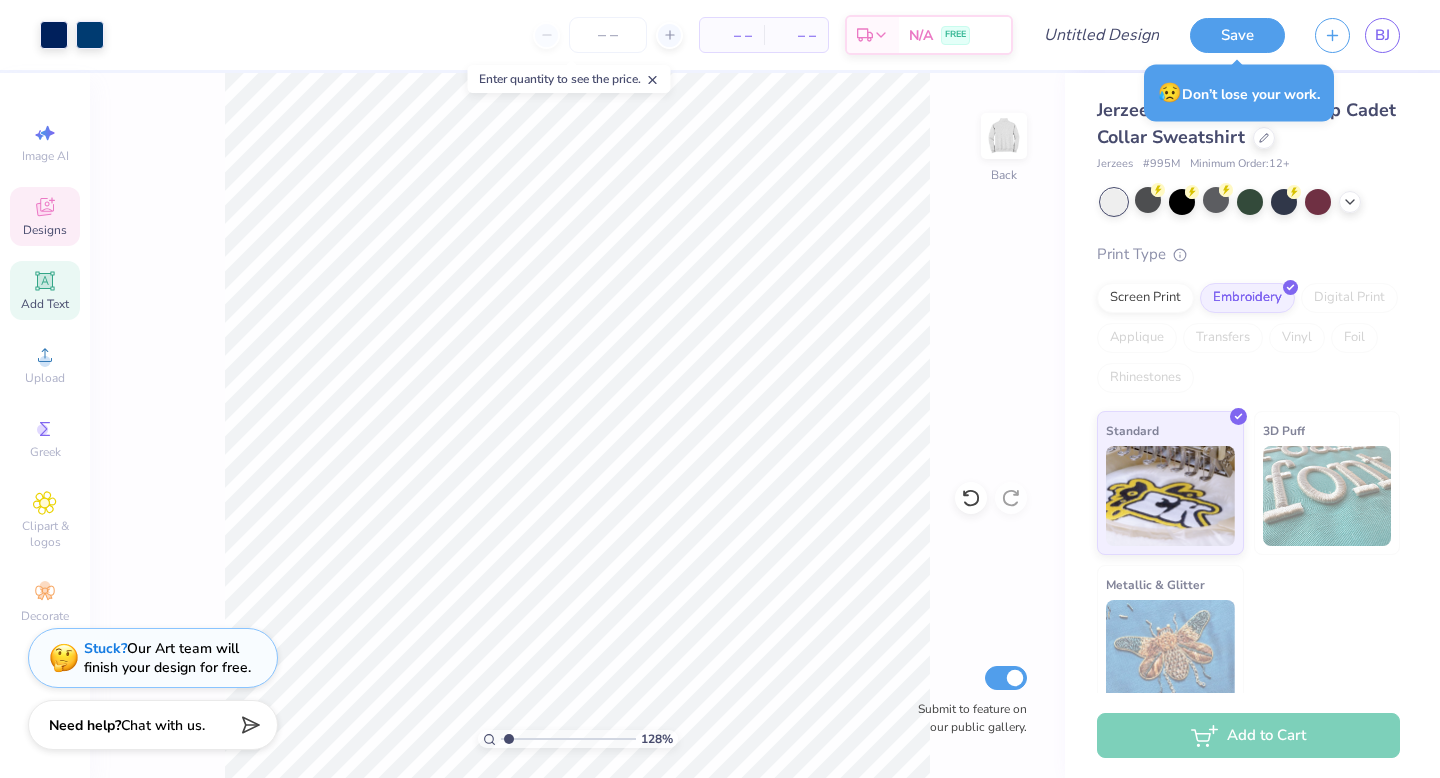 click on "Designs" at bounding box center [45, 230] 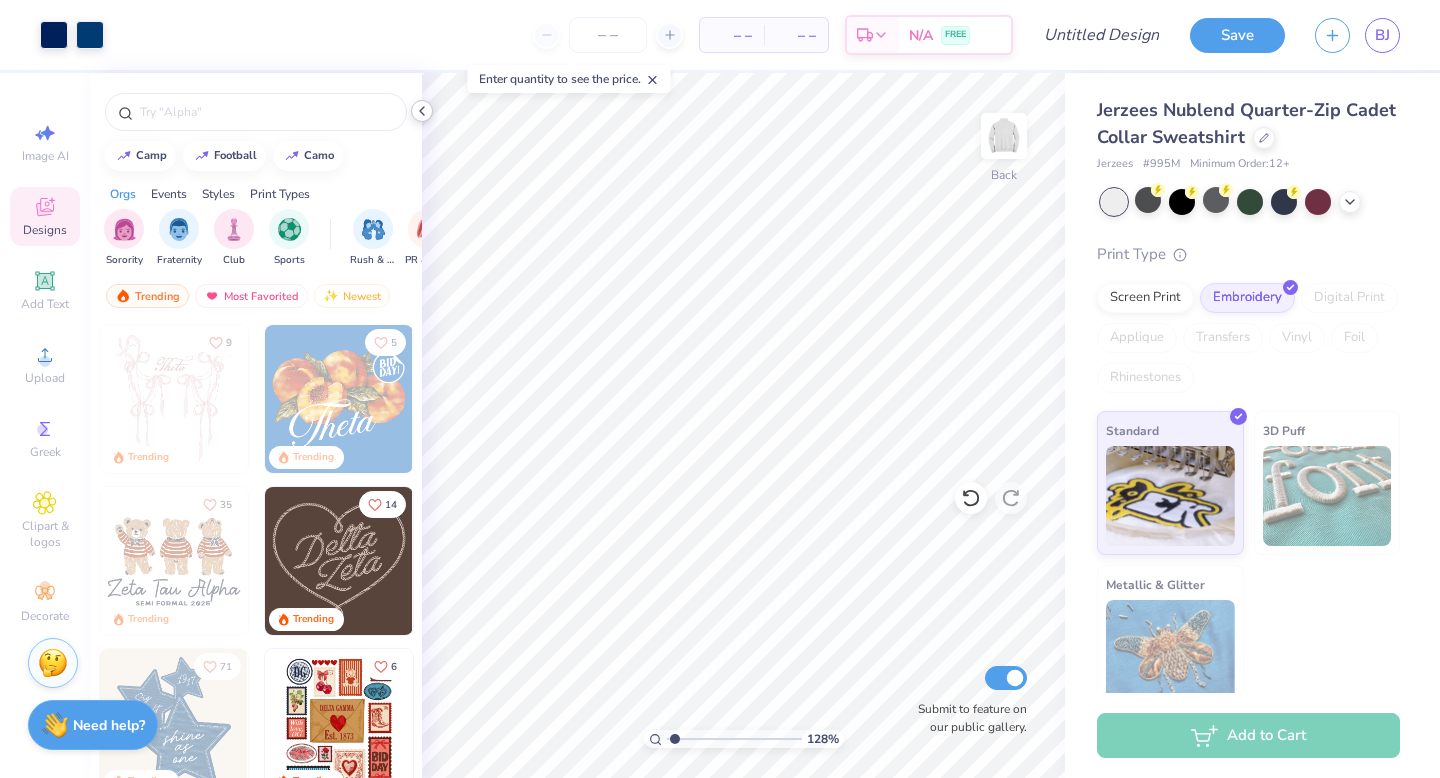 click 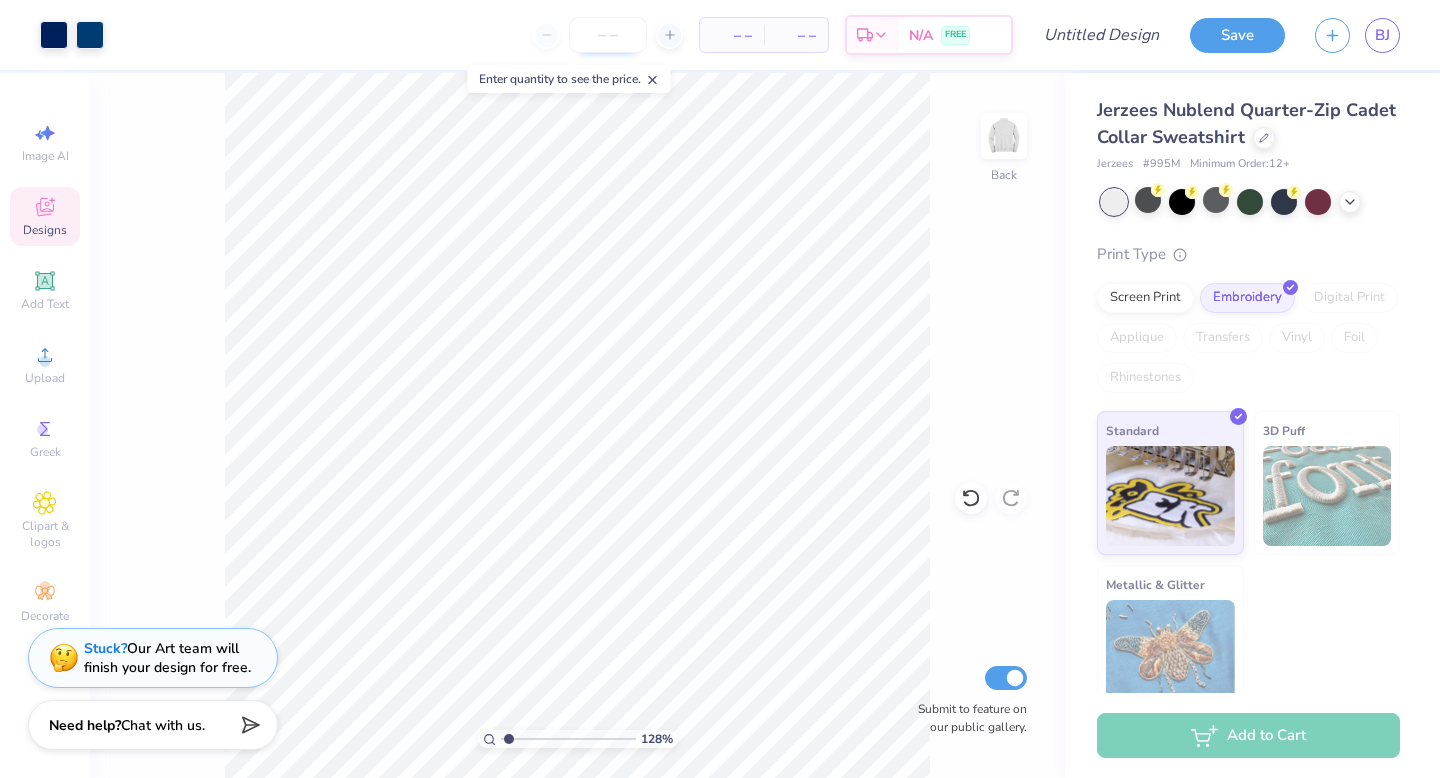 click at bounding box center [608, 35] 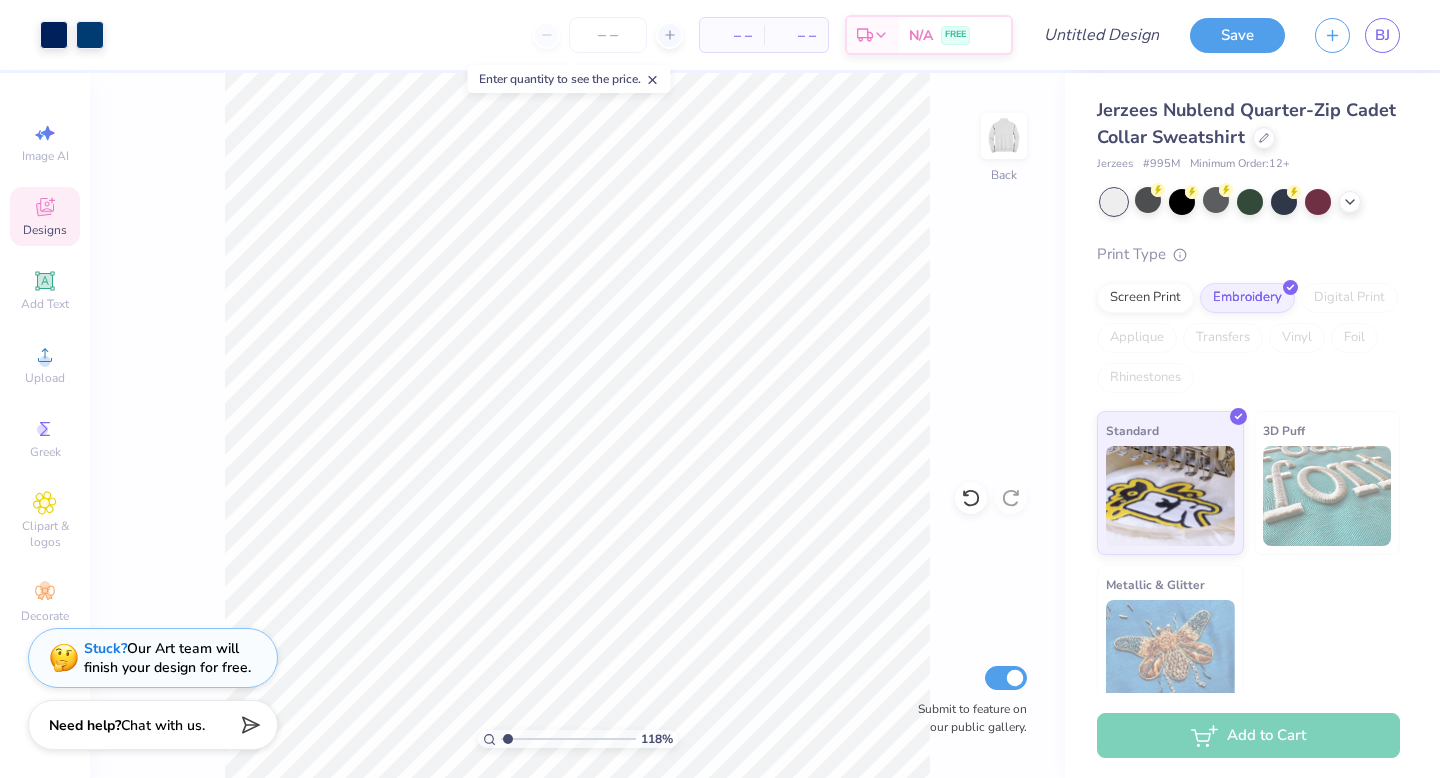 click at bounding box center [568, 739] 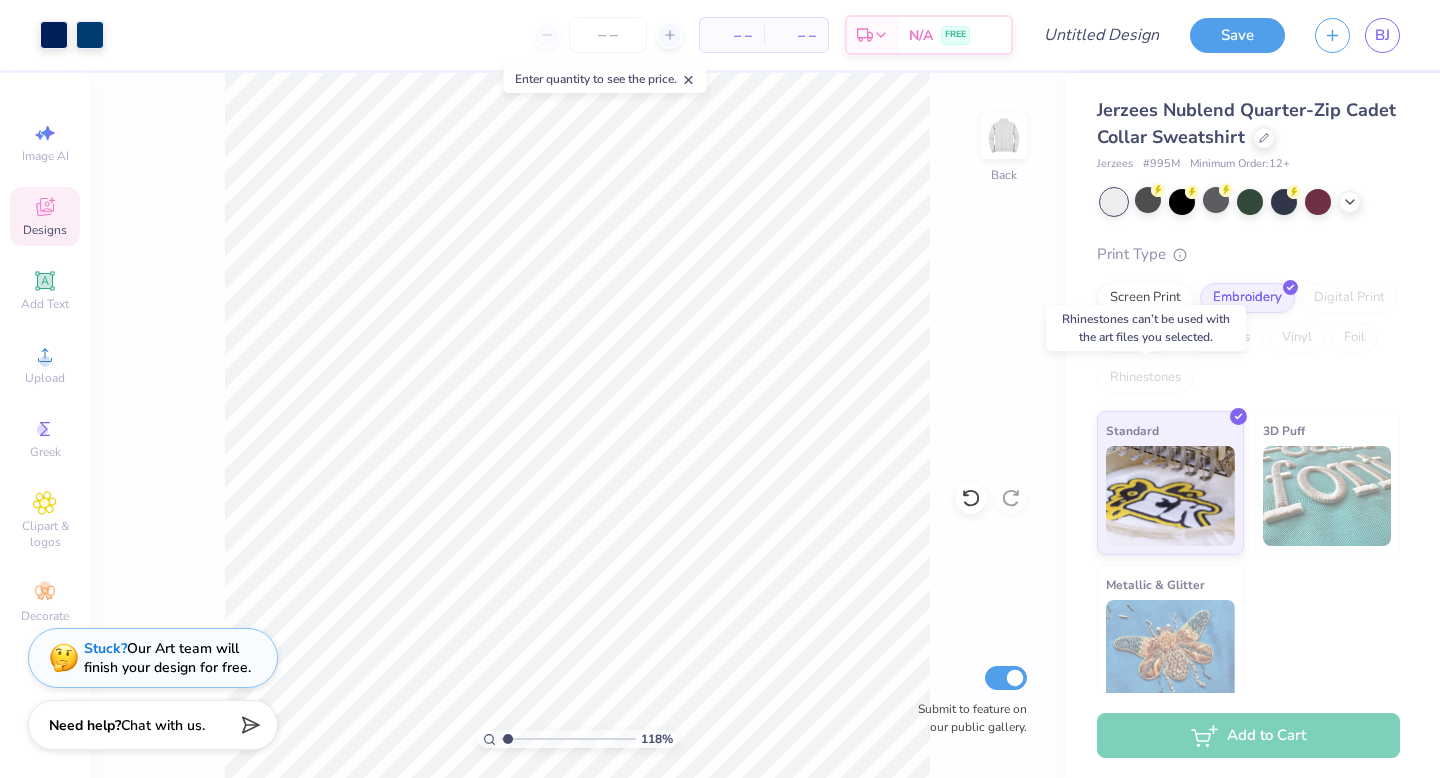 click on "Rhinestones" at bounding box center [1145, 378] 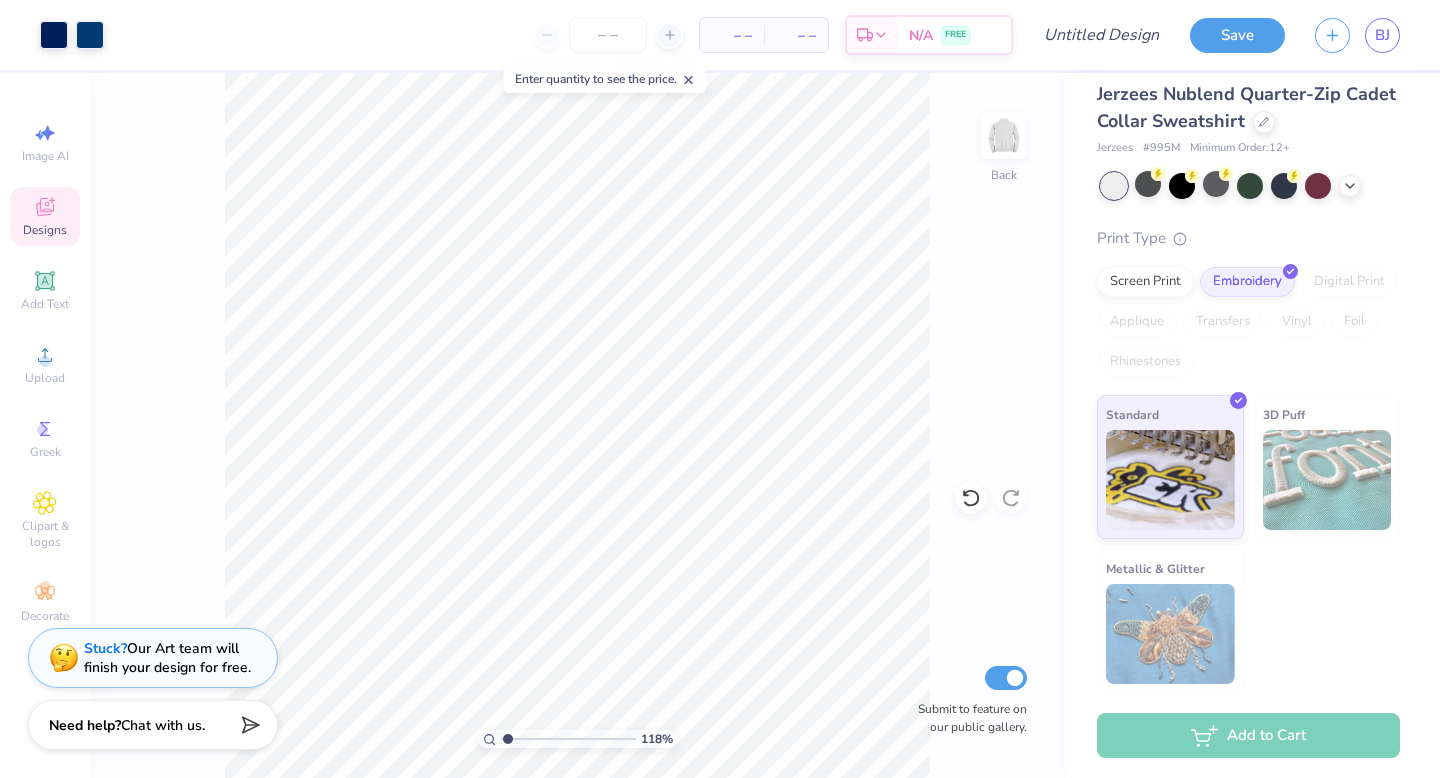 scroll, scrollTop: 0, scrollLeft: 0, axis: both 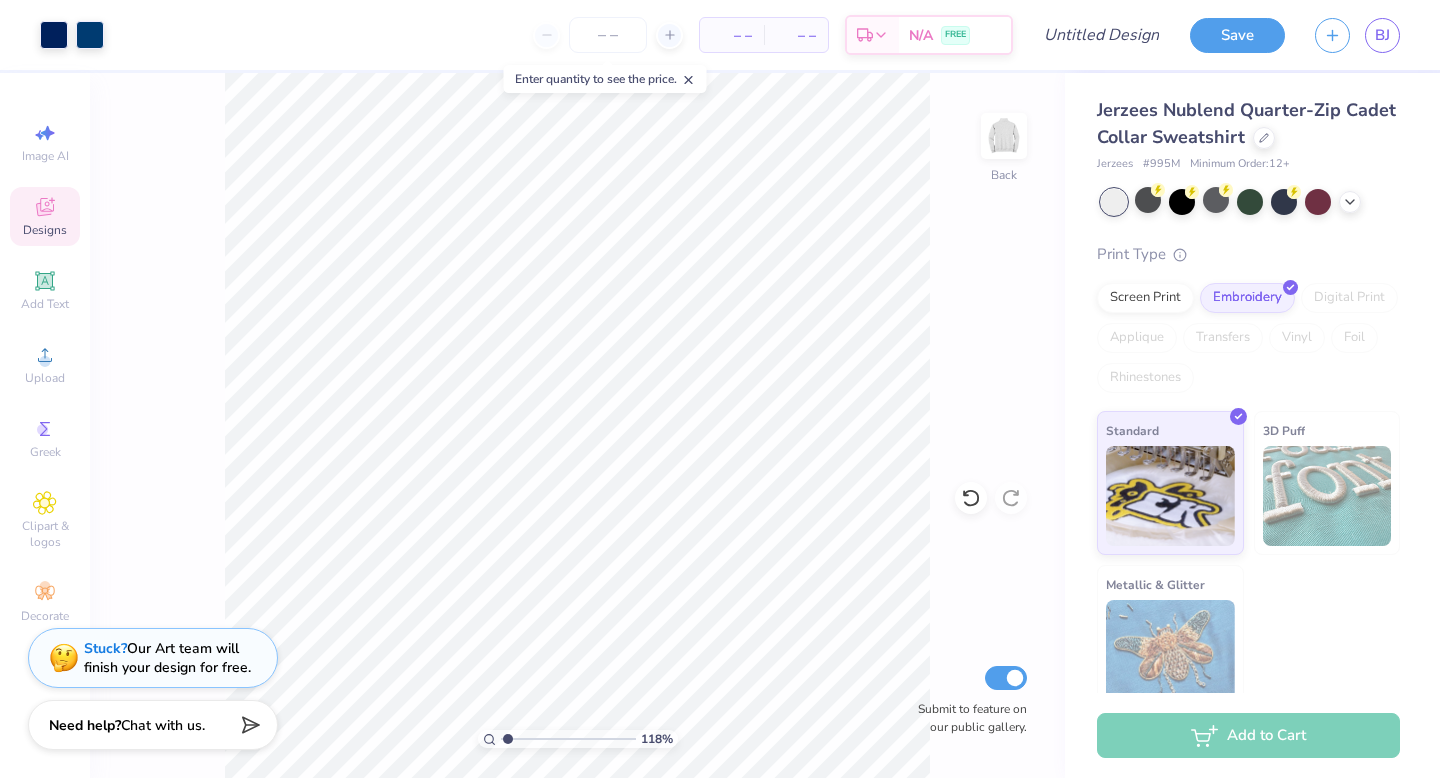 click 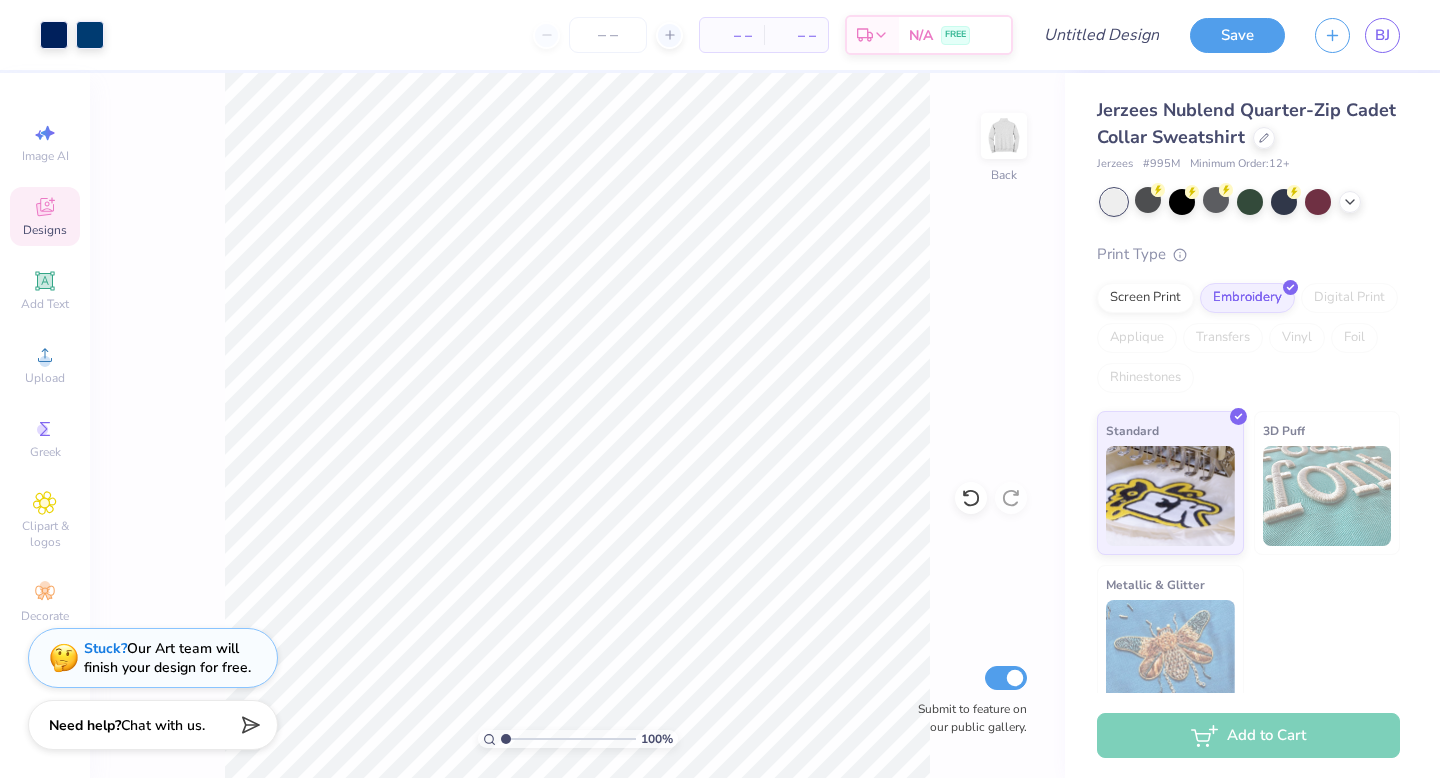 drag, startPoint x: 508, startPoint y: 739, endPoint x: 494, endPoint y: 740, distance: 14.035668 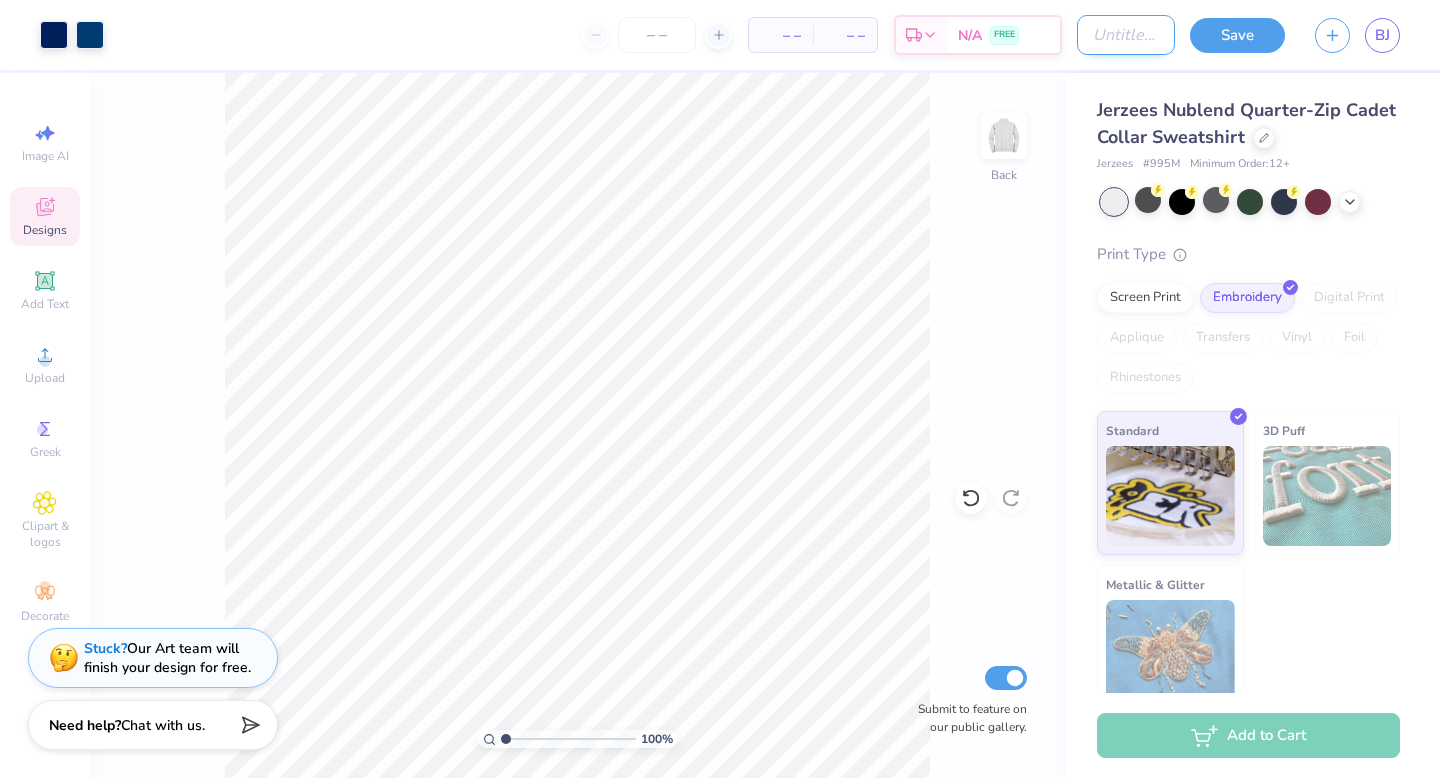 click on "Design Title" at bounding box center [1126, 35] 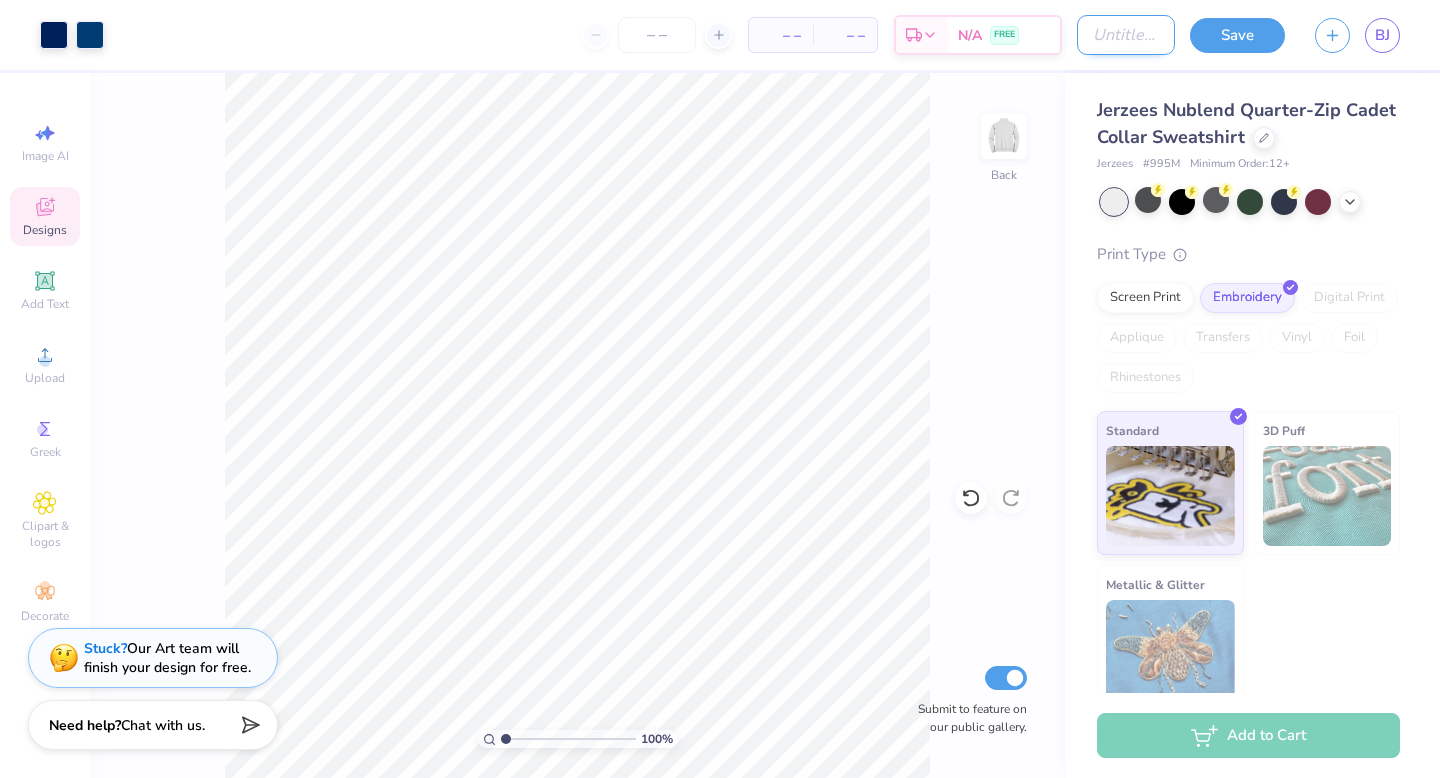 type on "RSP Merch Design [YEAR]-[YEAR]" 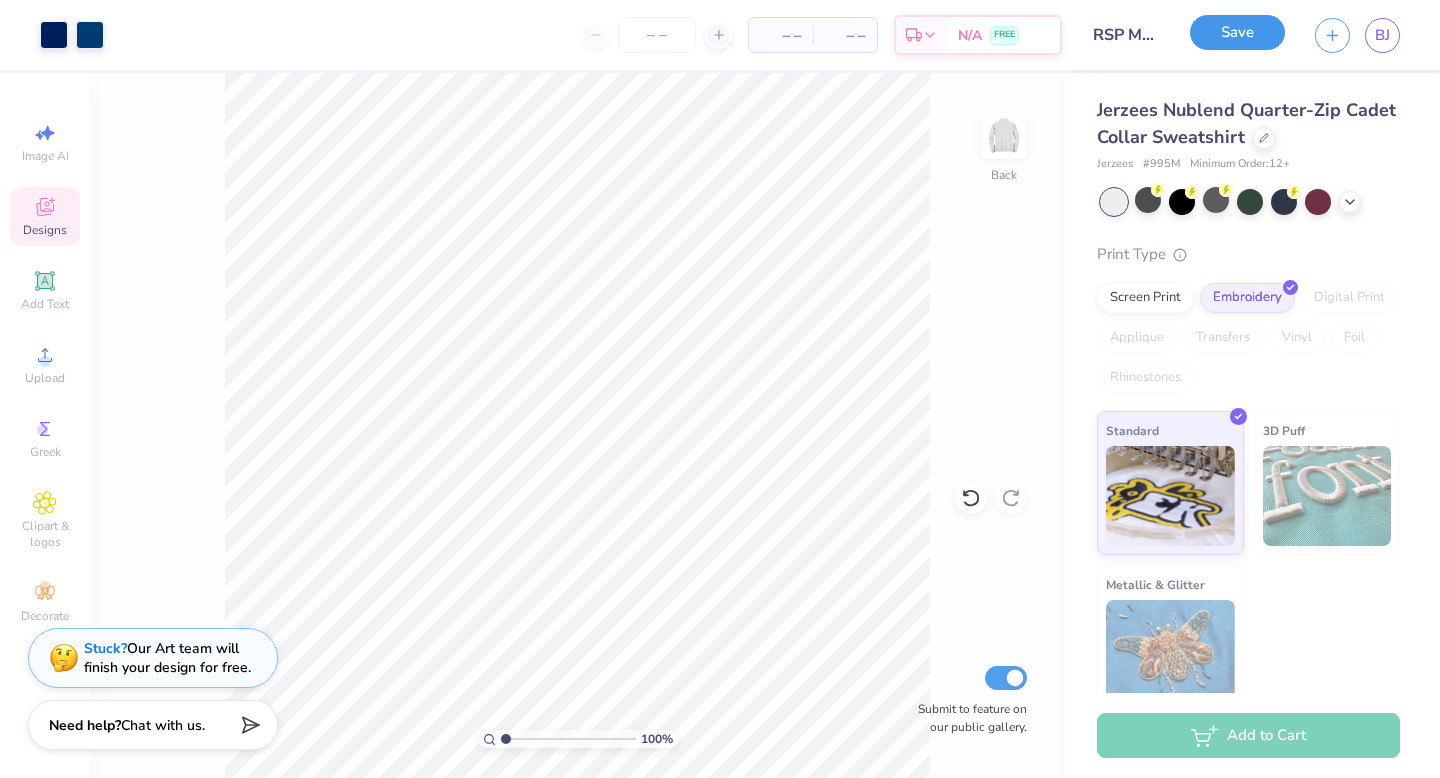 click on "Save" at bounding box center (1237, 32) 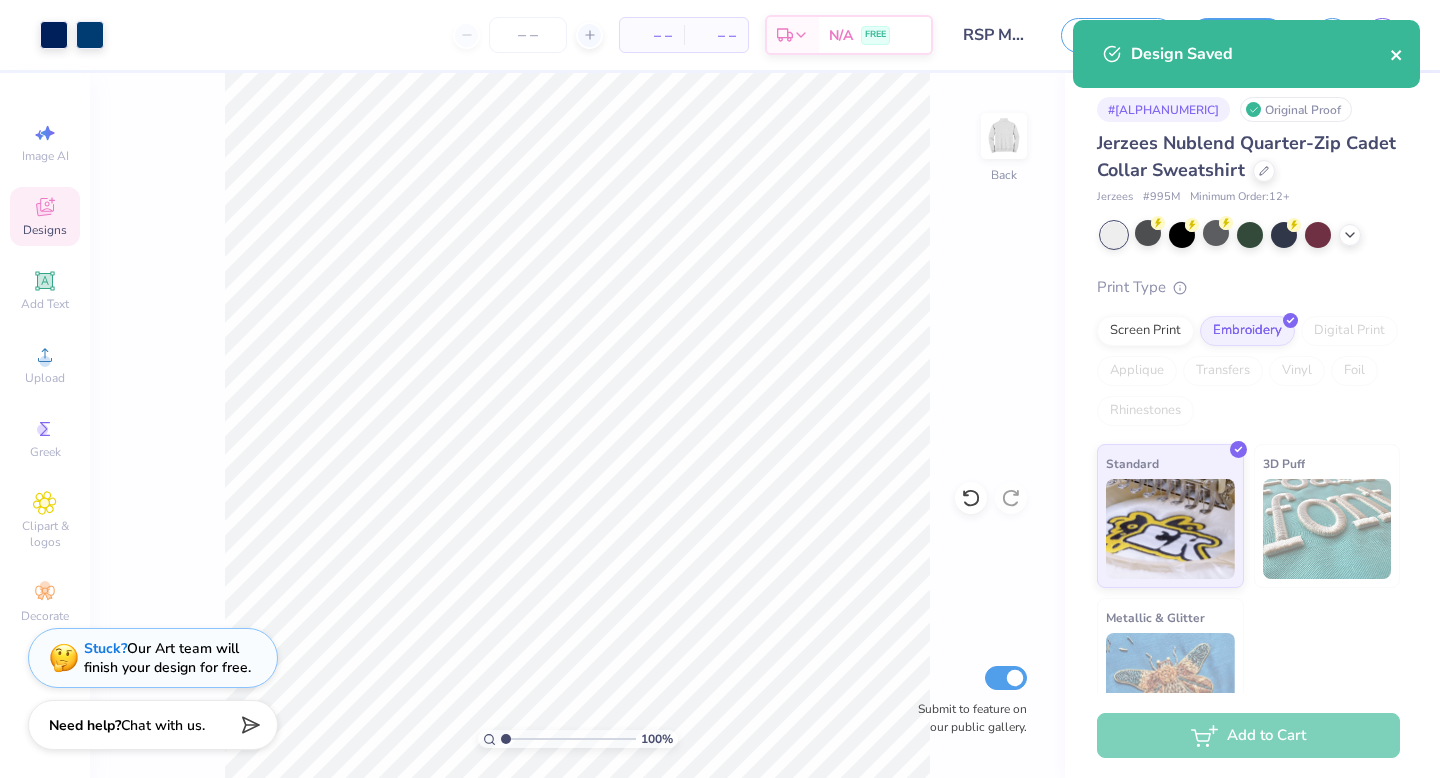 click 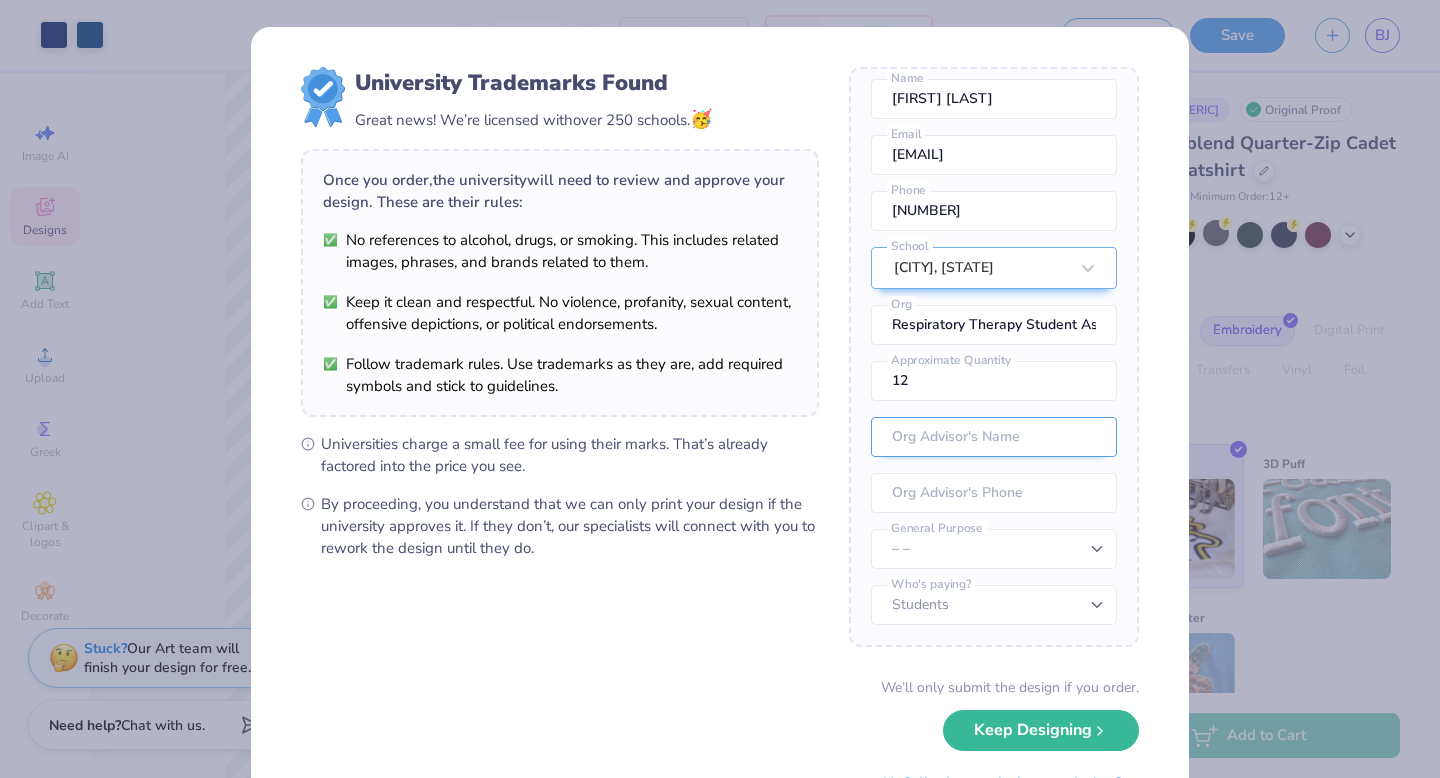 scroll, scrollTop: 0, scrollLeft: 0, axis: both 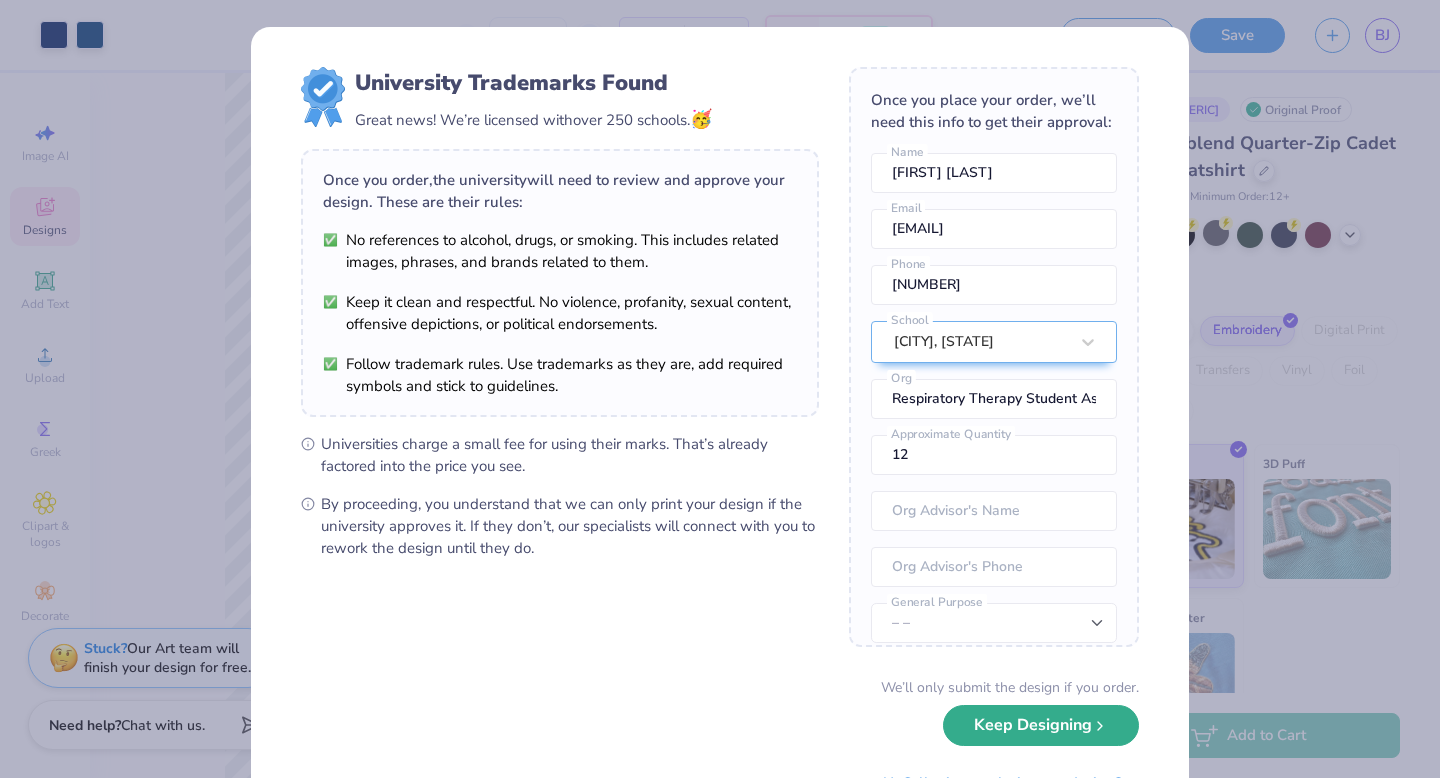 click on "Keep Designing" at bounding box center [1041, 725] 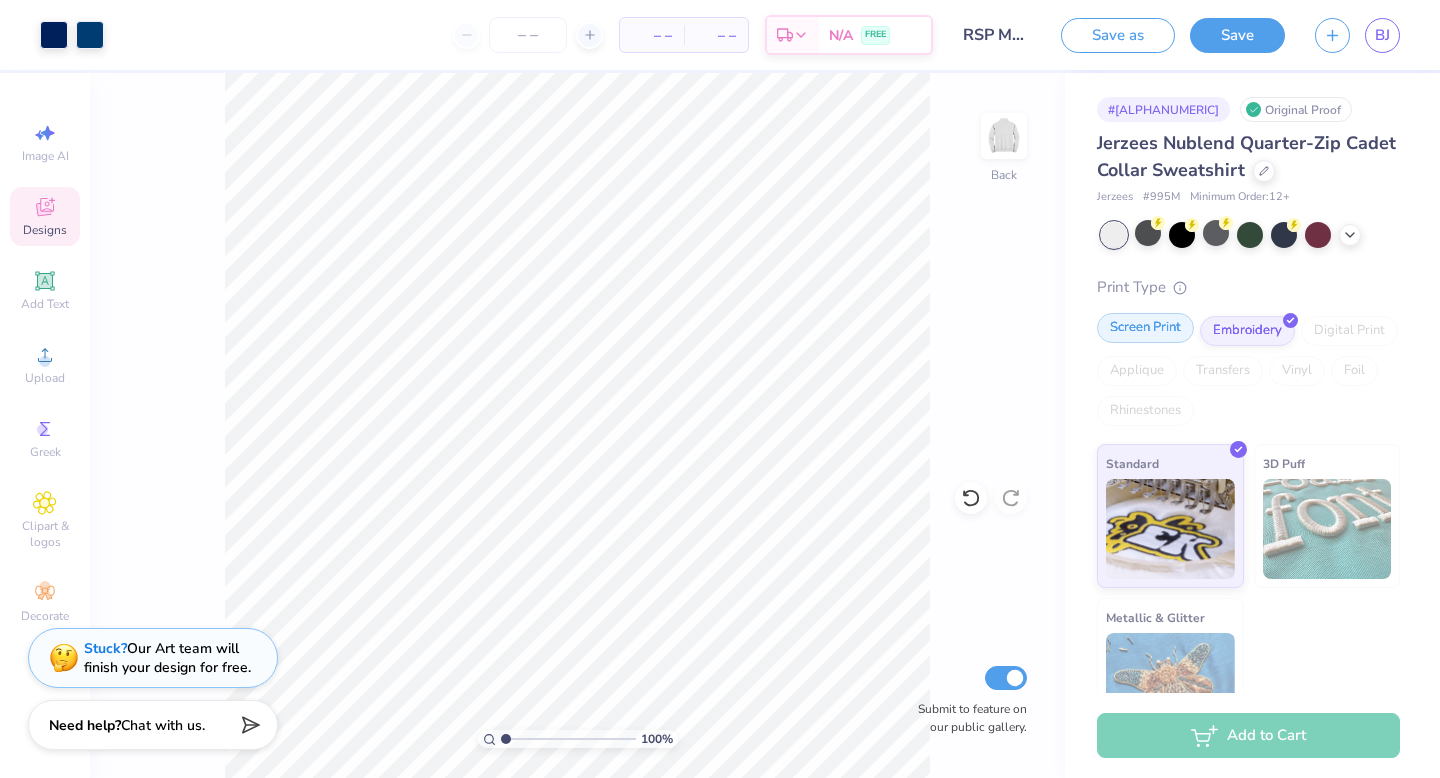 click on "Screen Print" at bounding box center [1145, 328] 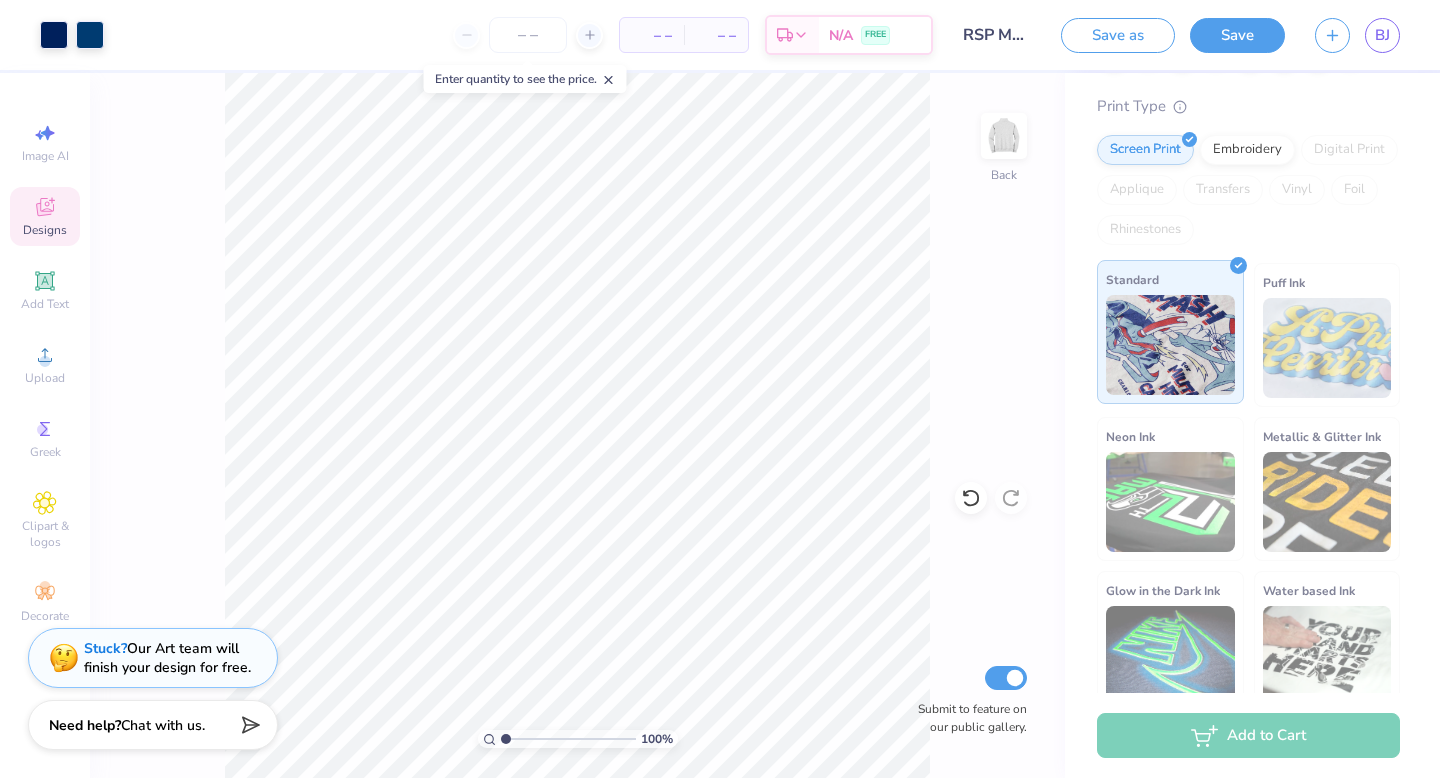 scroll, scrollTop: 203, scrollLeft: 0, axis: vertical 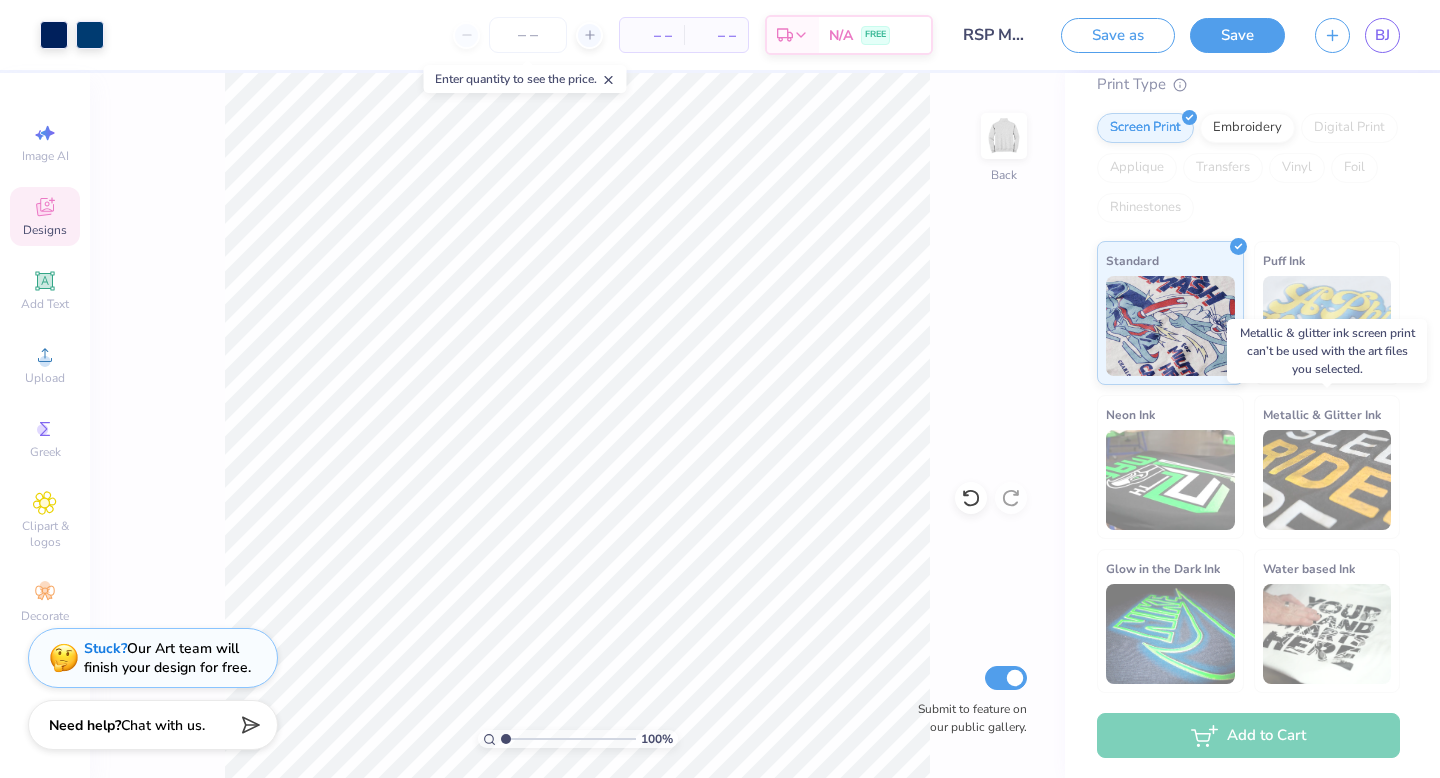 click at bounding box center [1327, 480] 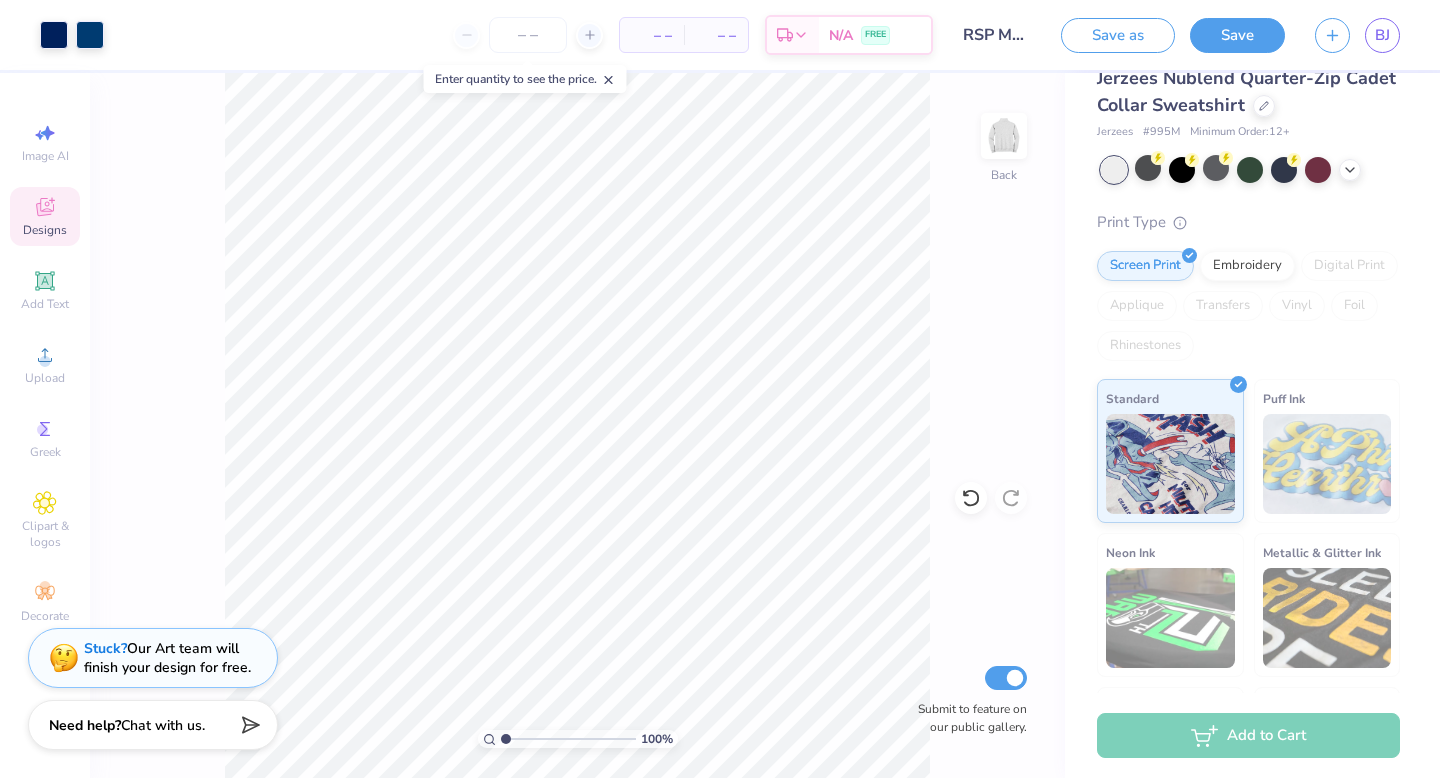scroll, scrollTop: 0, scrollLeft: 0, axis: both 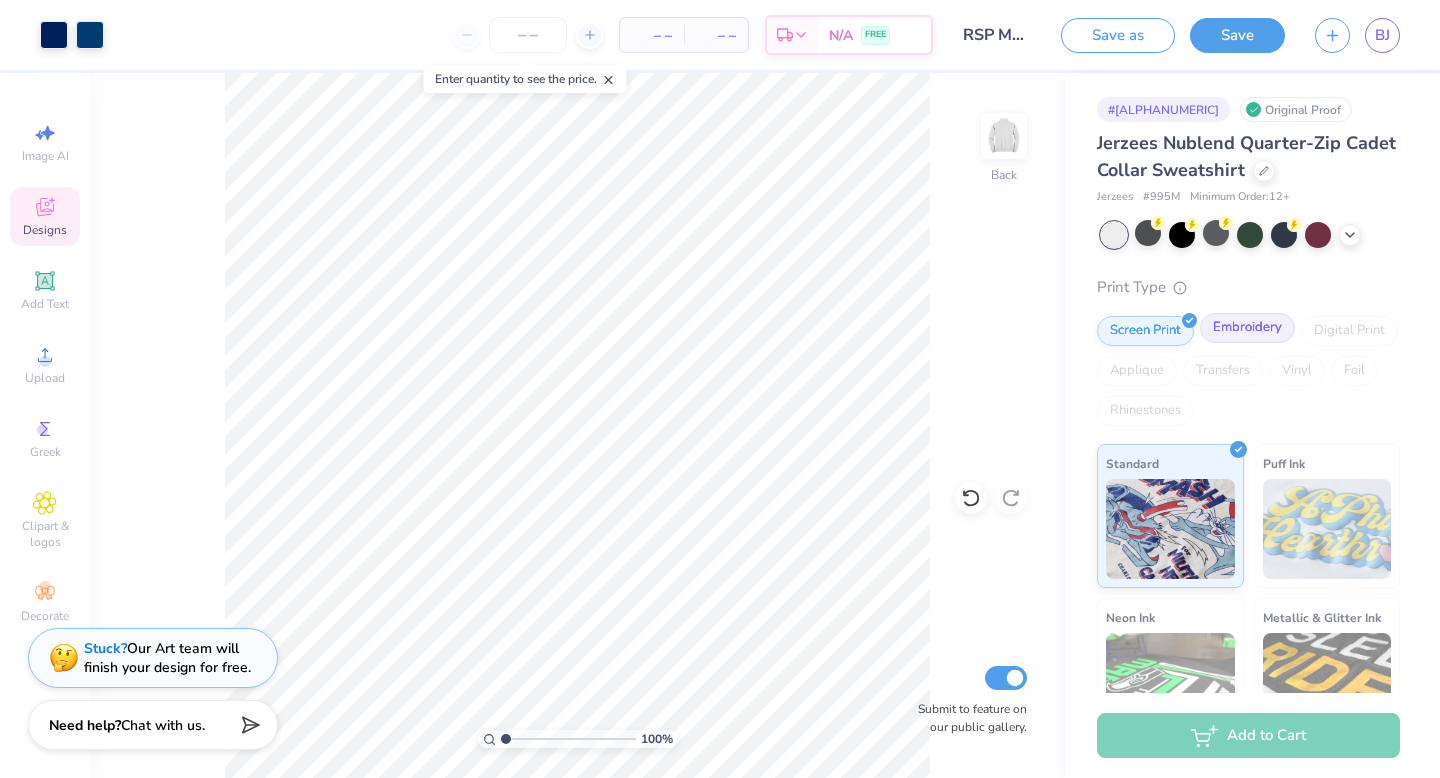 click on "Embroidery" at bounding box center (1247, 328) 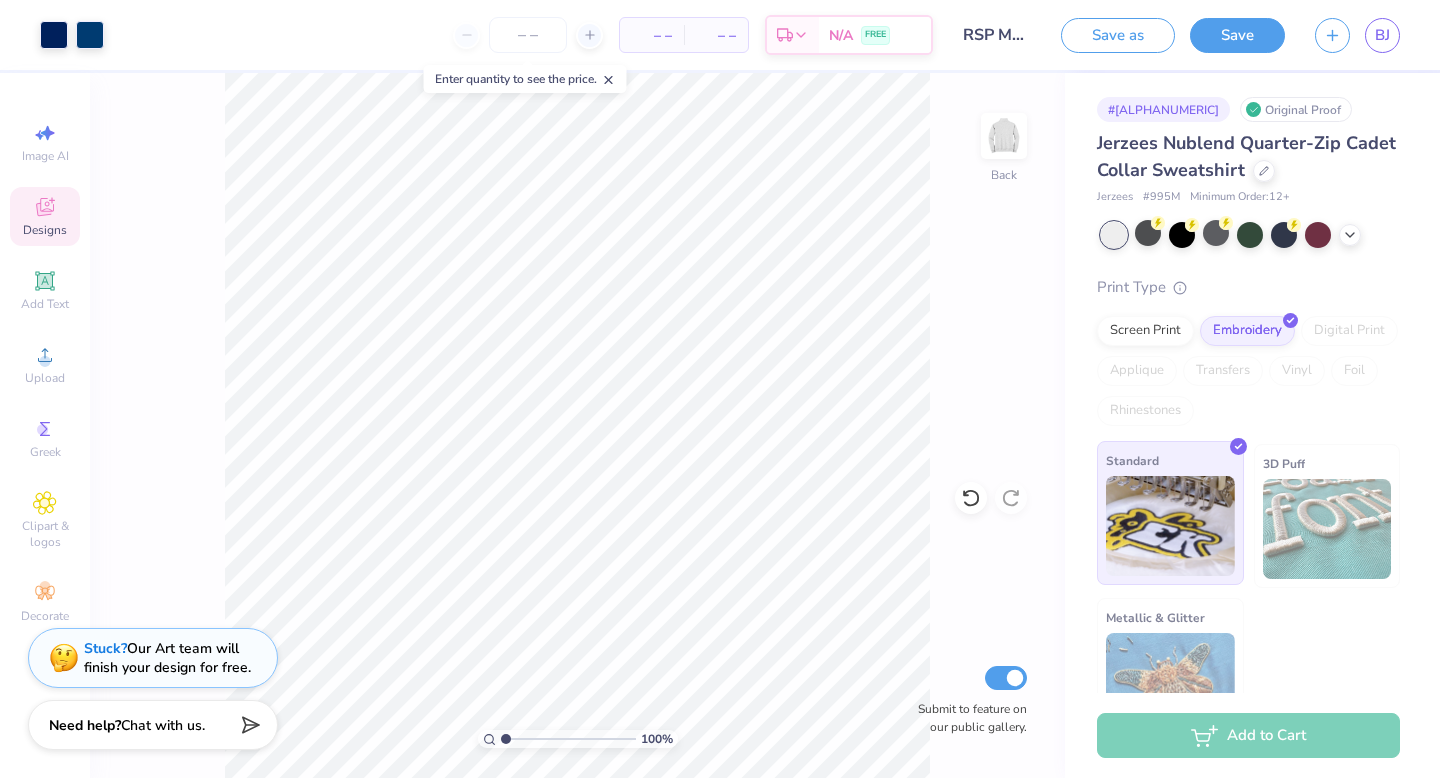 scroll, scrollTop: 49, scrollLeft: 0, axis: vertical 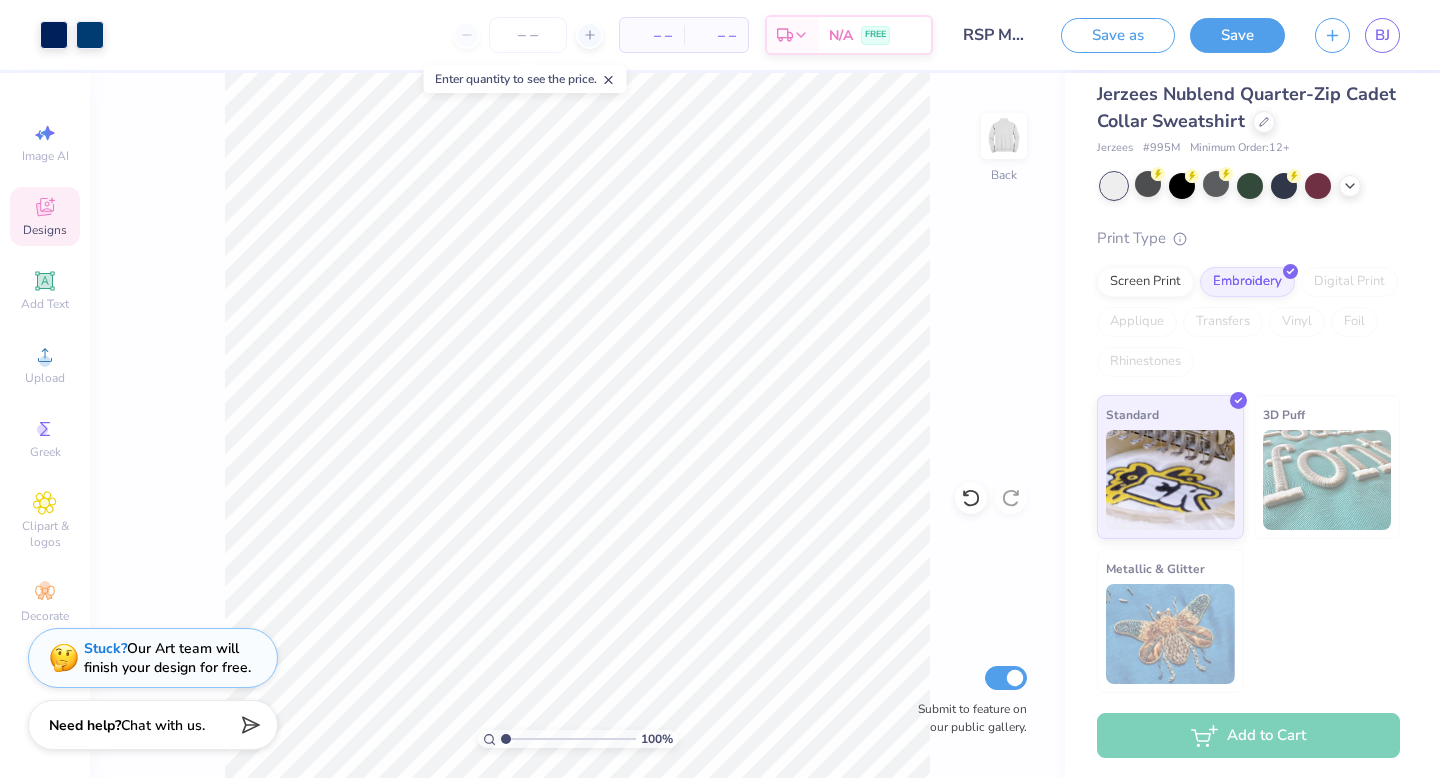 click on "Art colors" at bounding box center [52, 35] 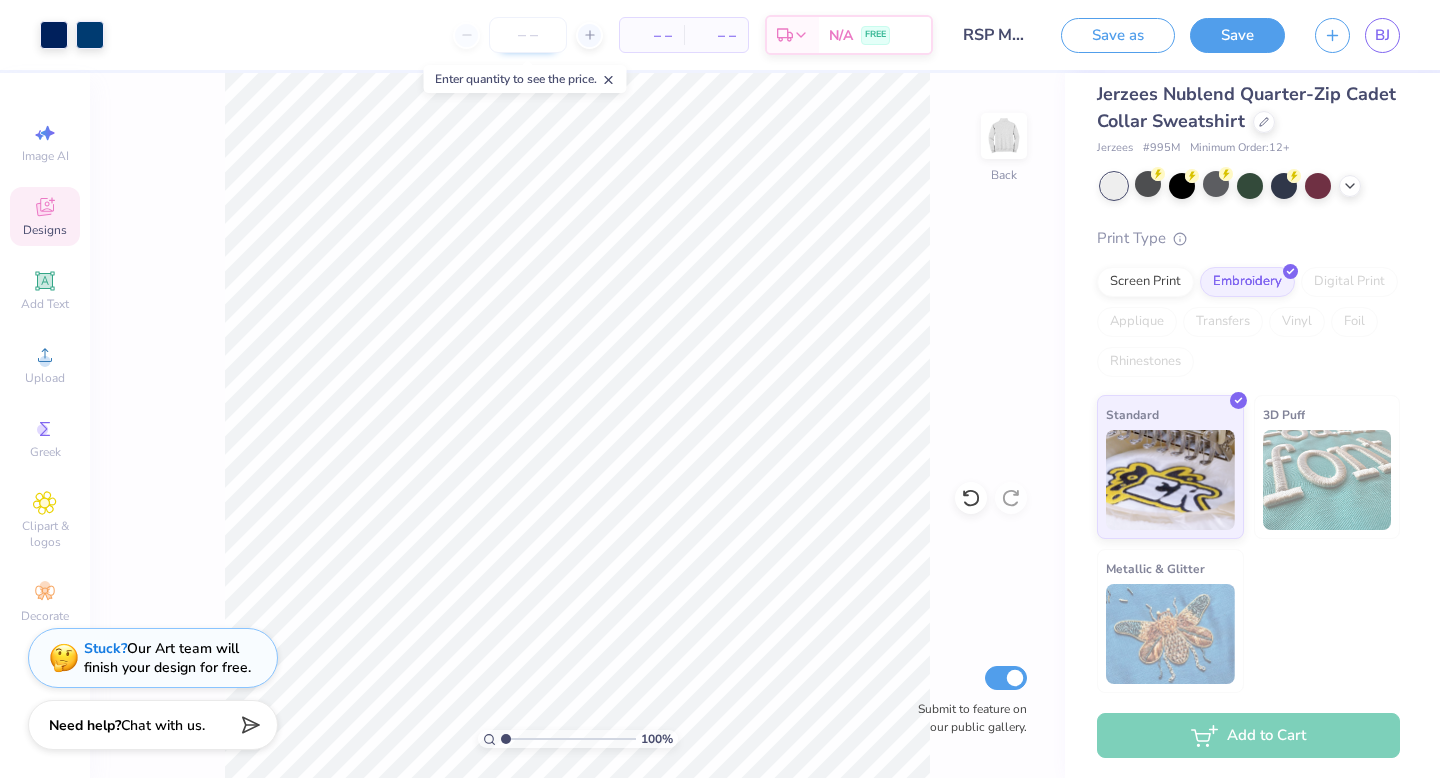 click at bounding box center [528, 35] 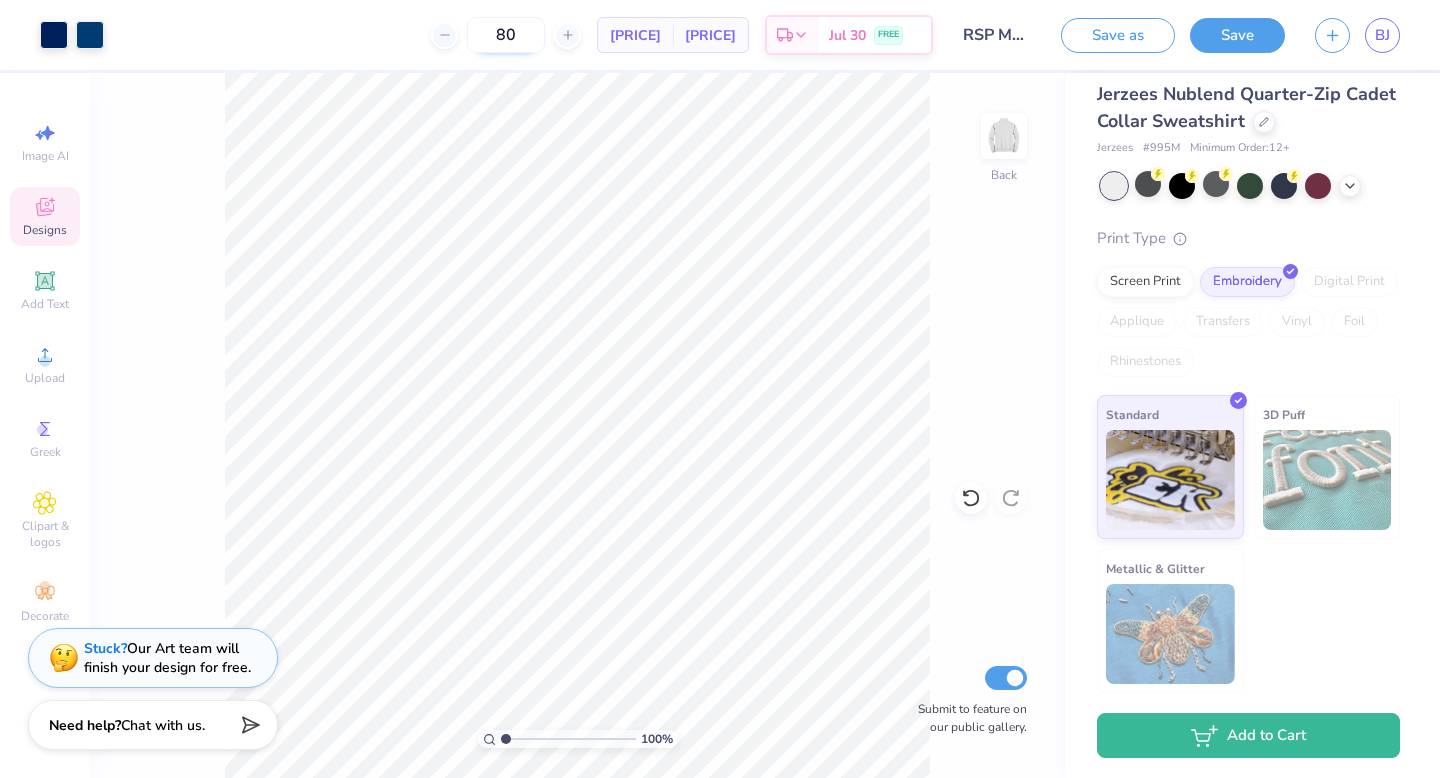 drag, startPoint x: 523, startPoint y: 41, endPoint x: 485, endPoint y: 41, distance: 38 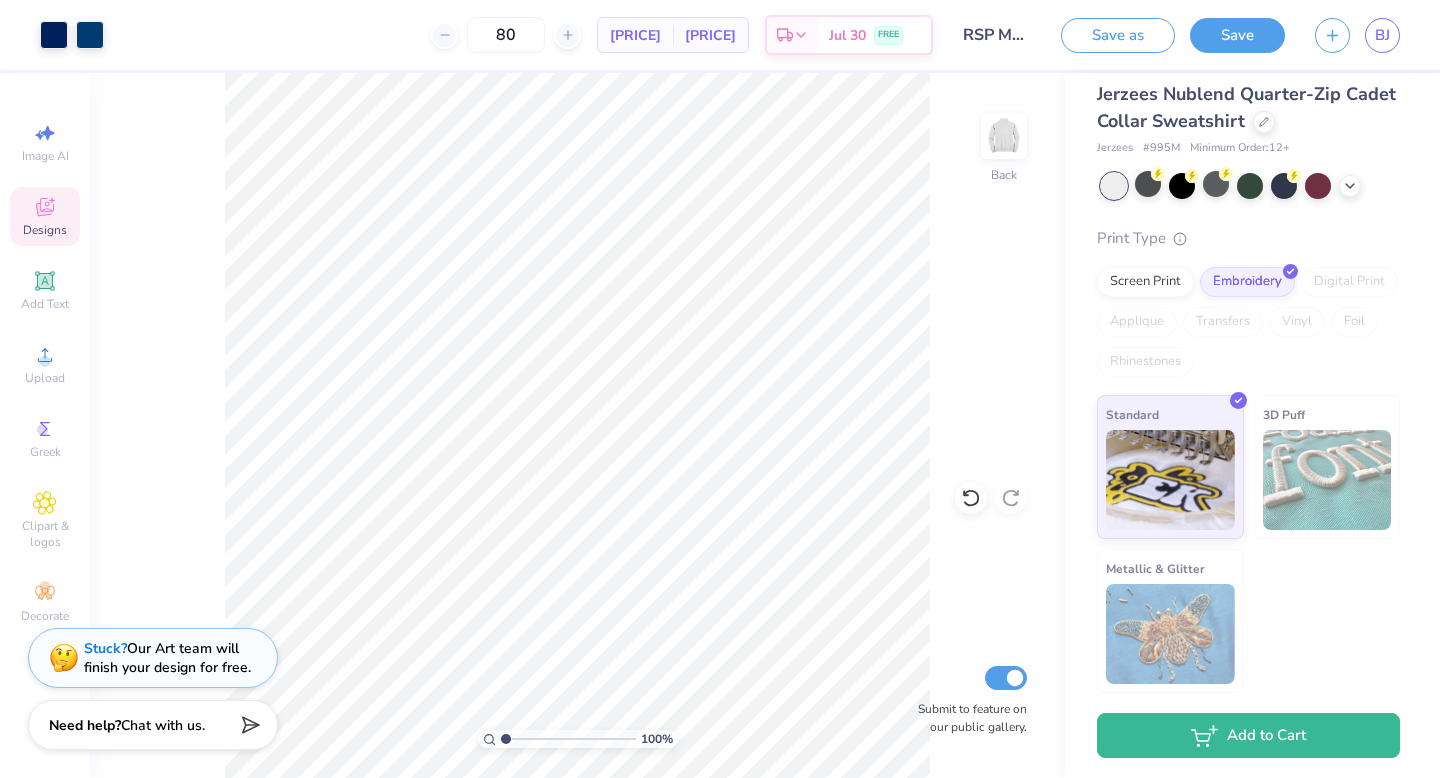 type on "80" 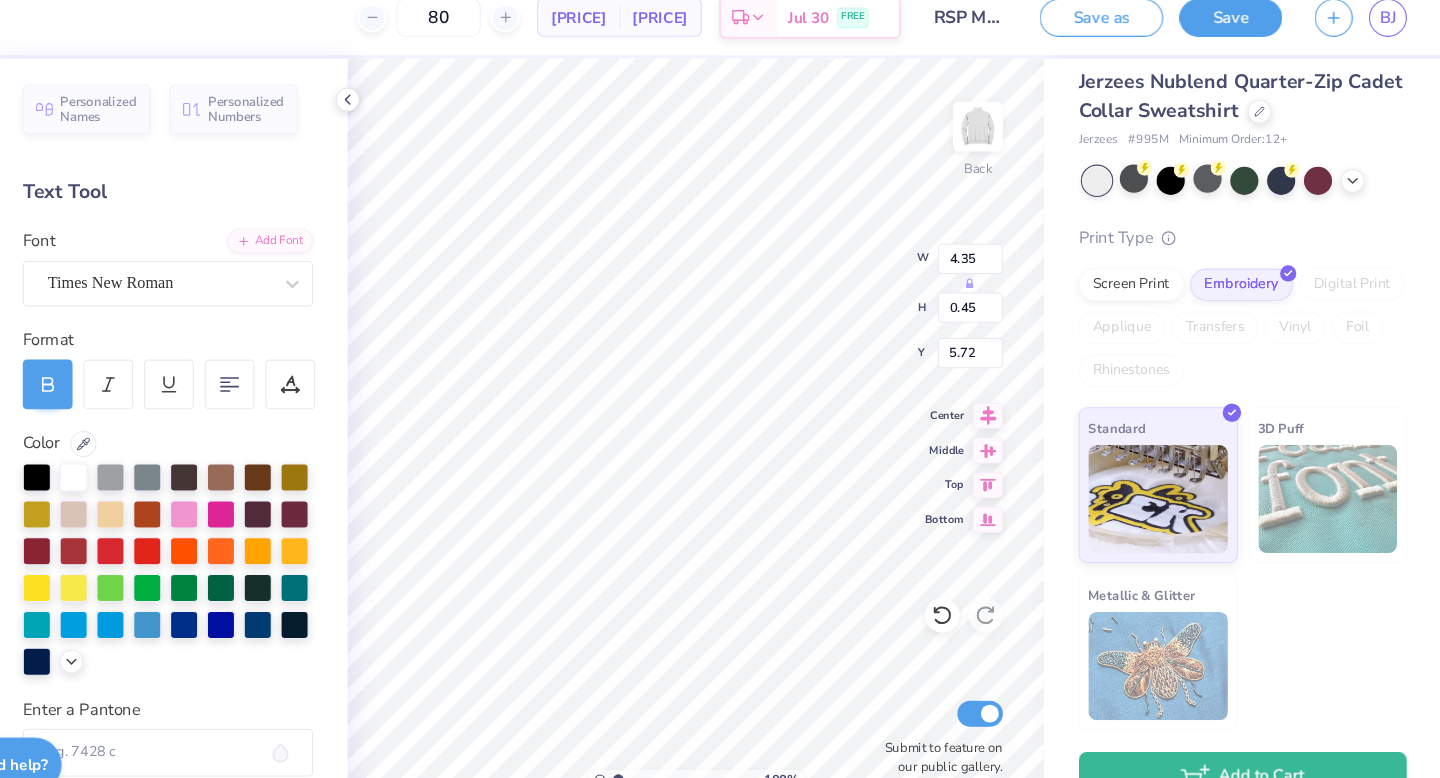 scroll, scrollTop: 0, scrollLeft: 7, axis: horizontal 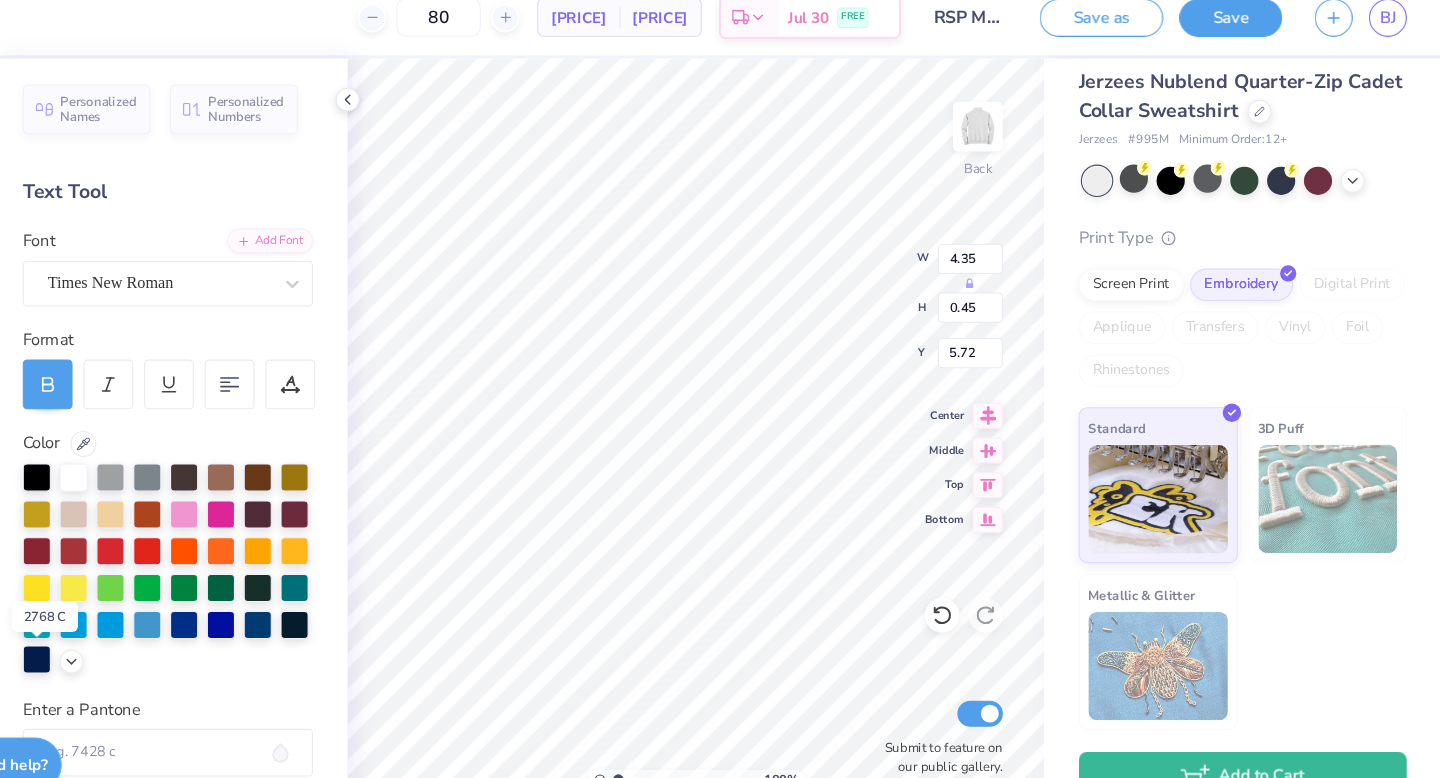 click at bounding box center (135, 628) 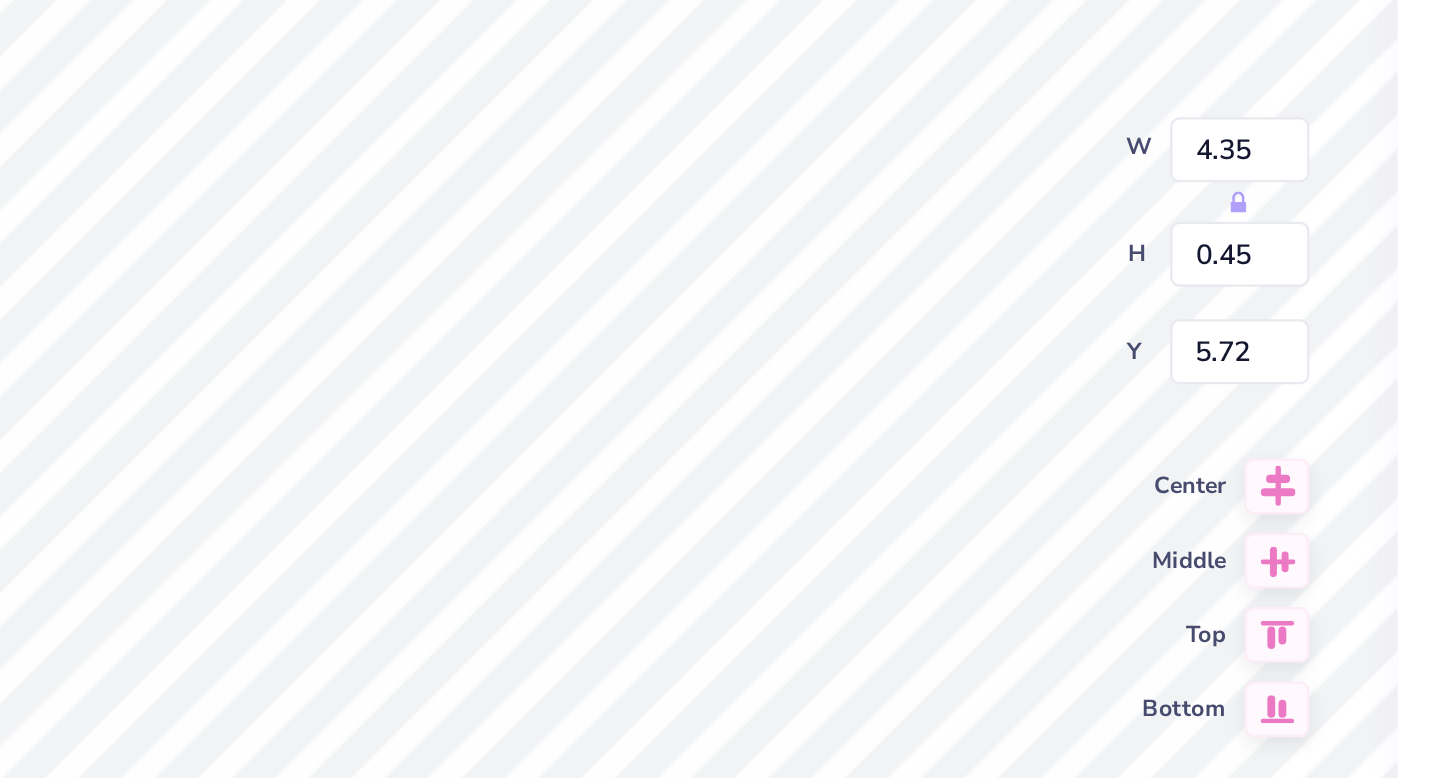 scroll, scrollTop: 0, scrollLeft: 5, axis: horizontal 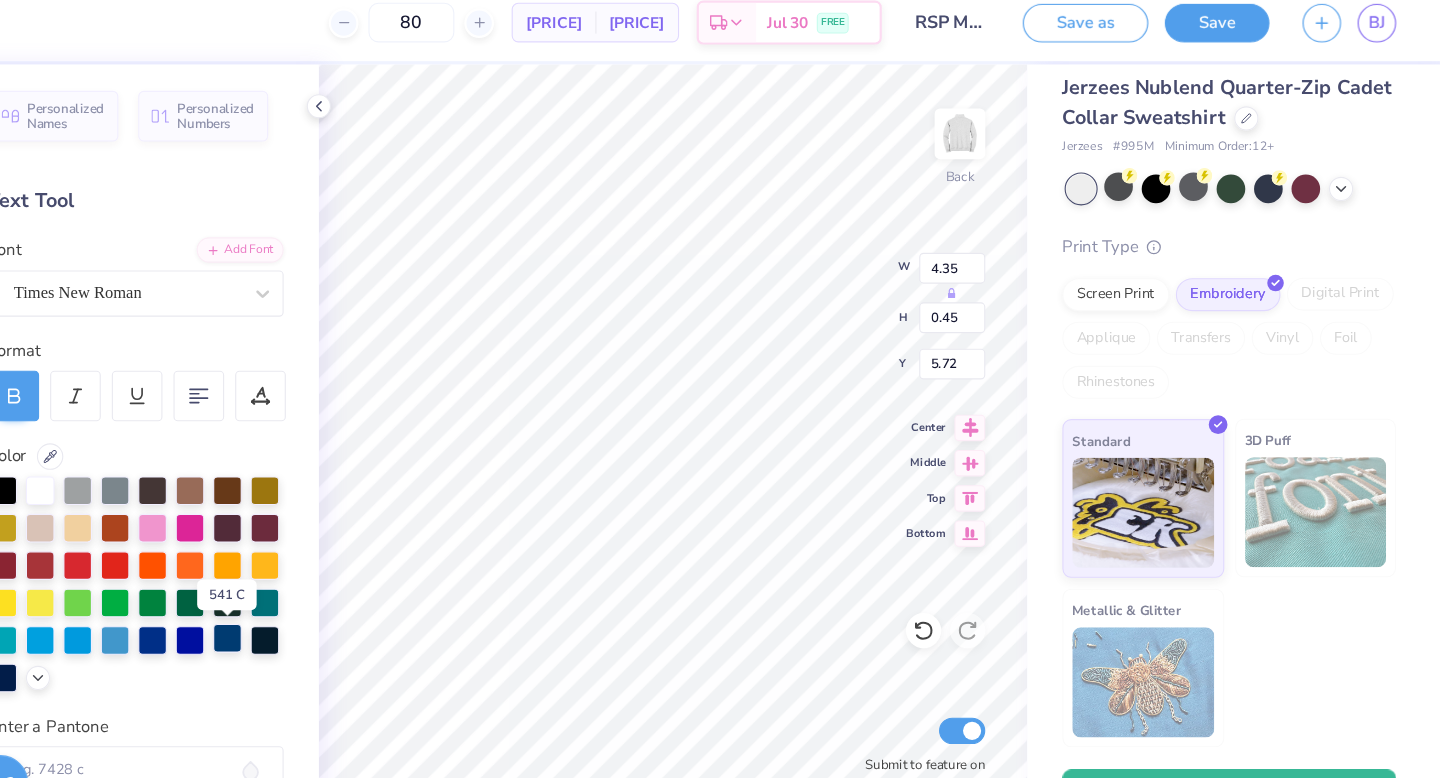 click at bounding box center (339, 594) 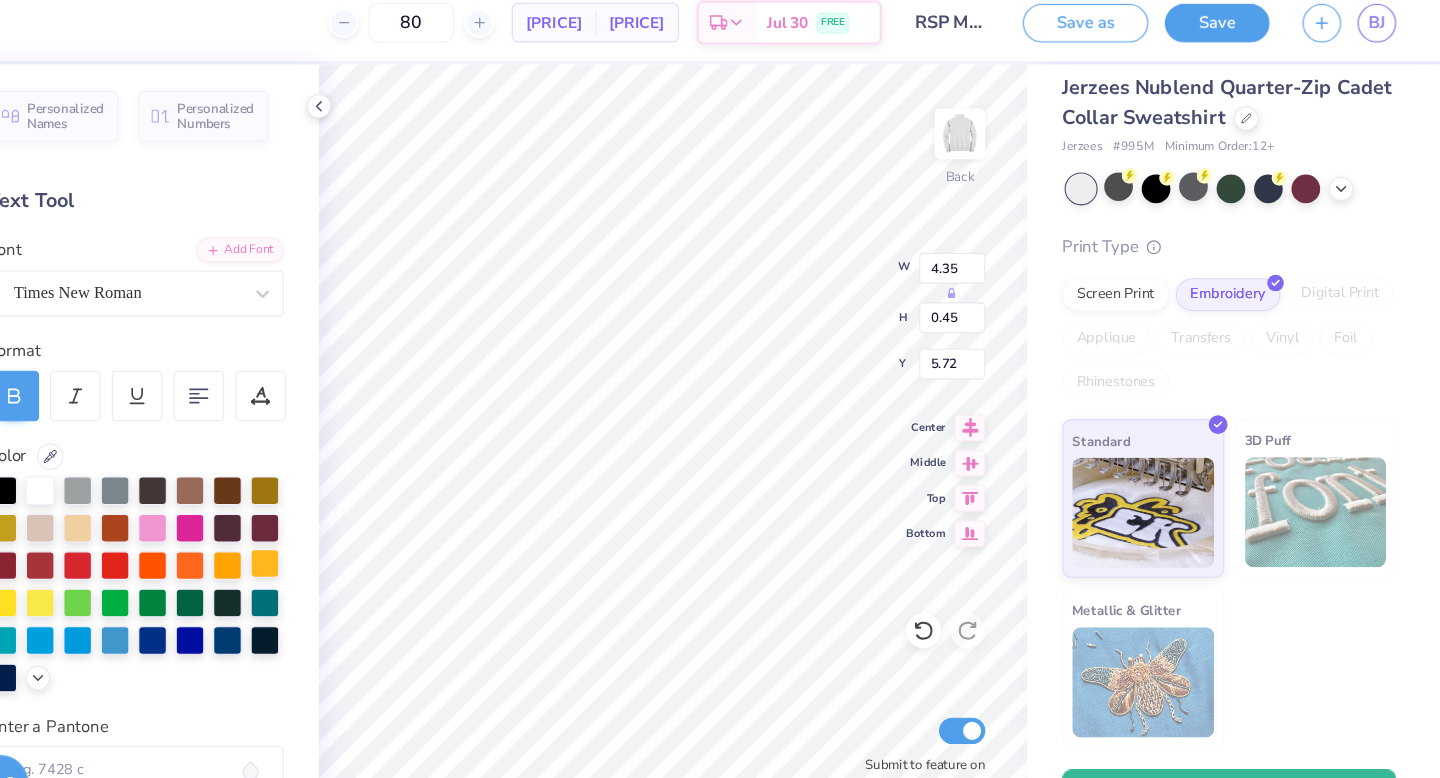 scroll, scrollTop: 0, scrollLeft: 6, axis: horizontal 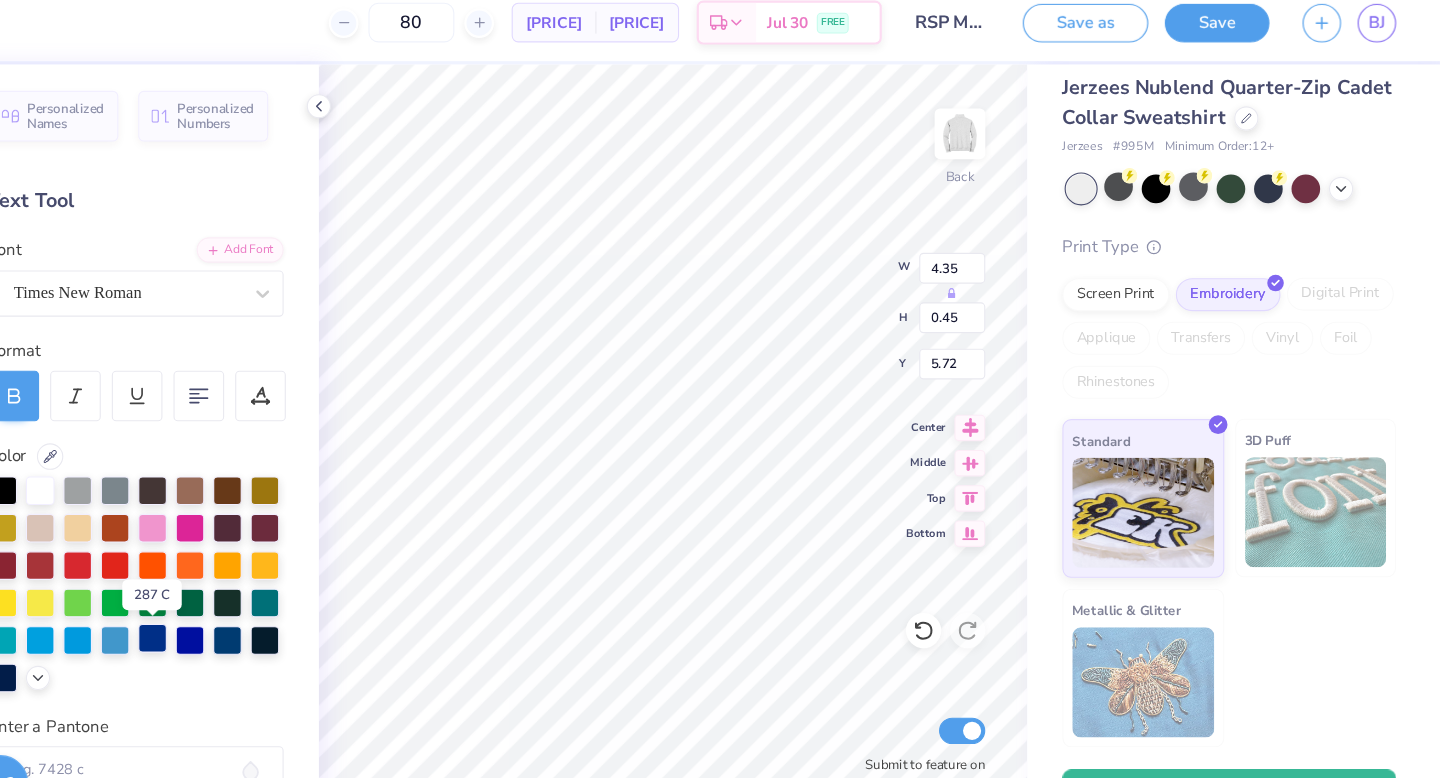click at bounding box center (271, 594) 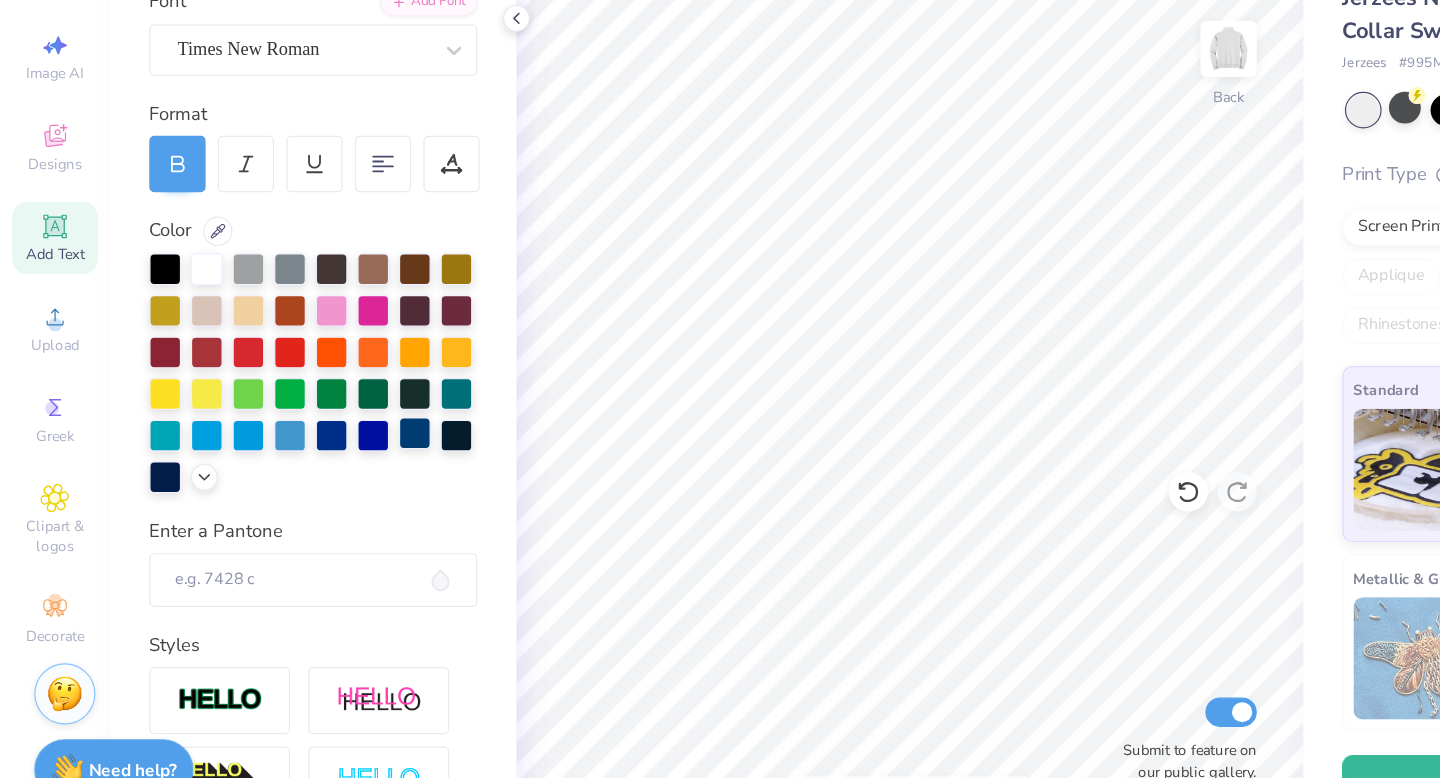 scroll, scrollTop: 151, scrollLeft: 0, axis: vertical 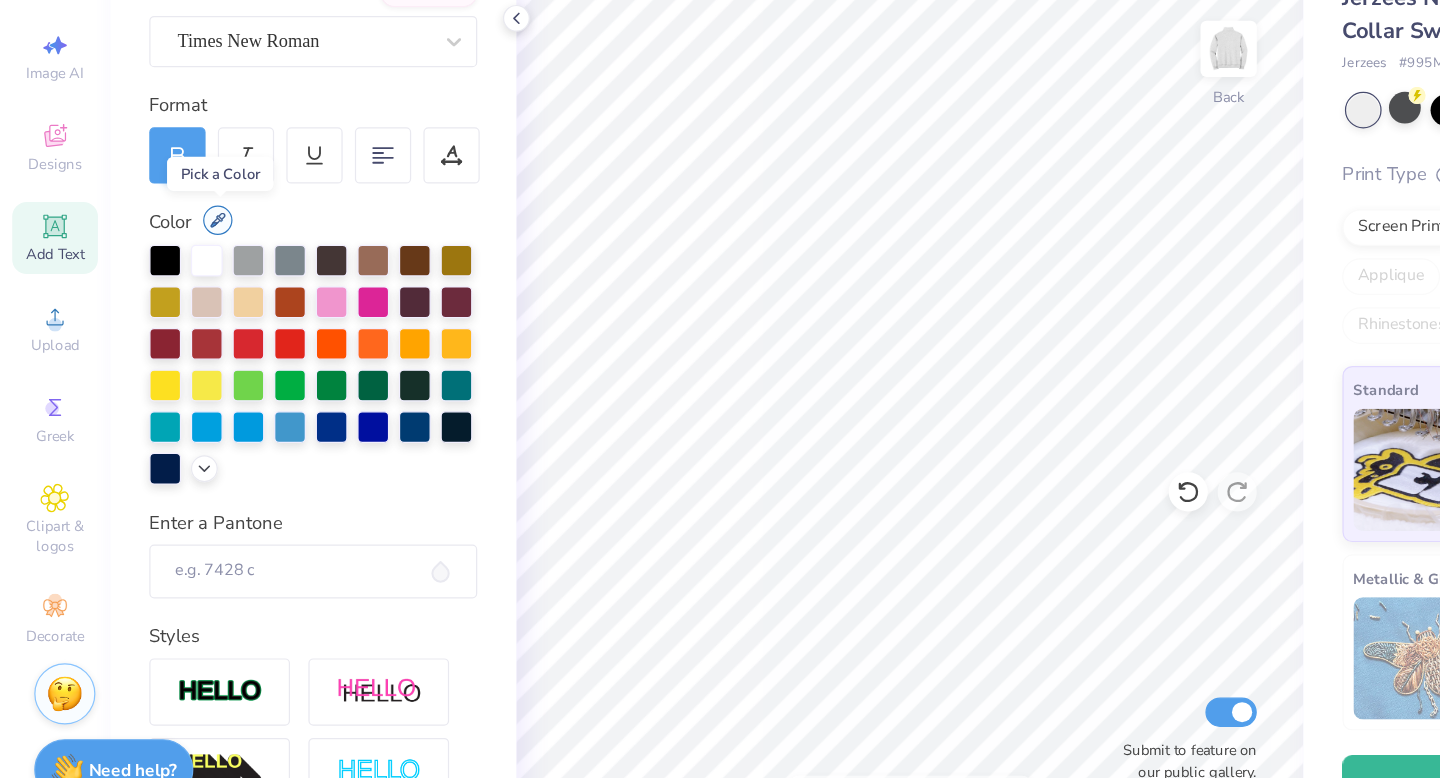 click 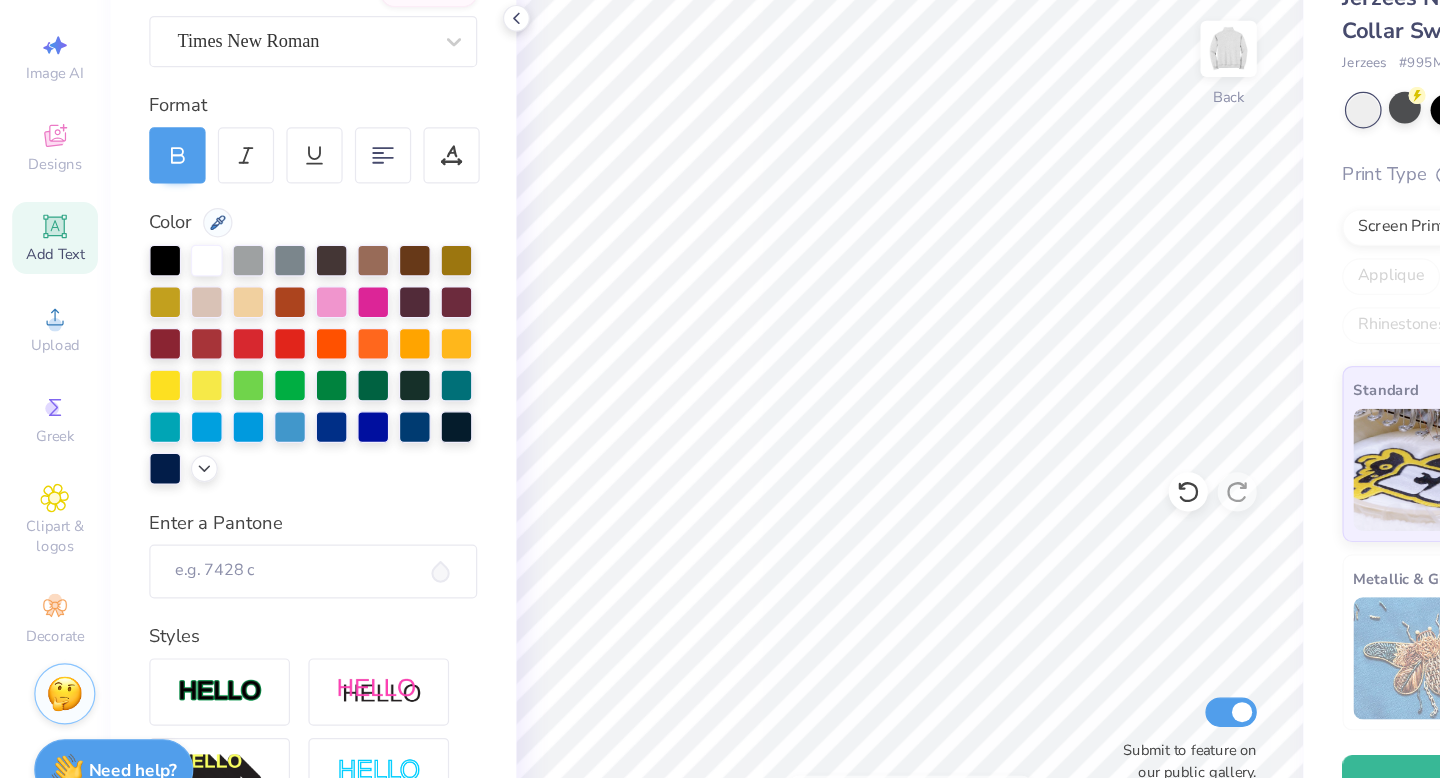 click at bounding box center (178, 278) 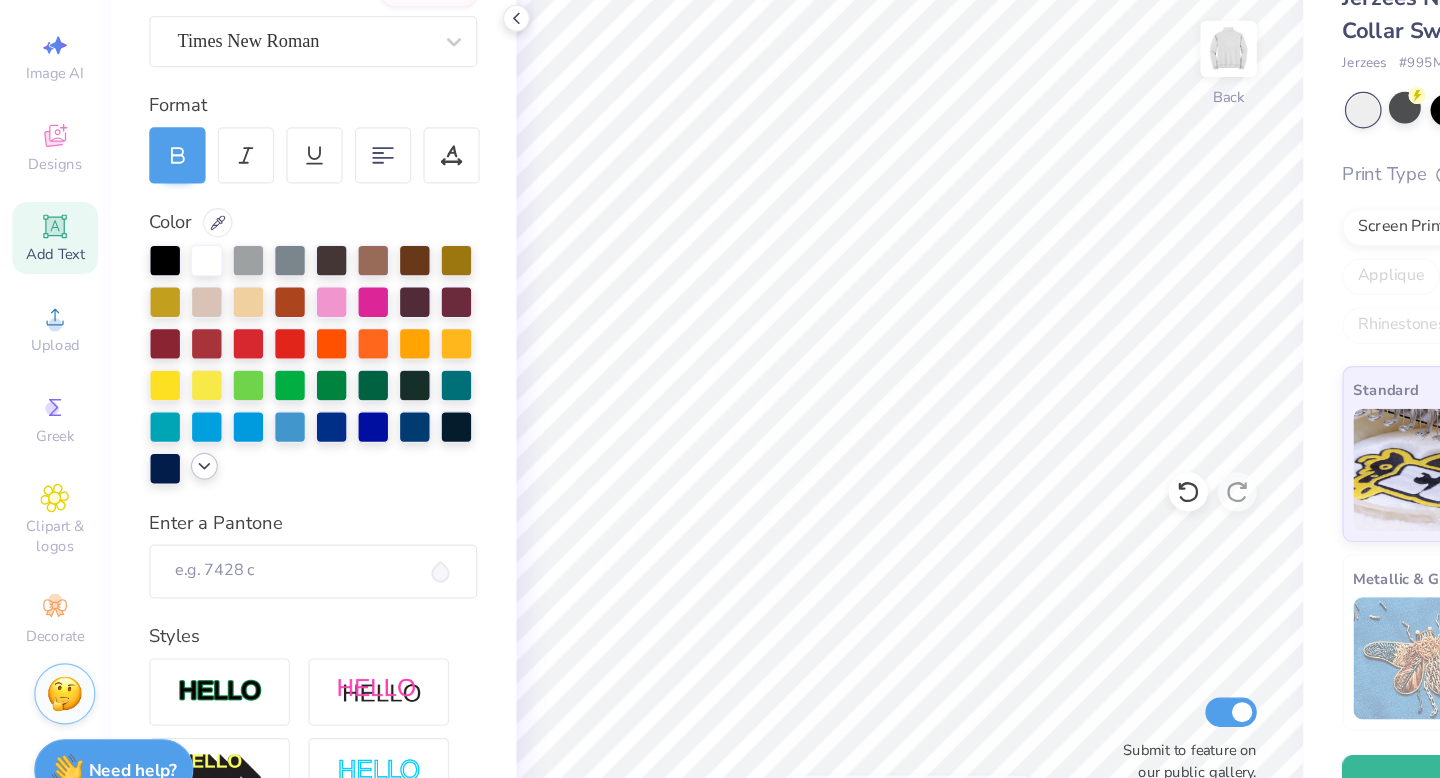 click at bounding box center (167, 477) 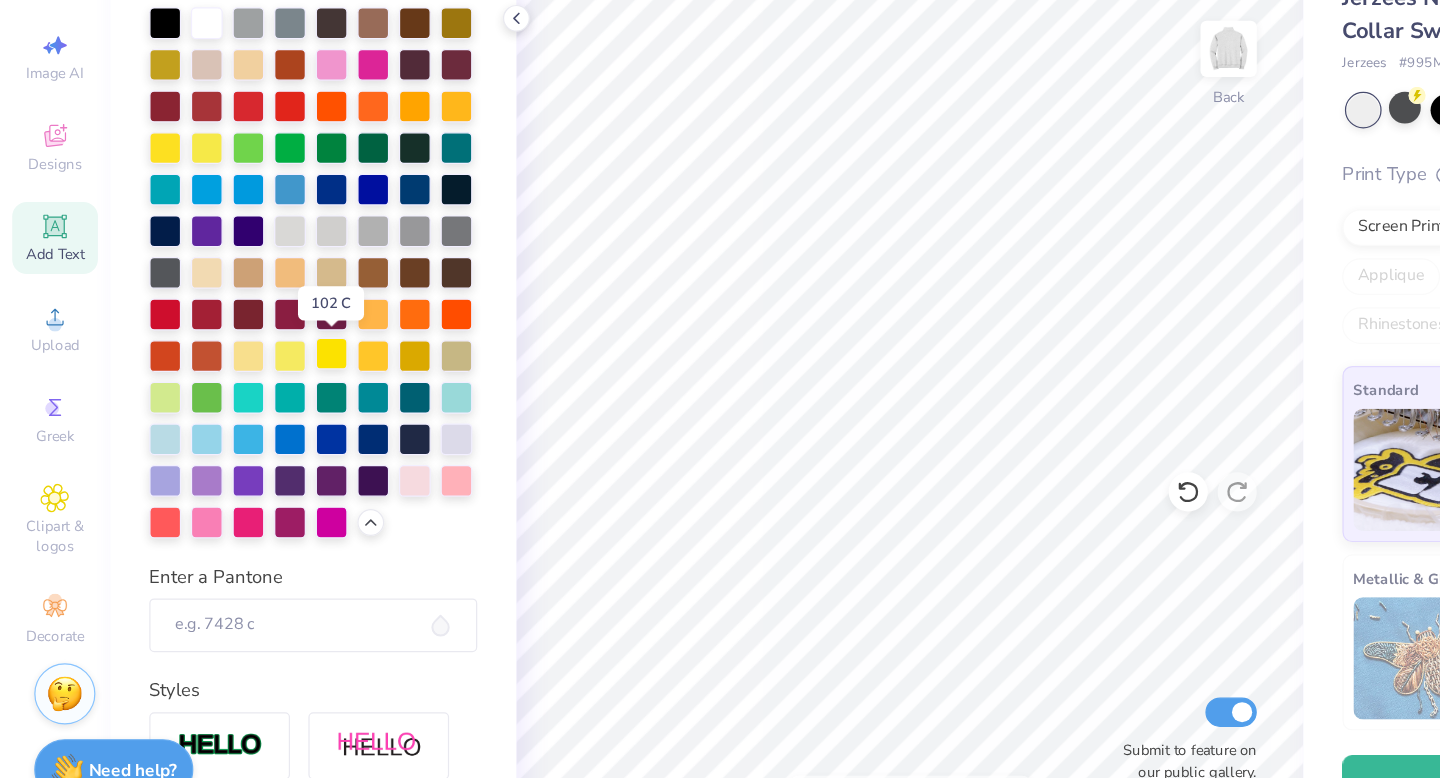 scroll, scrollTop: 347, scrollLeft: 0, axis: vertical 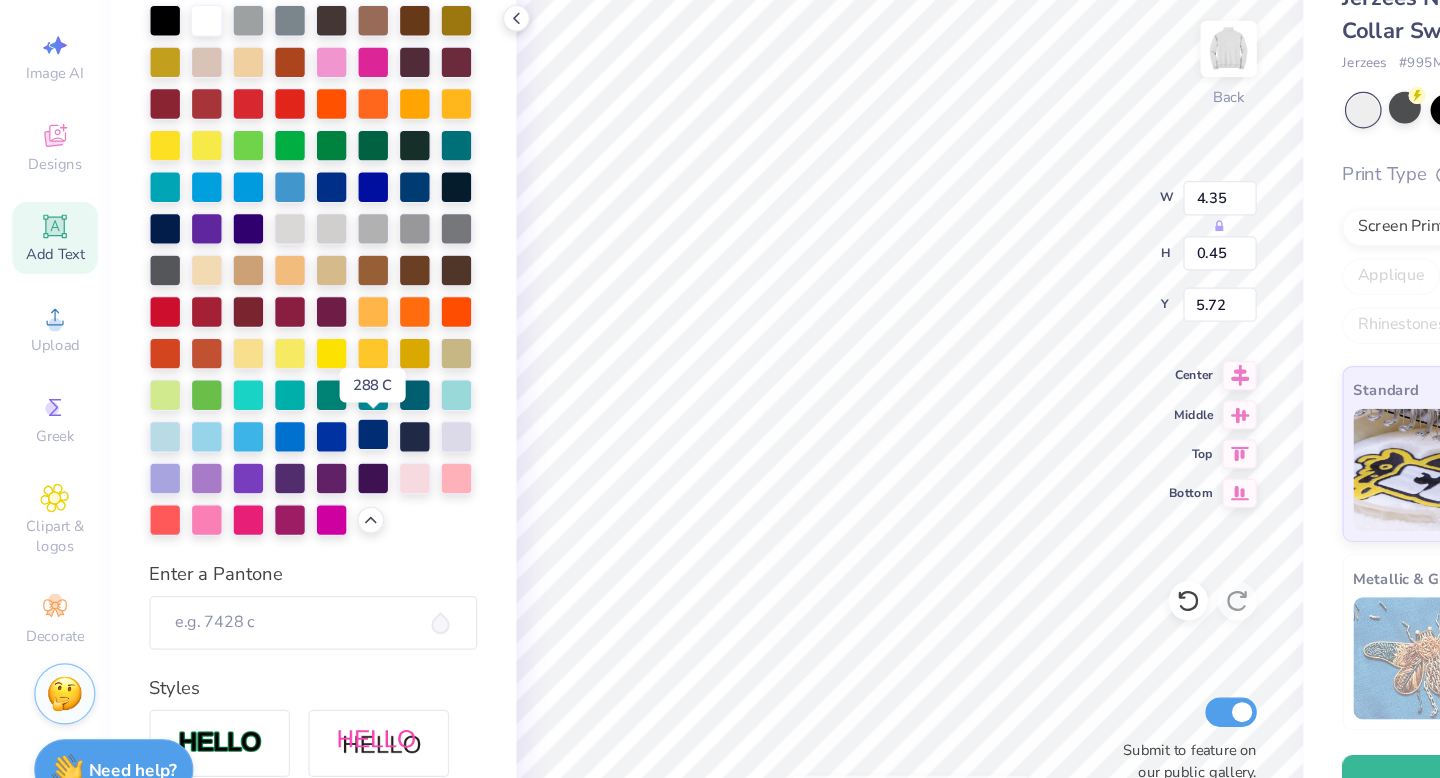 click at bounding box center (305, 451) 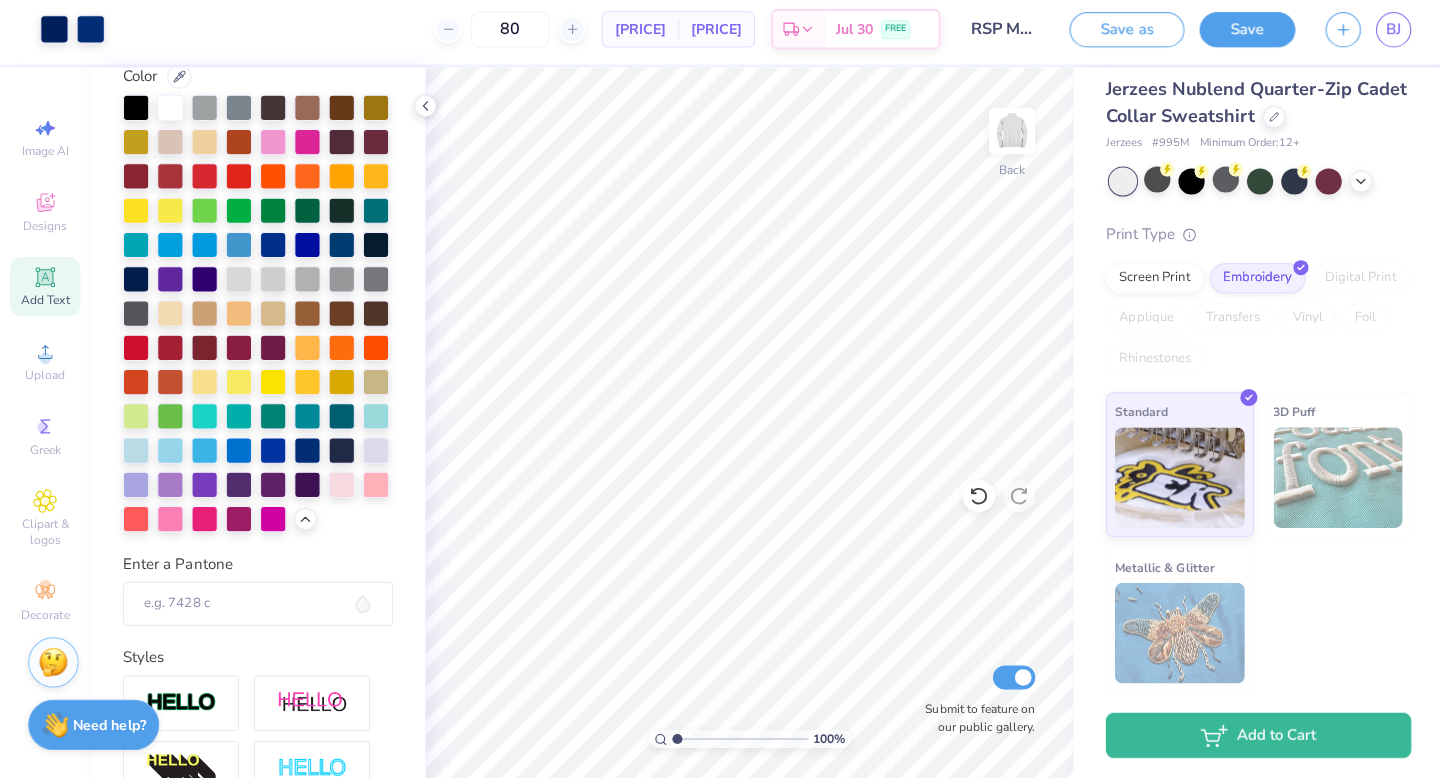 scroll, scrollTop: 0, scrollLeft: 0, axis: both 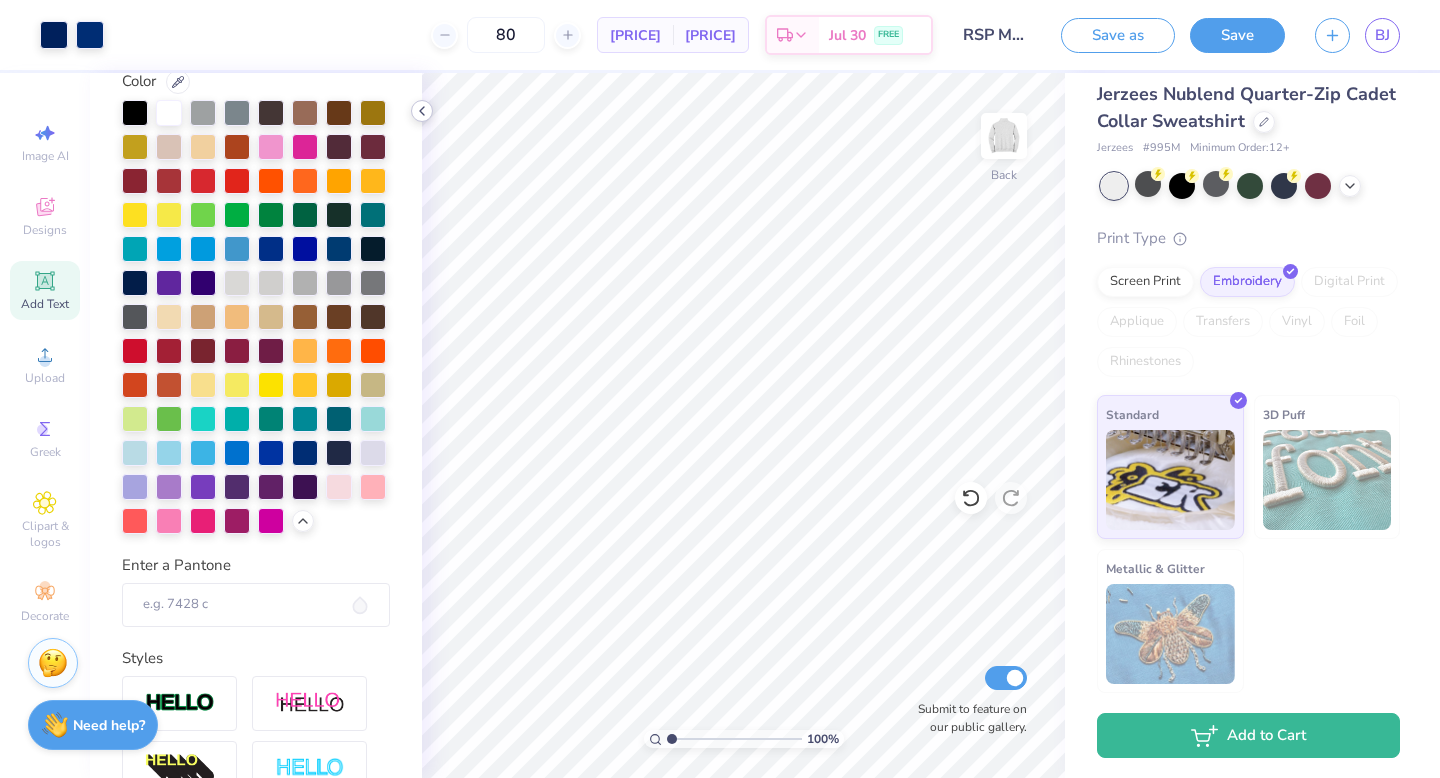 click 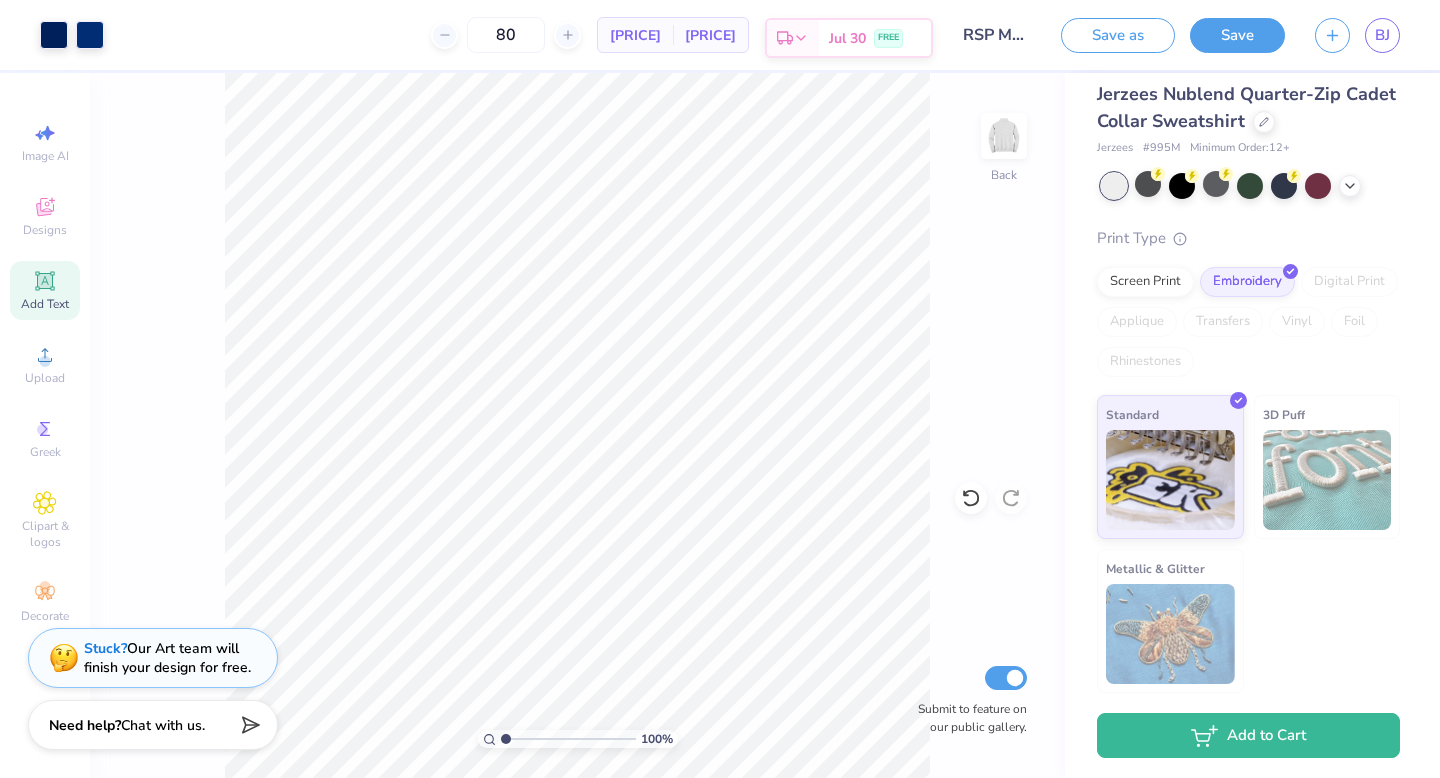 click on "Est. Delivery" at bounding box center (793, 38) 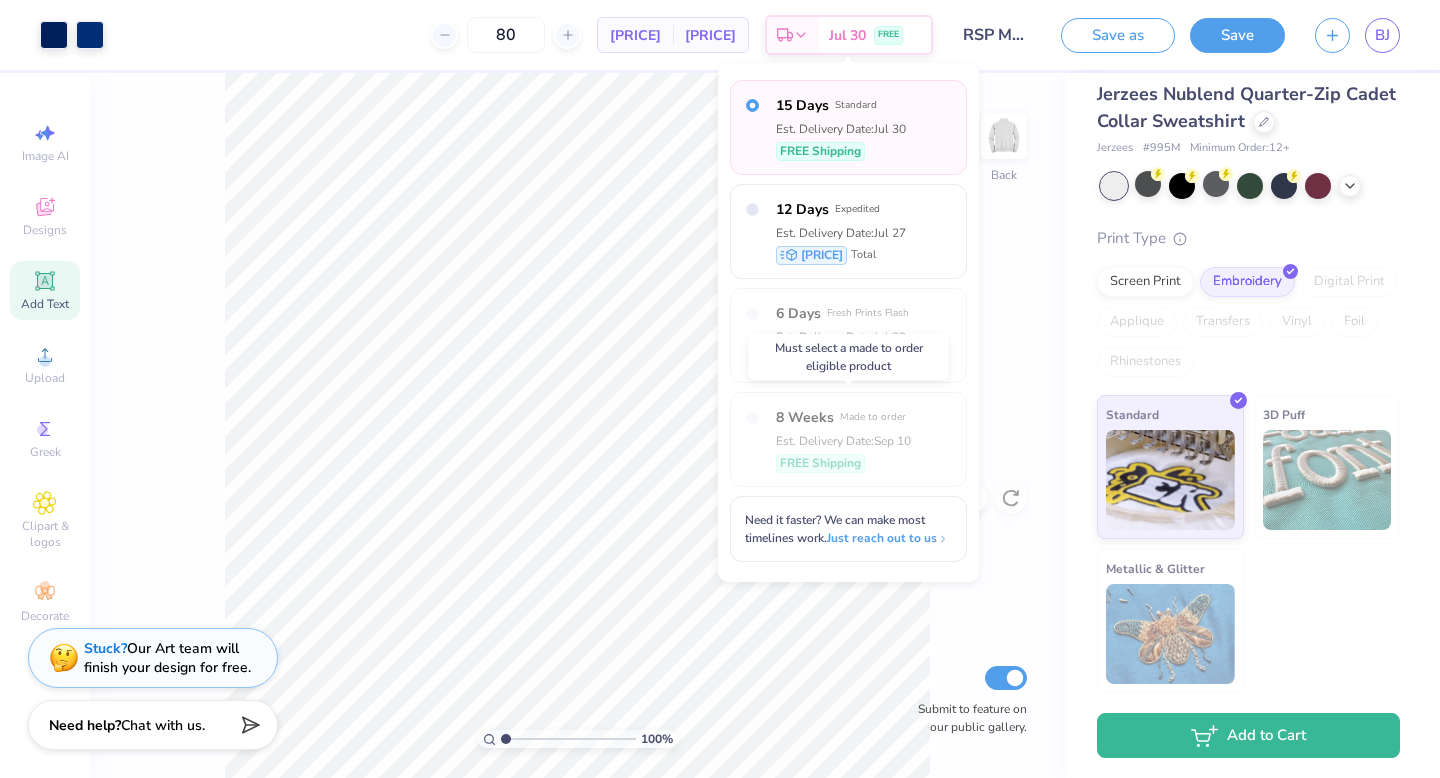 click on "FREE Shipping" at bounding box center (820, 463) 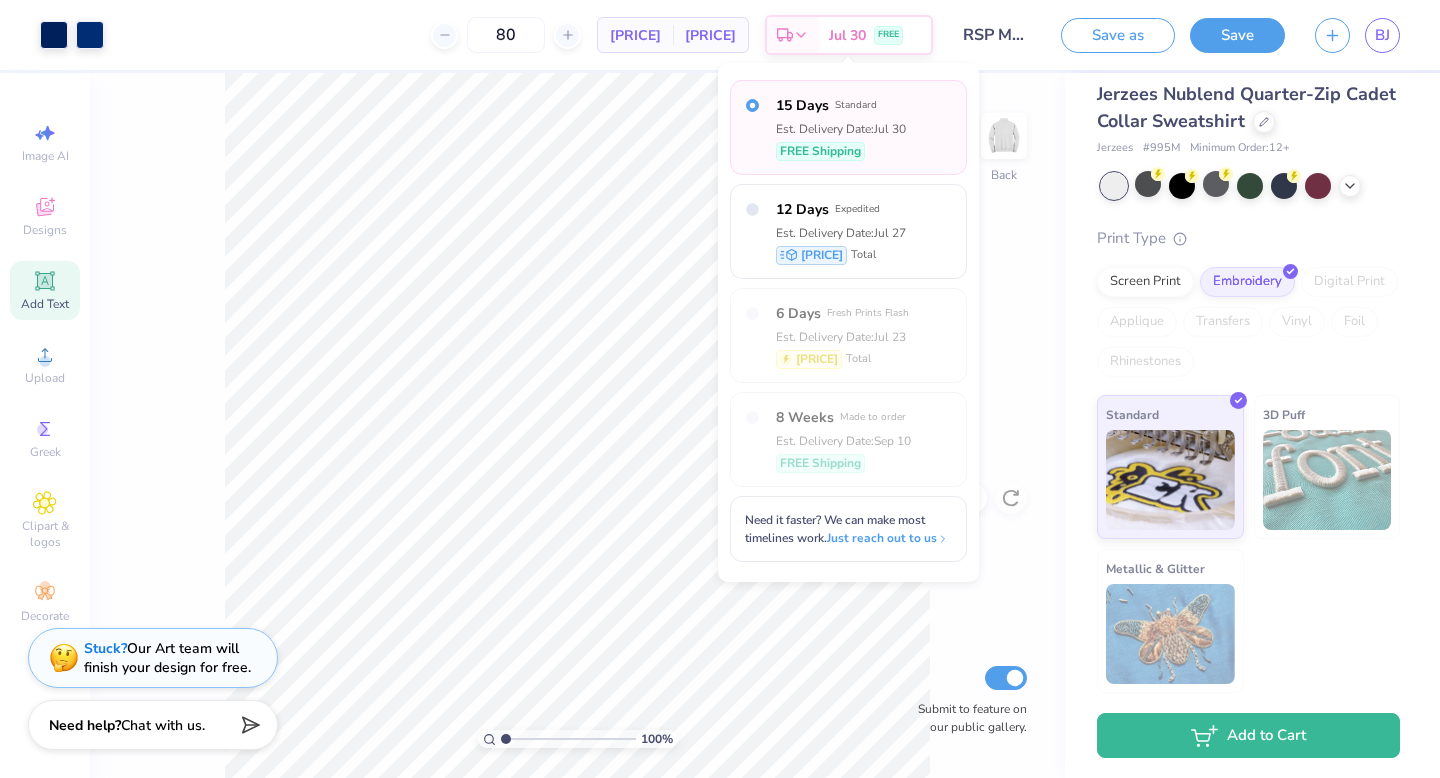 click on "100  % Back Submit to feature on our public gallery." at bounding box center (577, 425) 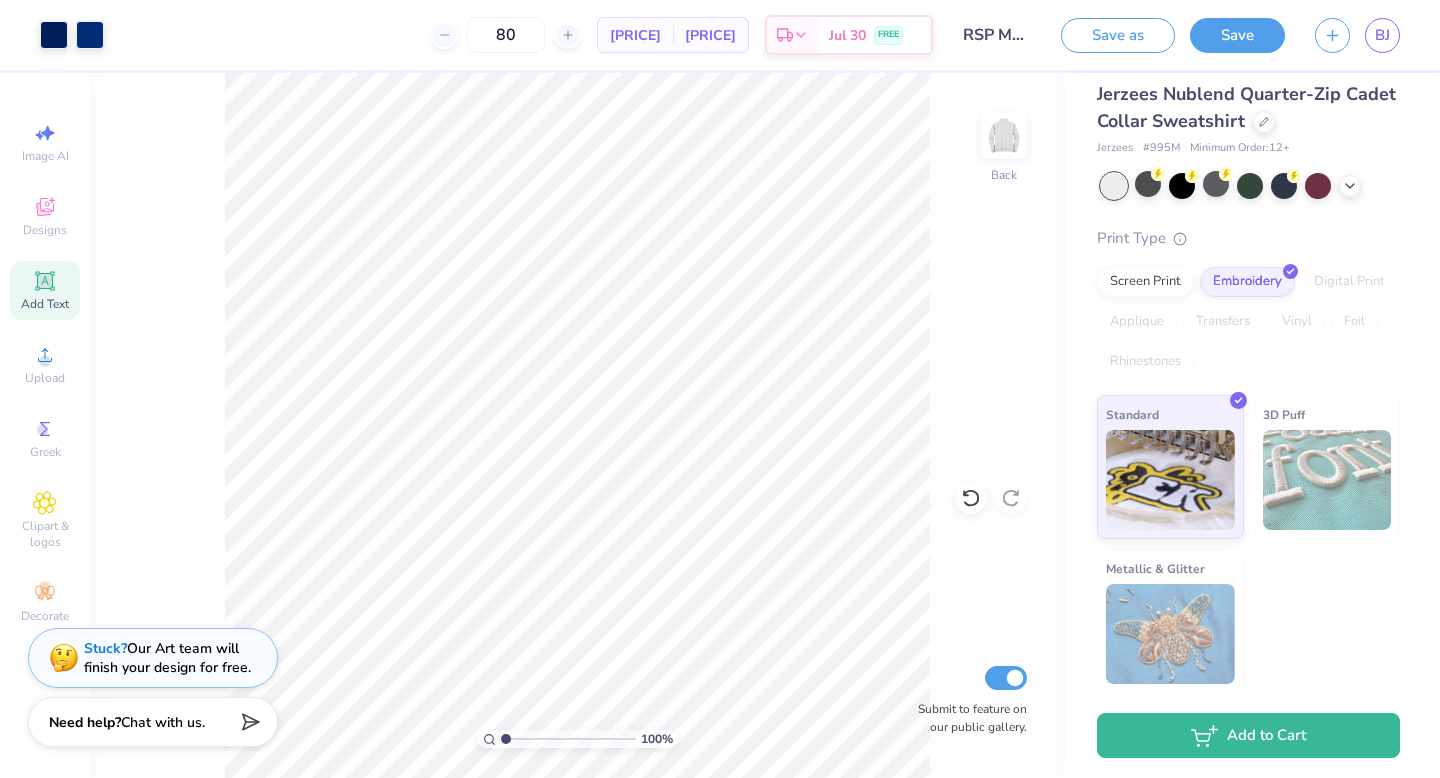click 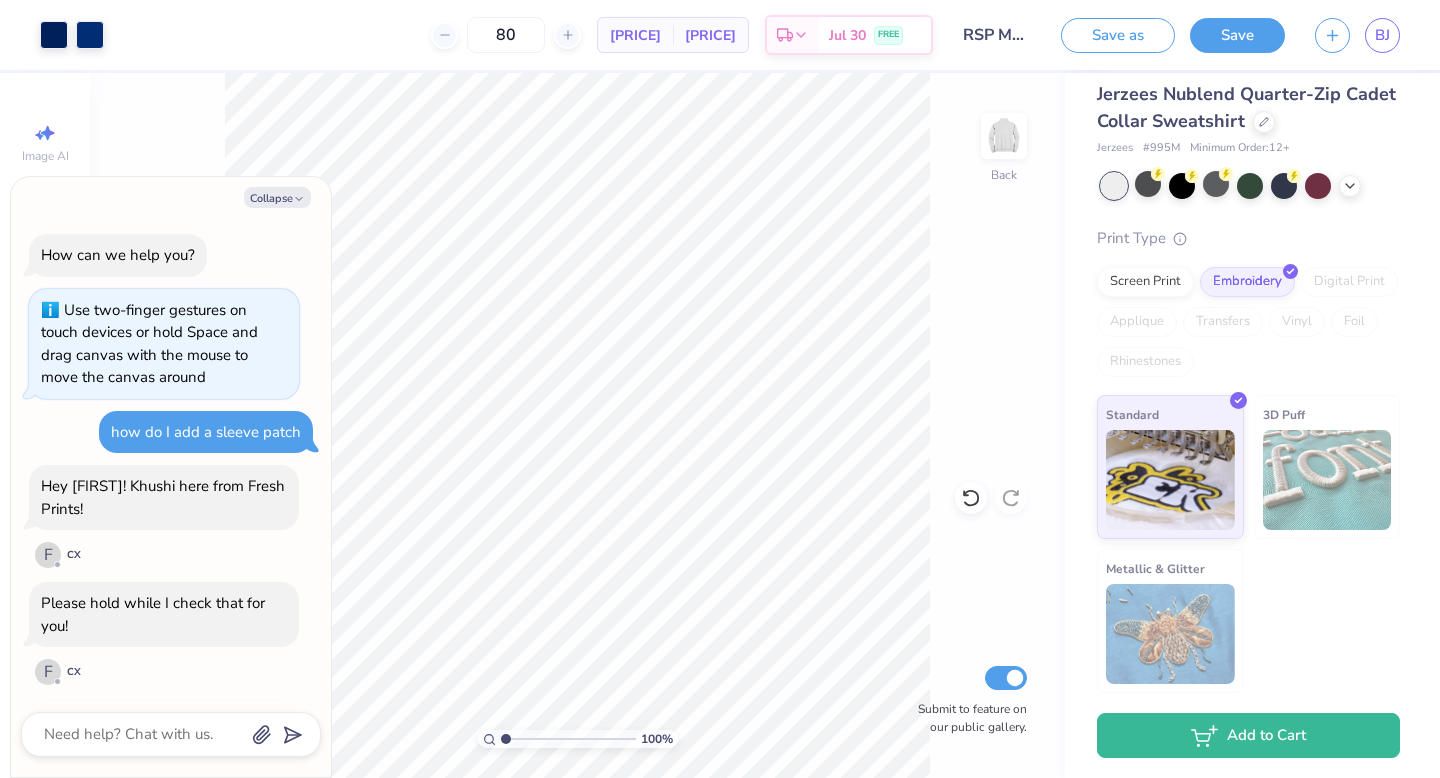 scroll, scrollTop: 999, scrollLeft: 0, axis: vertical 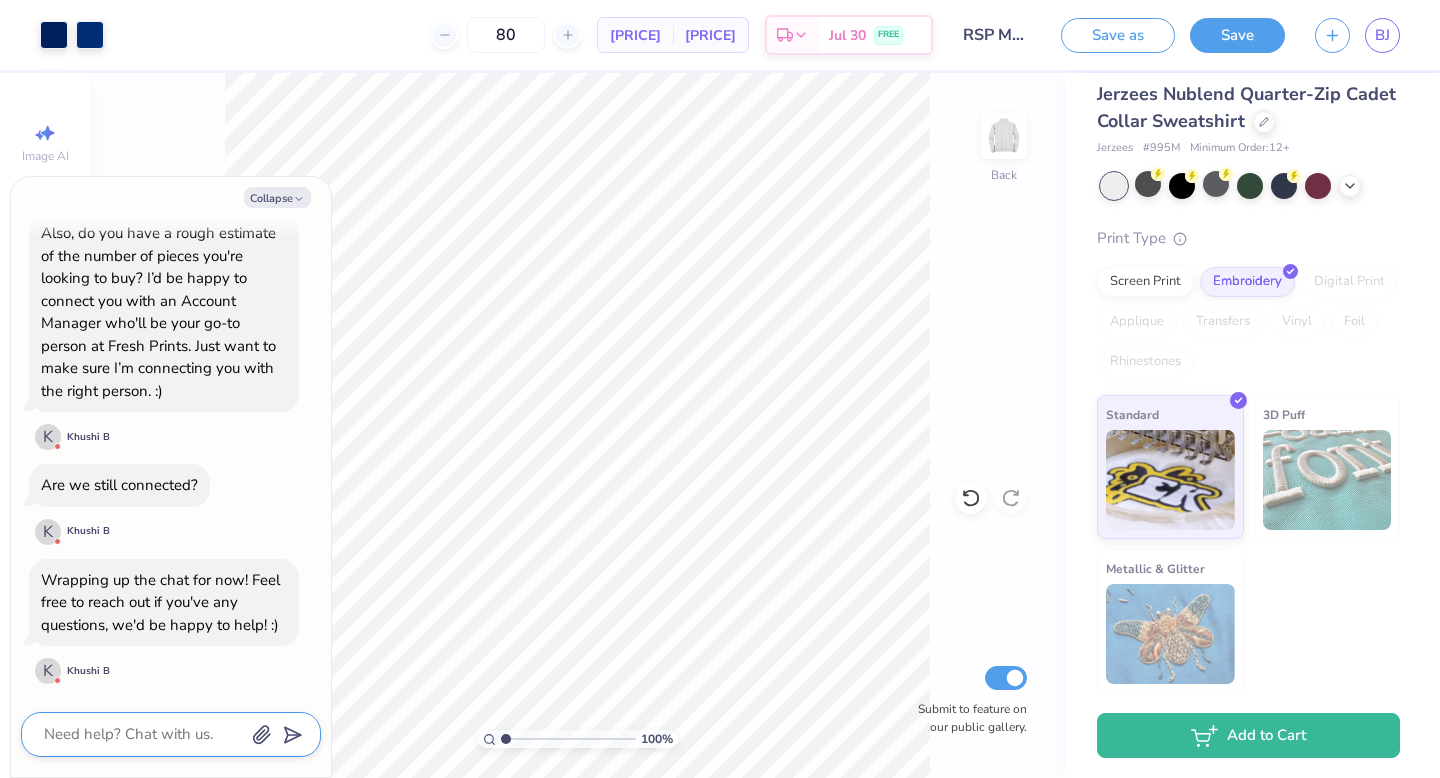 click at bounding box center [143, 734] 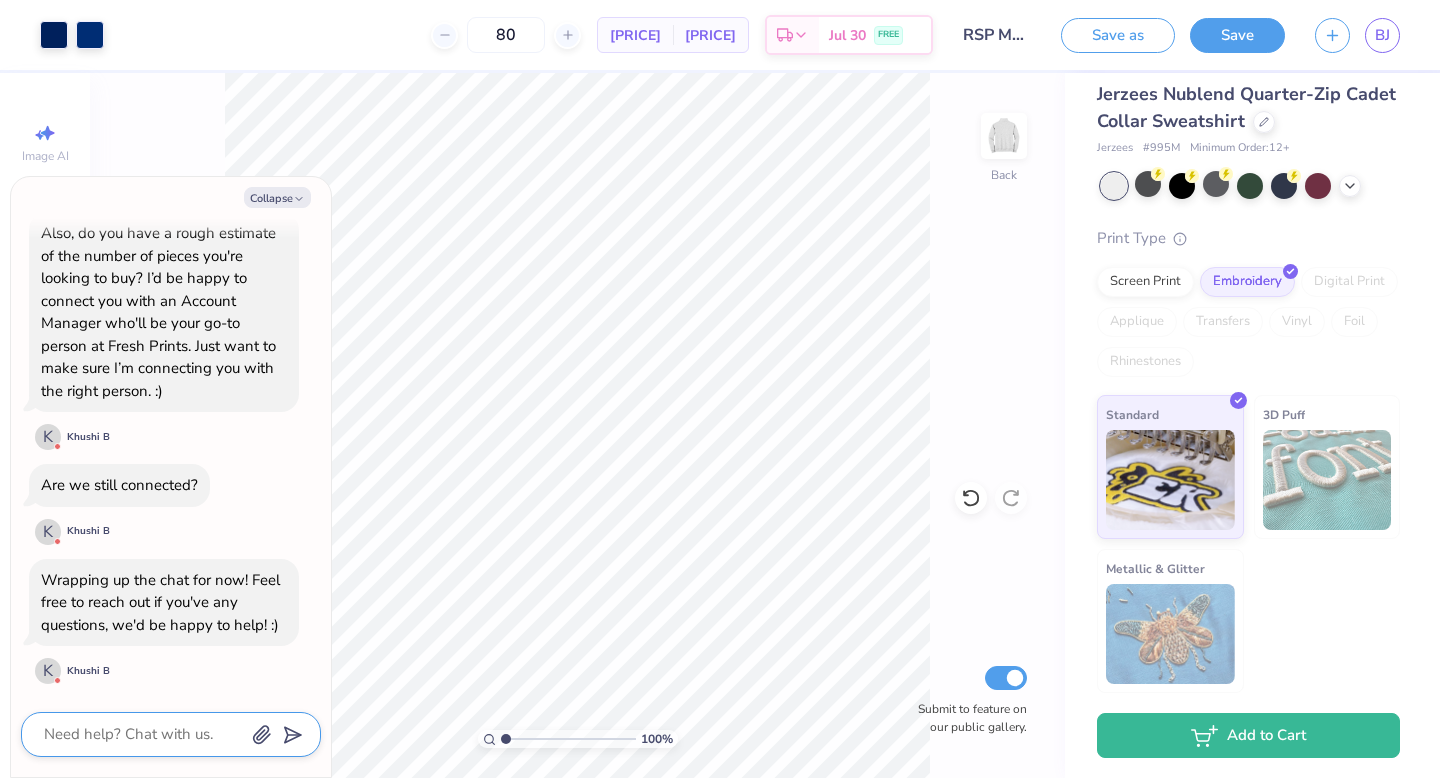 type on "x" 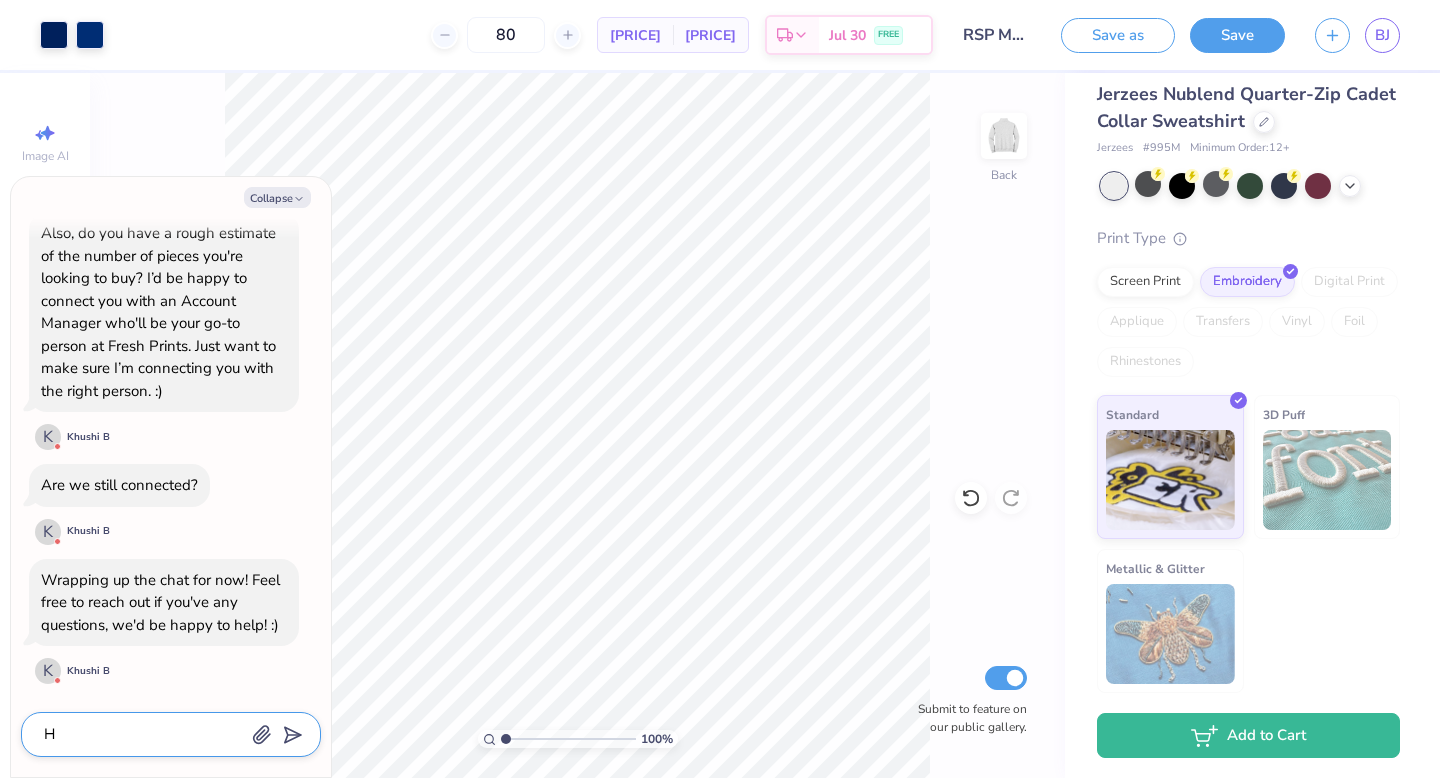 type on "x" 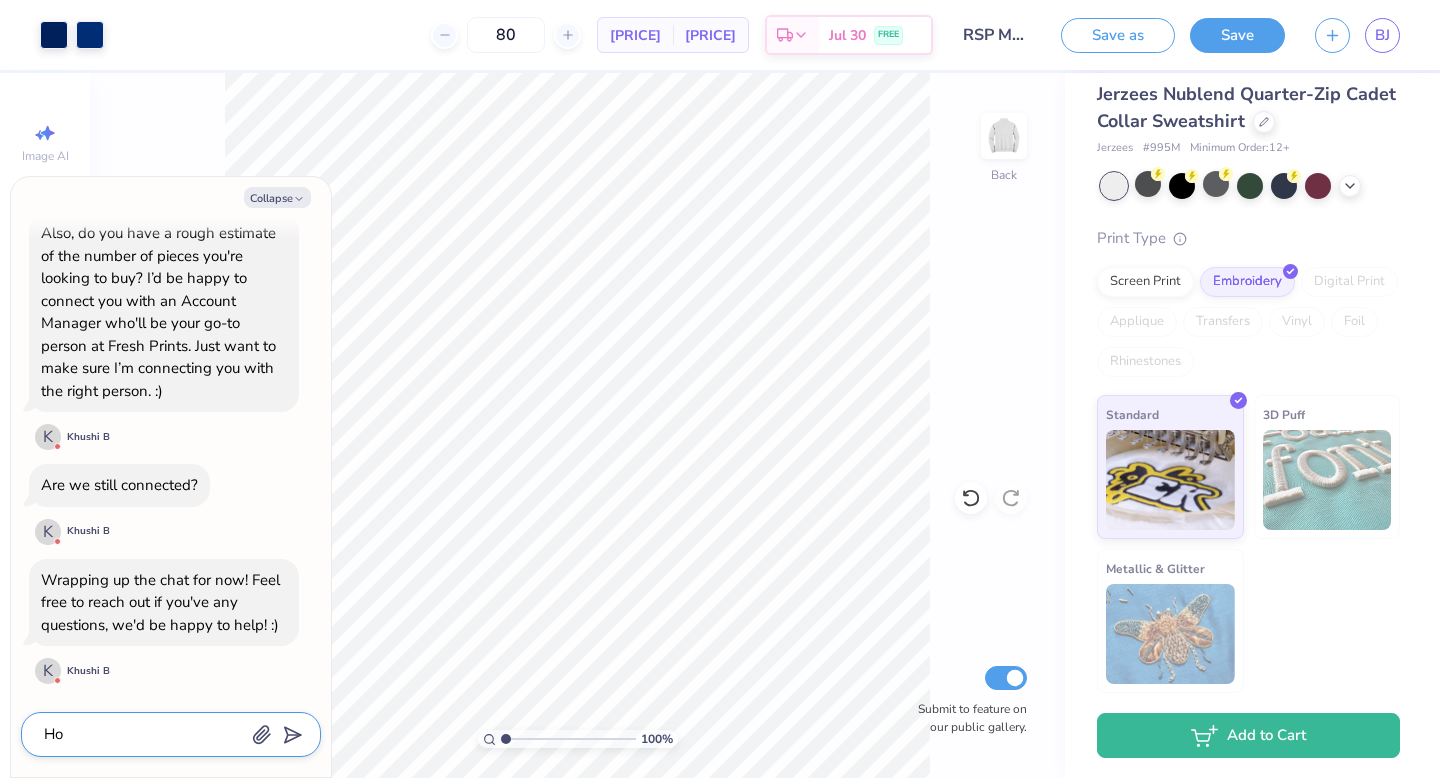 type on "x" 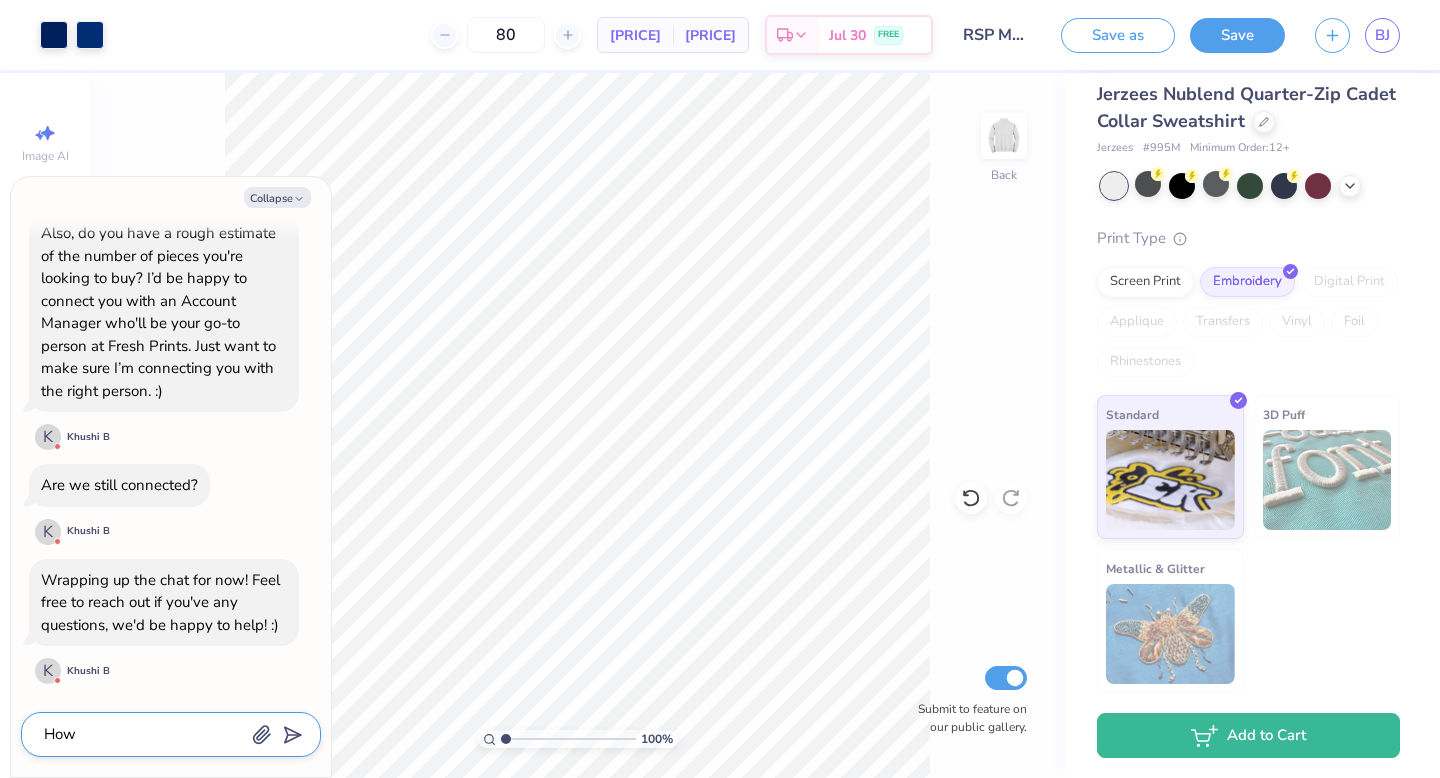 type on "x" 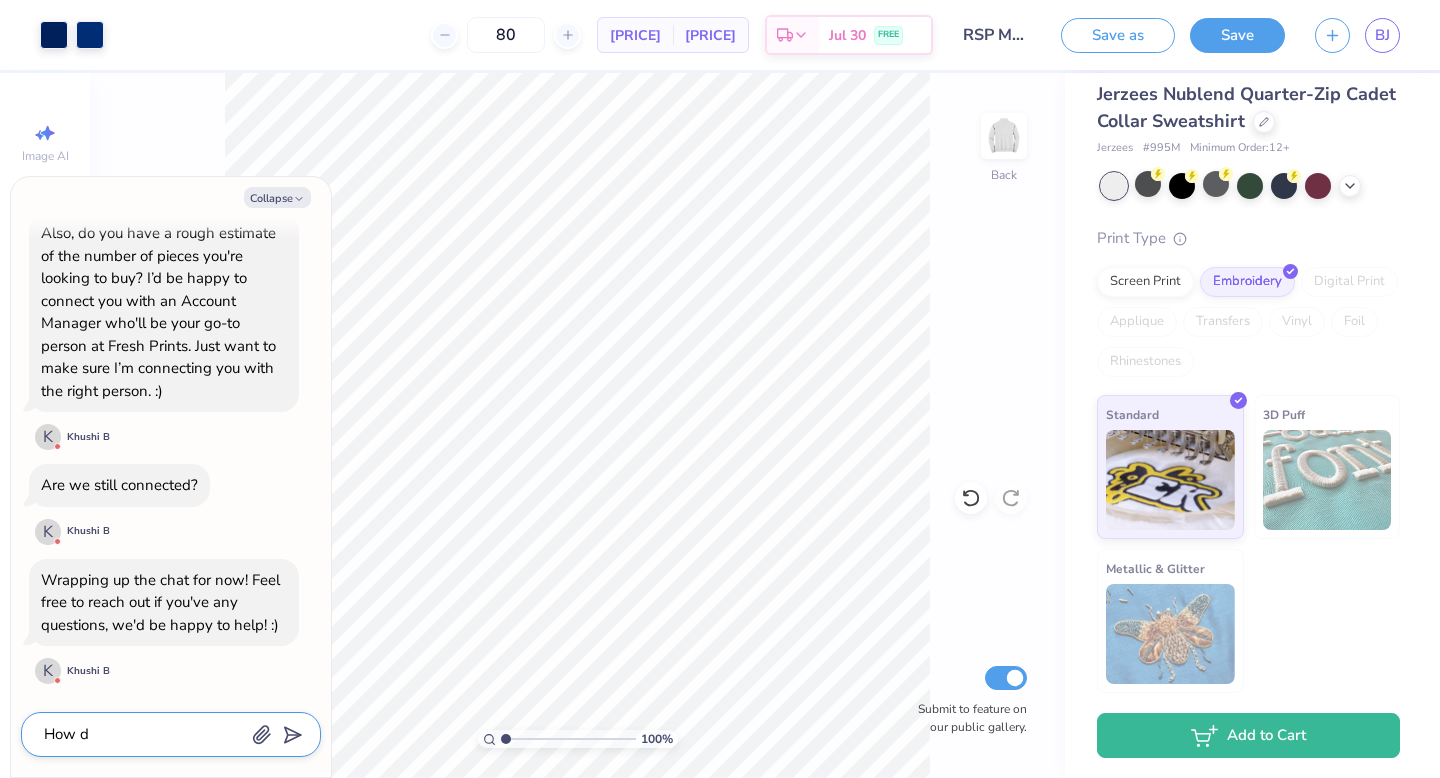 type on "x" 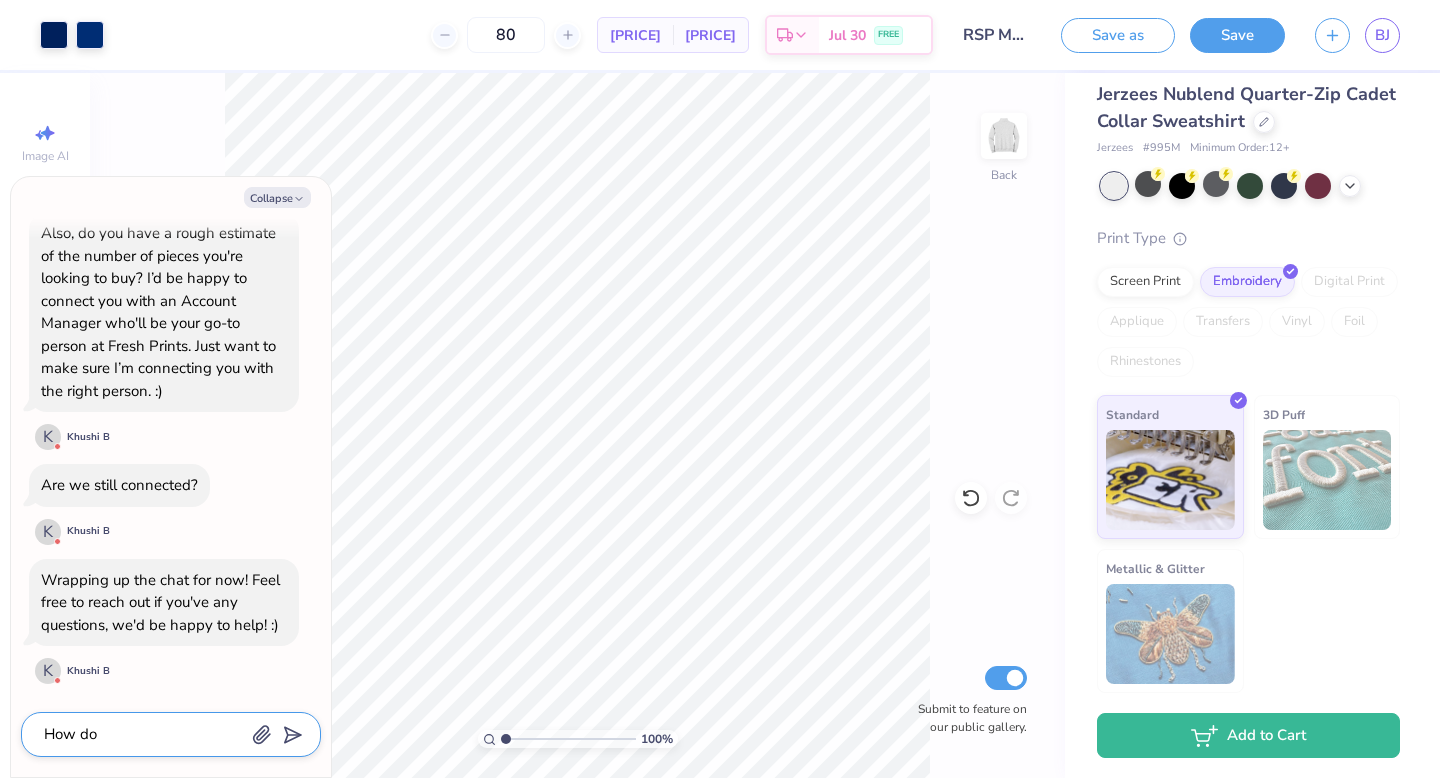 type on "x" 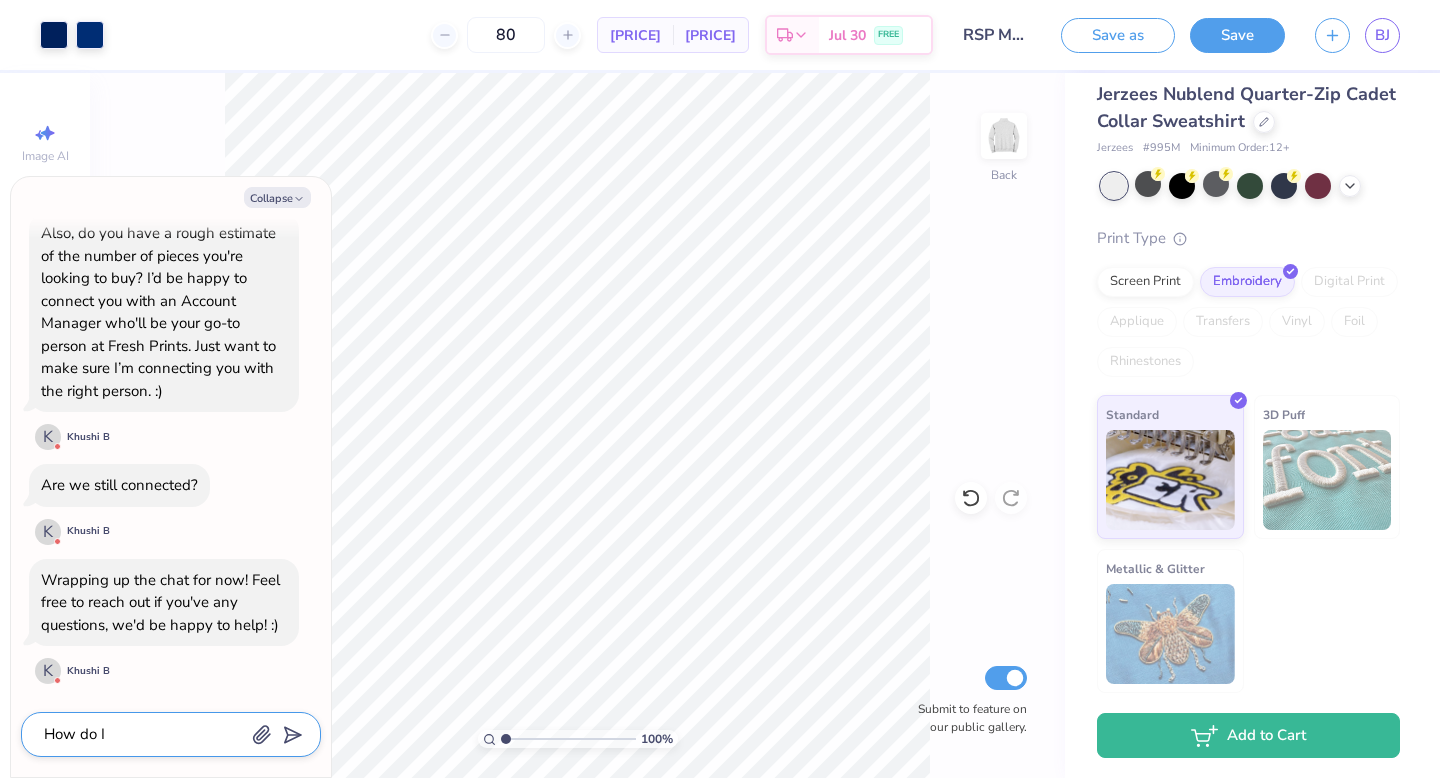 type on "x" 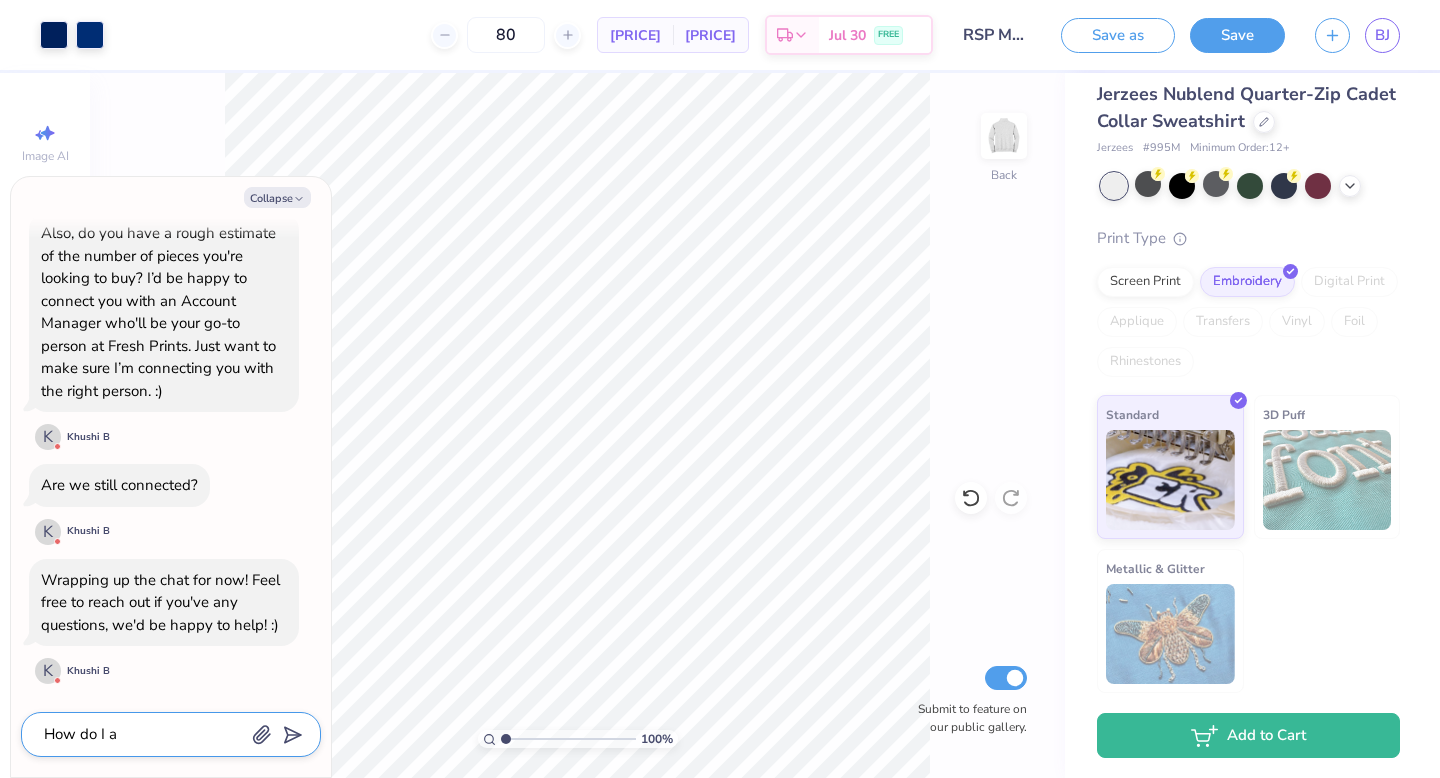 type on "x" 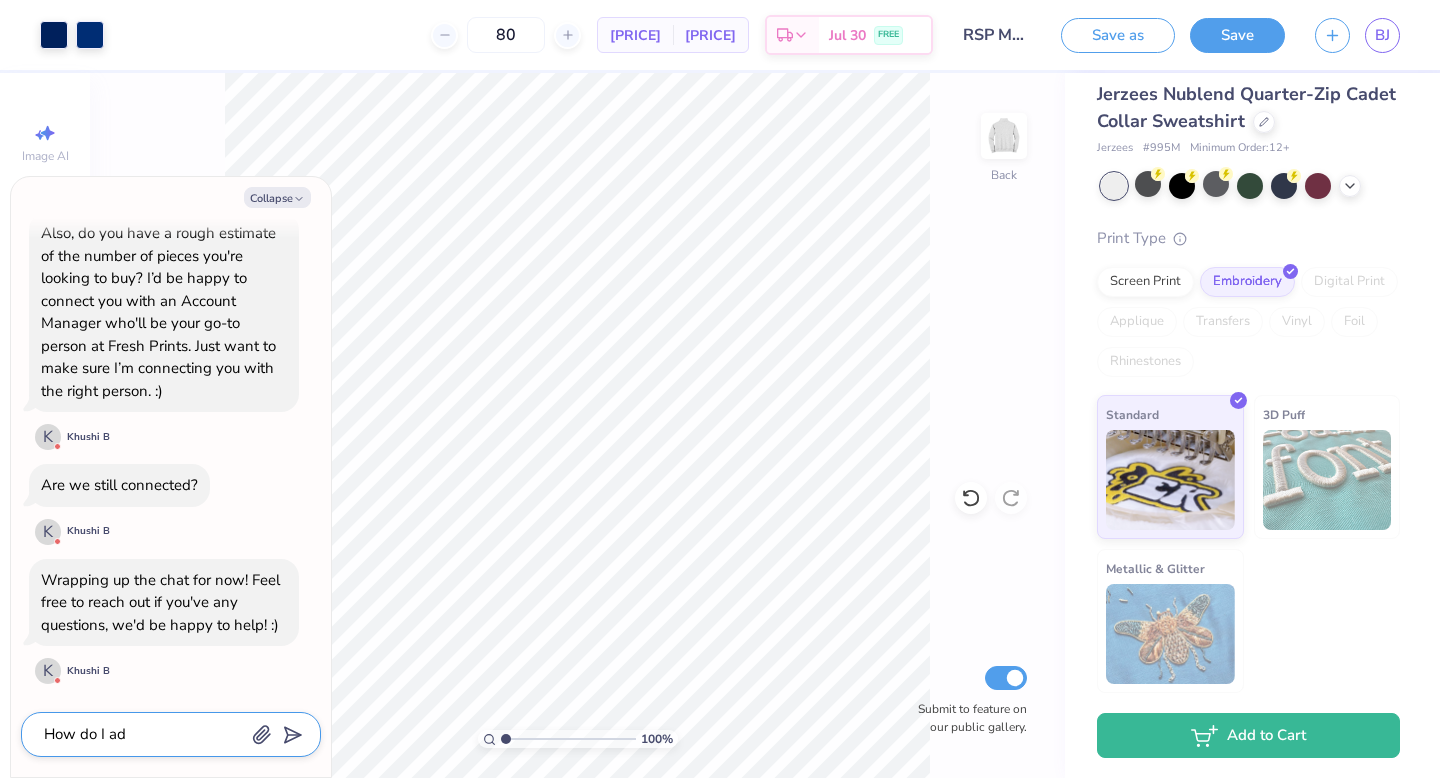 type on "x" 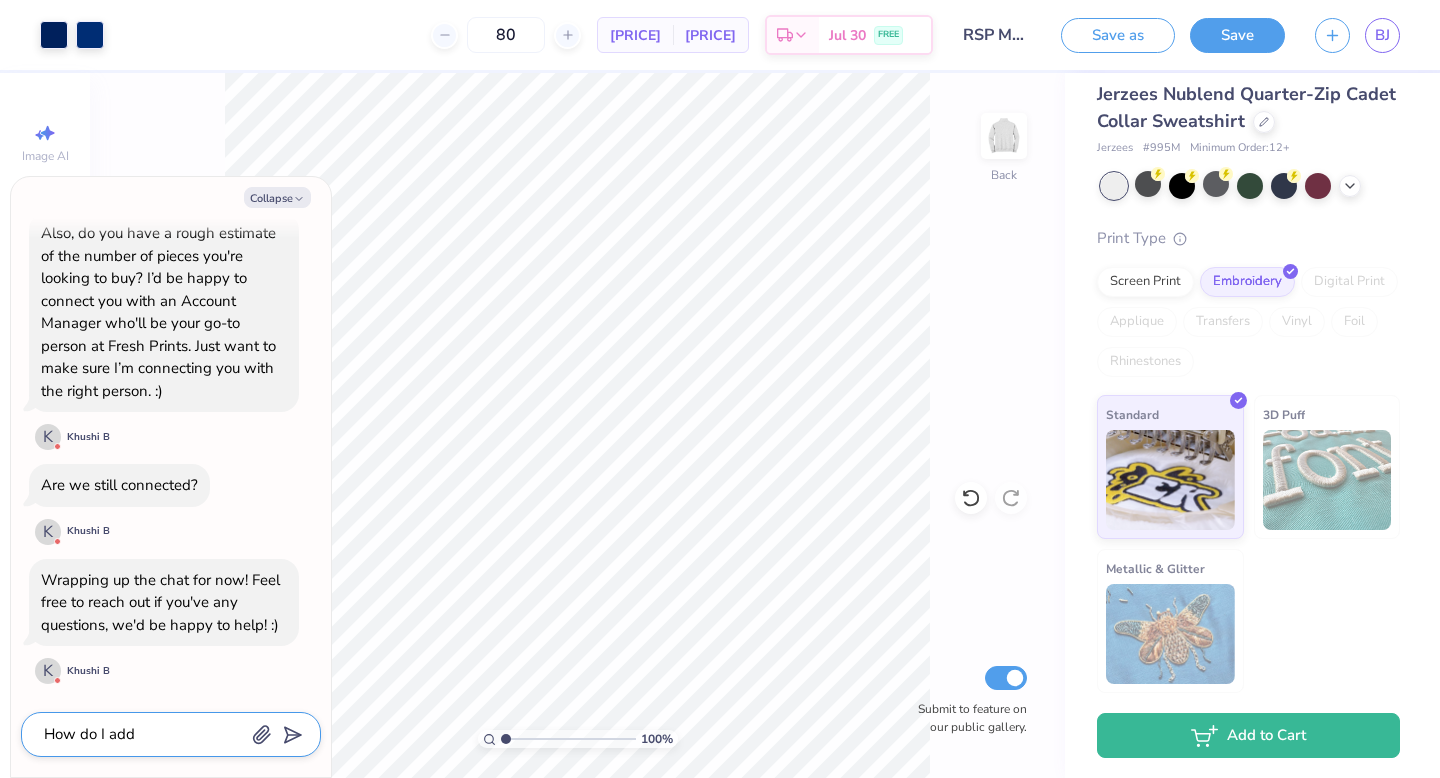 type on "x" 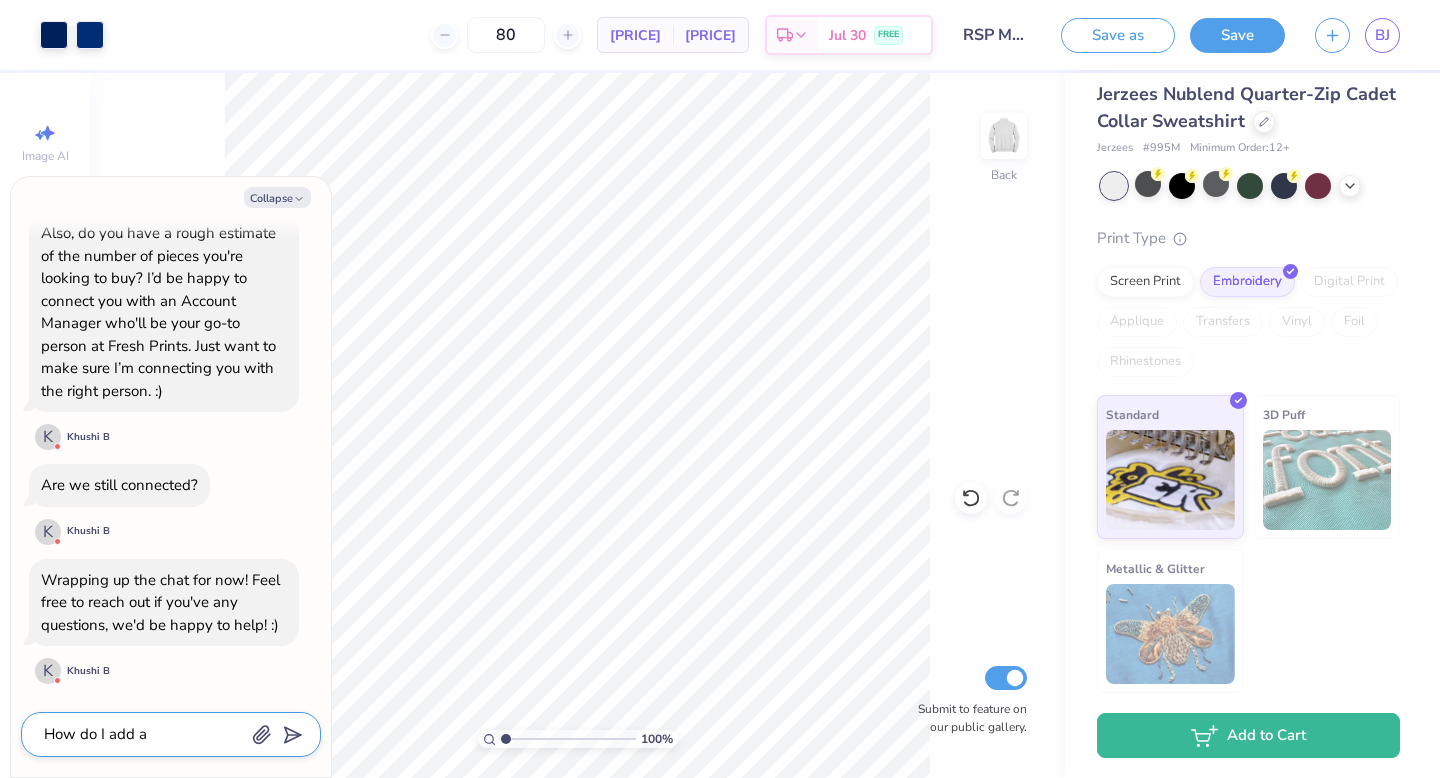 type on "x" 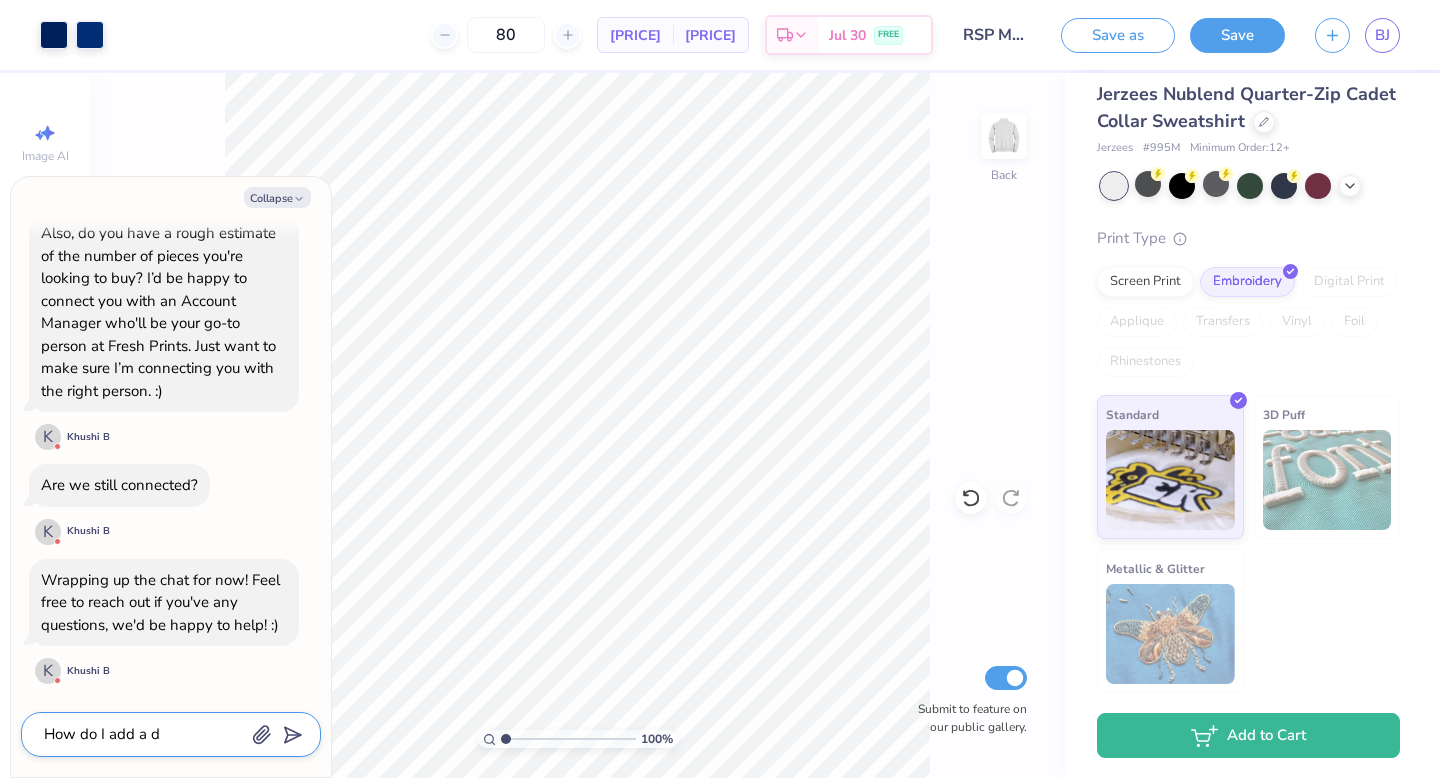 type on "x" 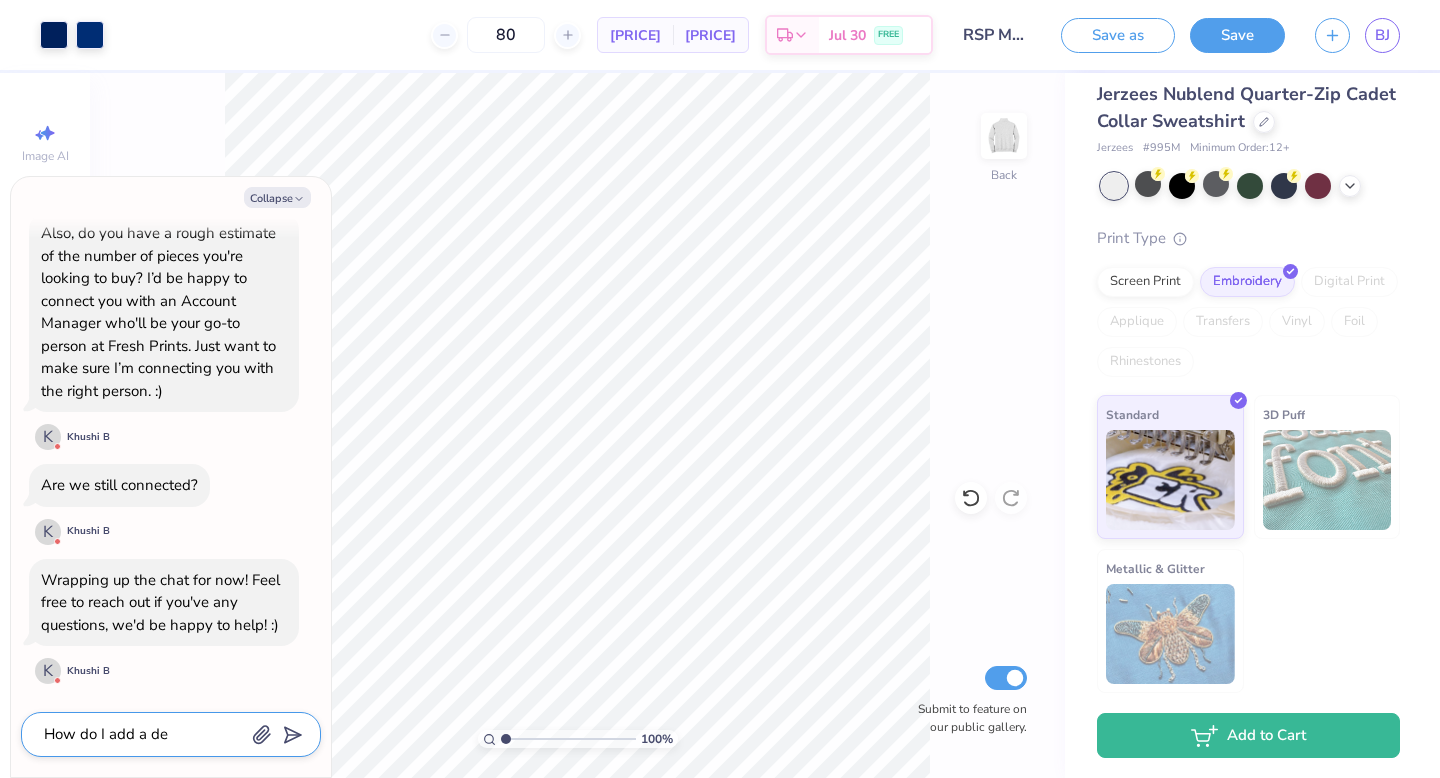 type on "x" 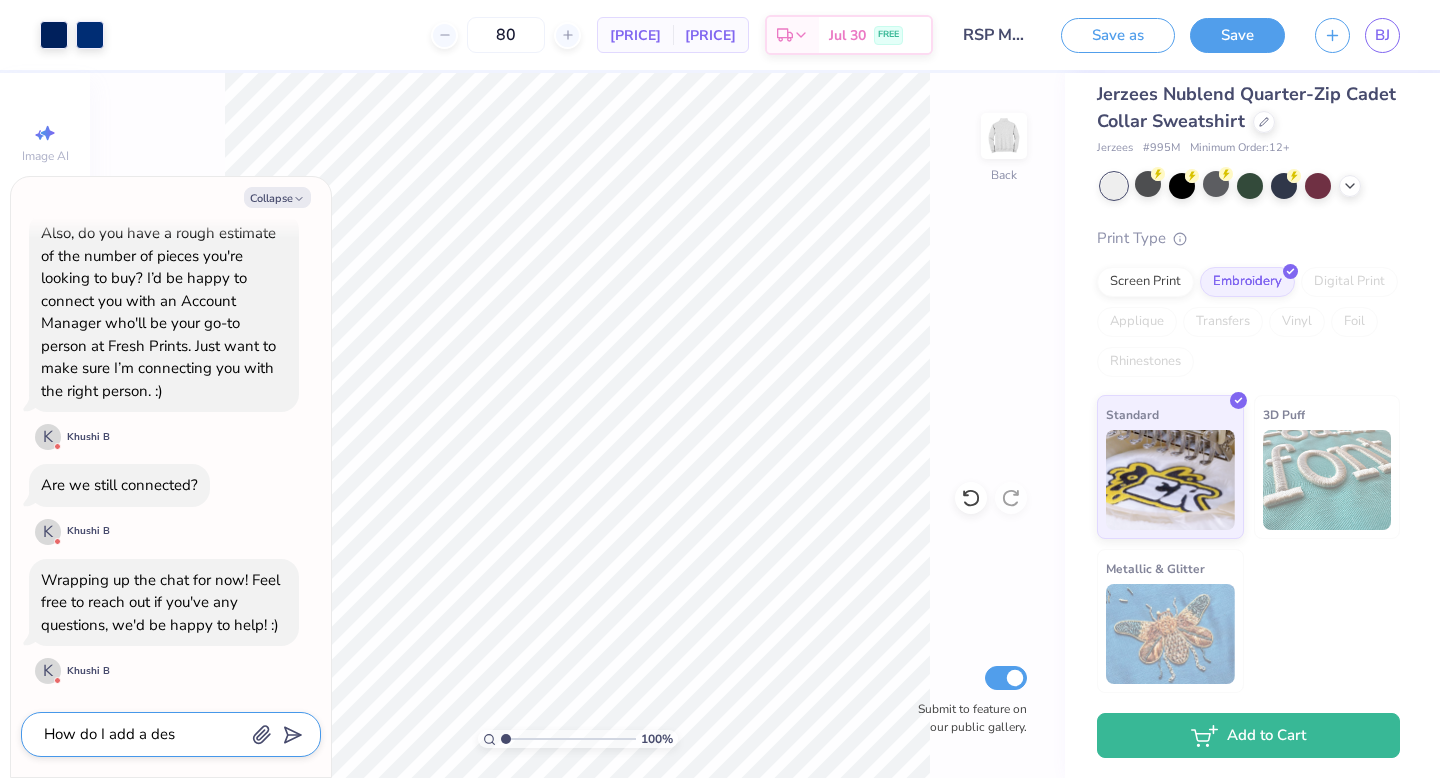 type on "x" 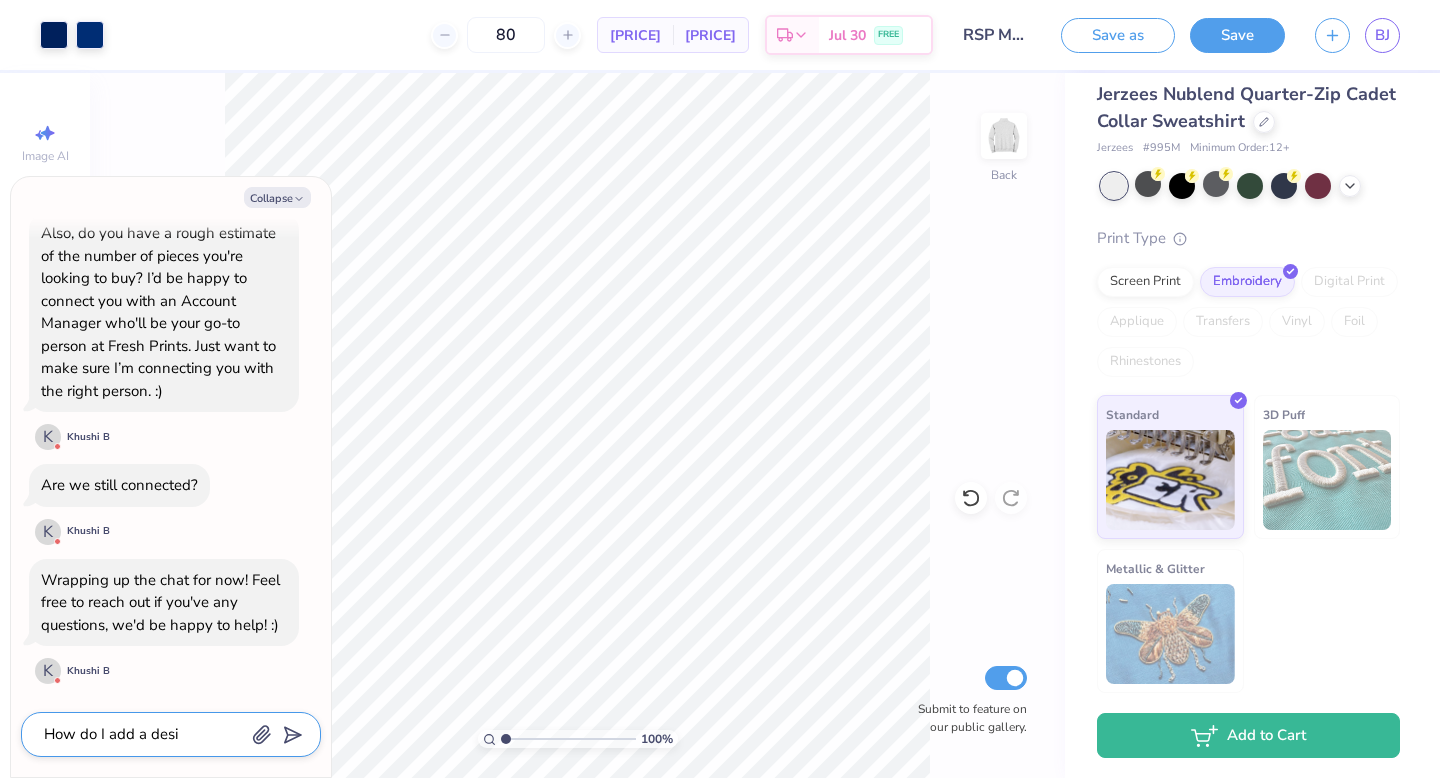 type on "x" 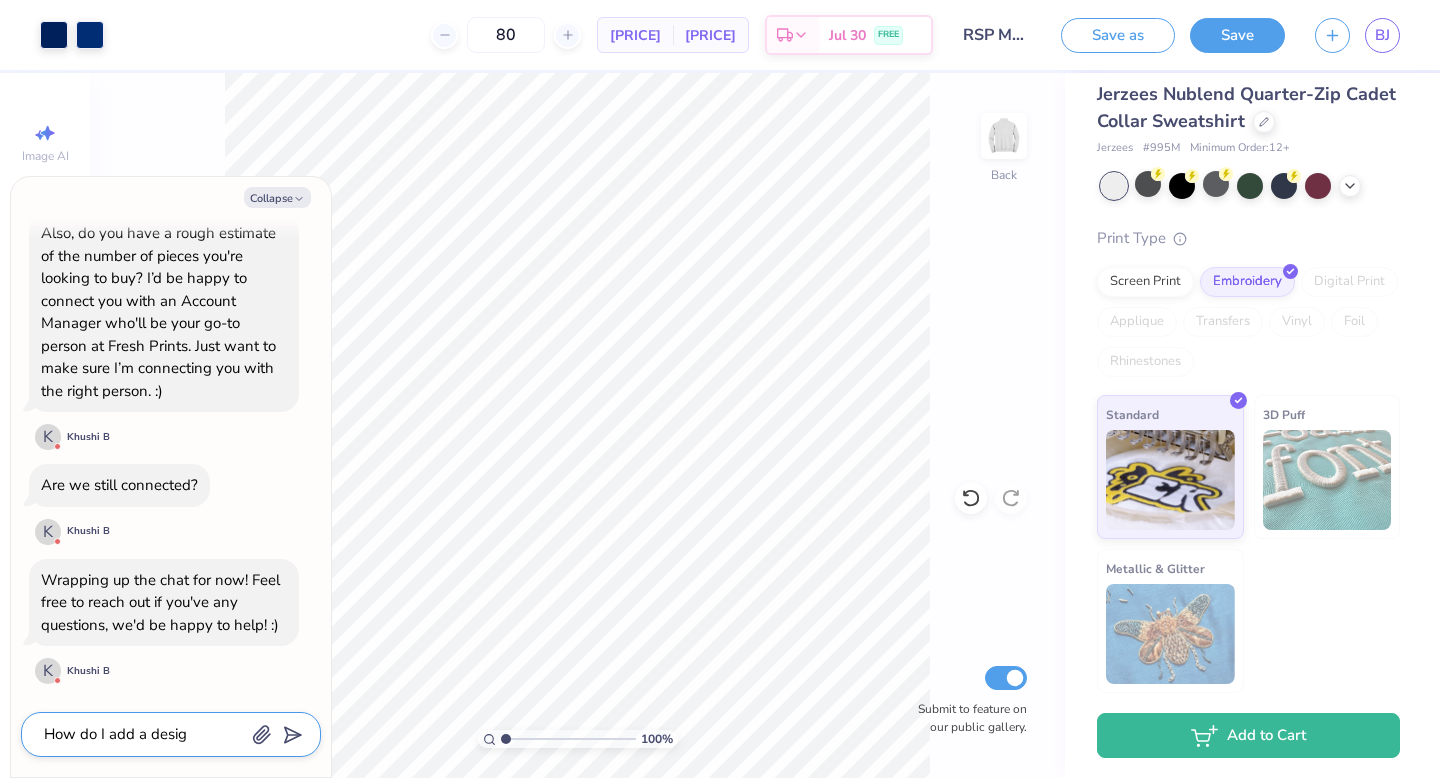 type on "x" 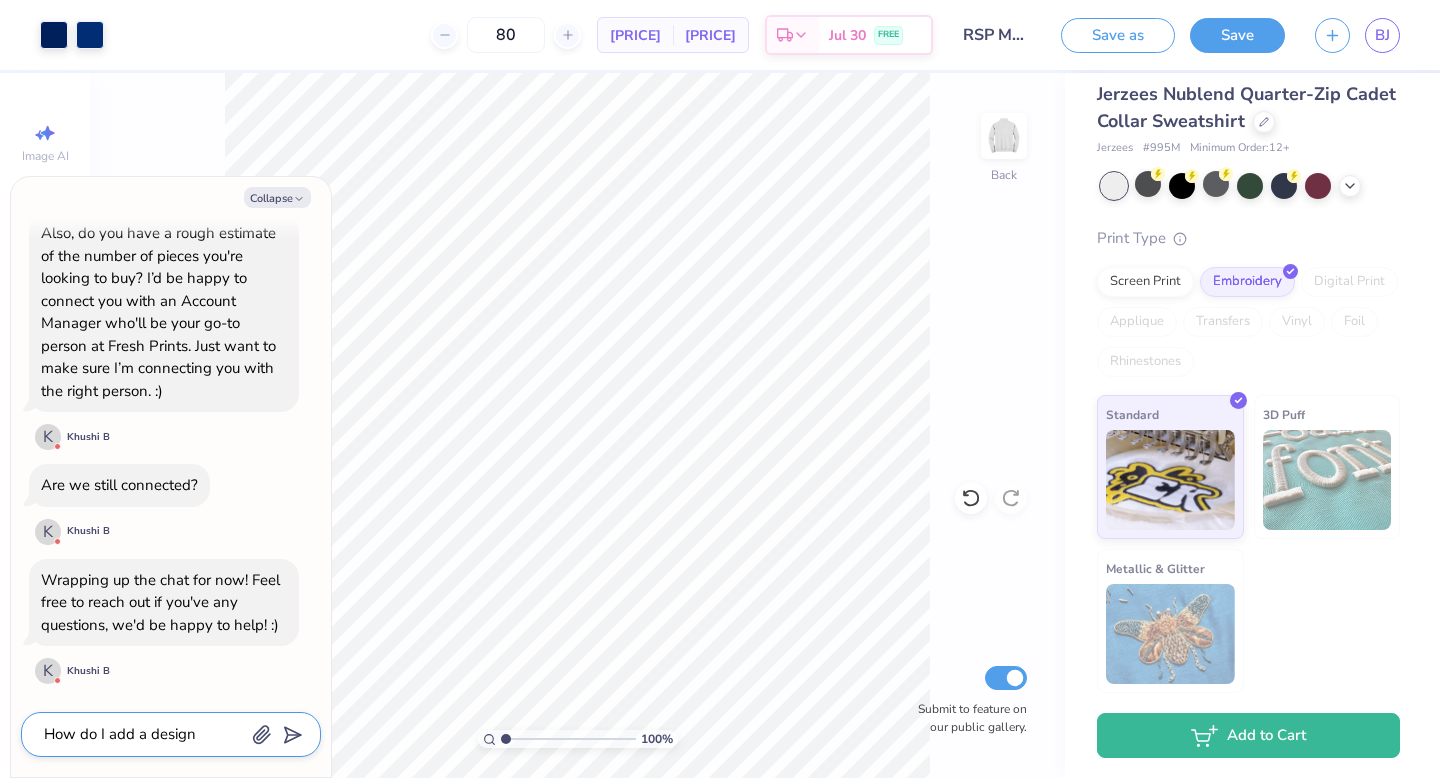 type on "x" 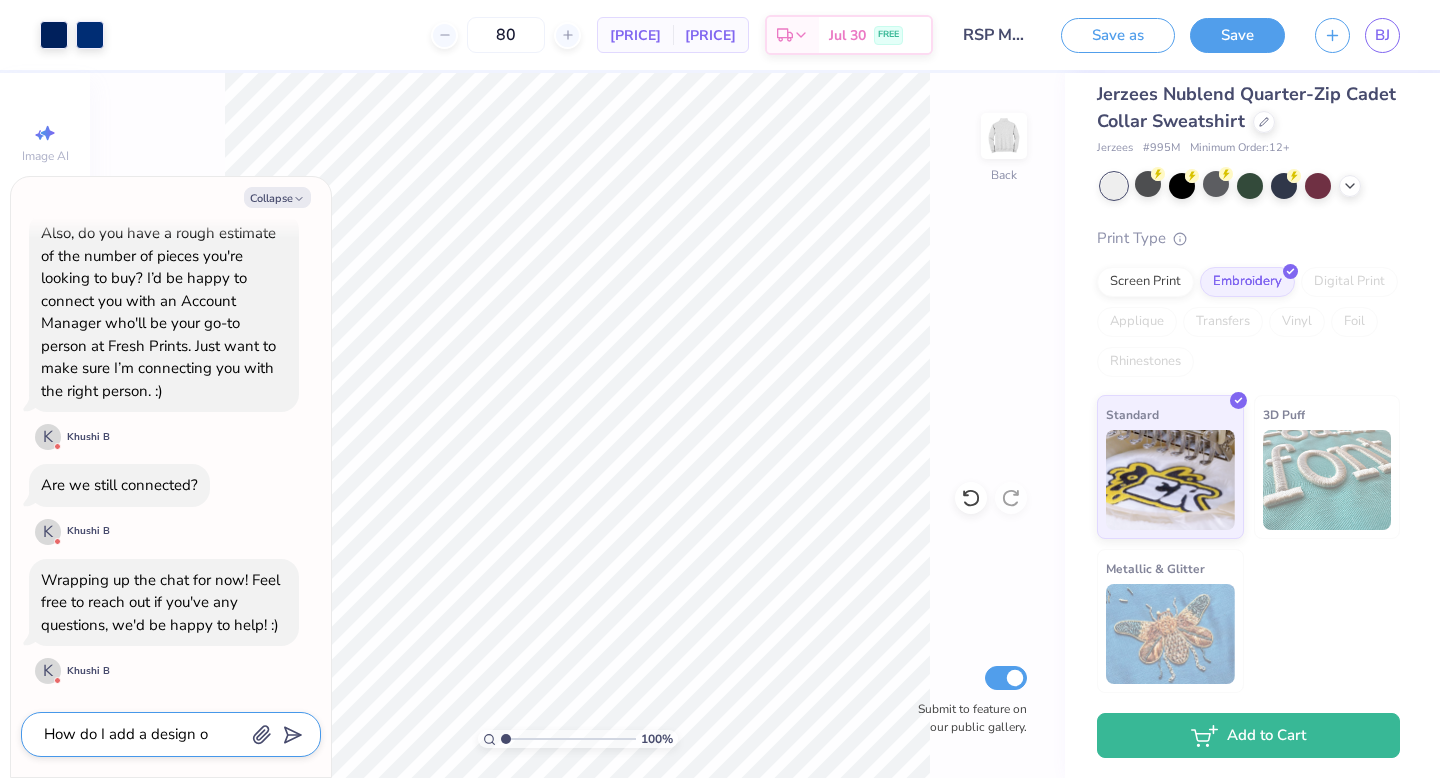 type on "x" 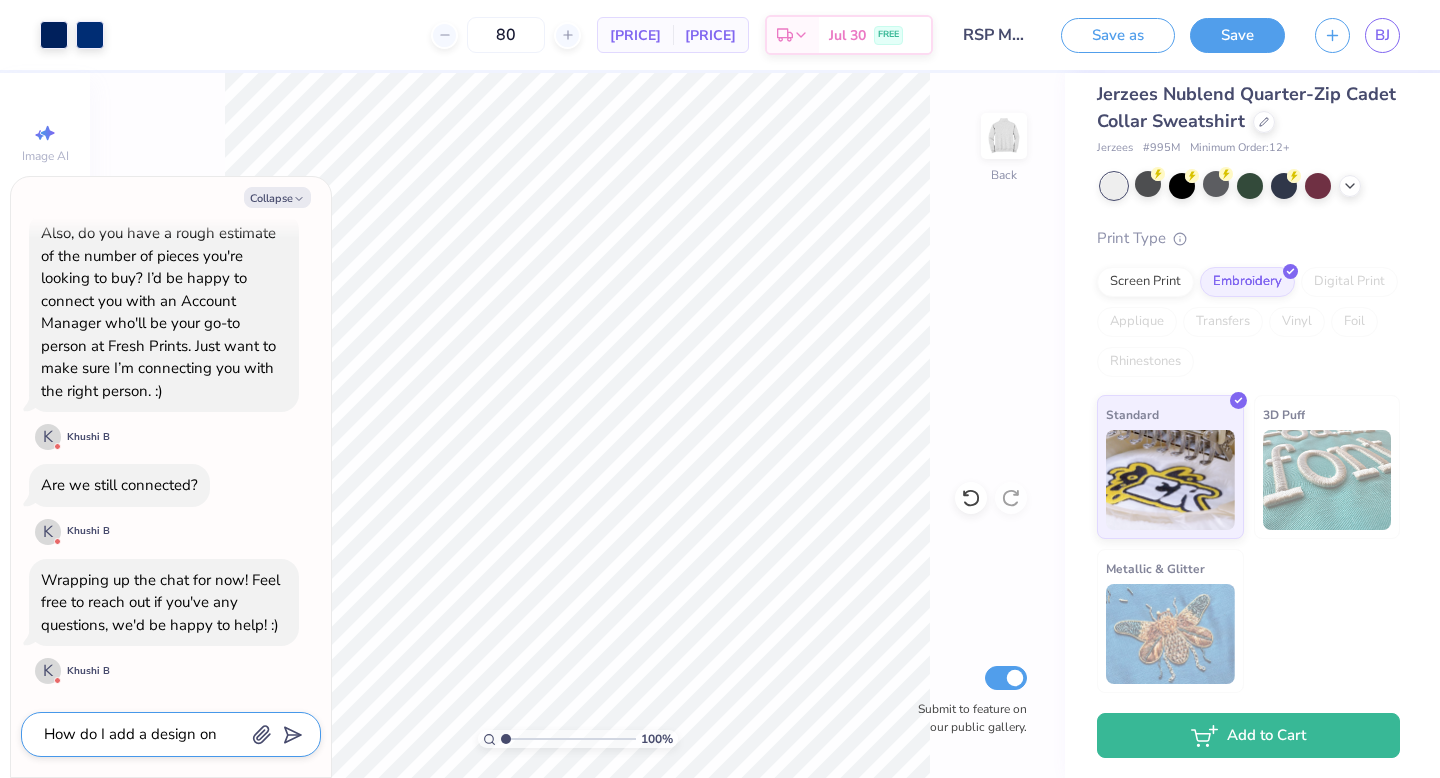 type on "x" 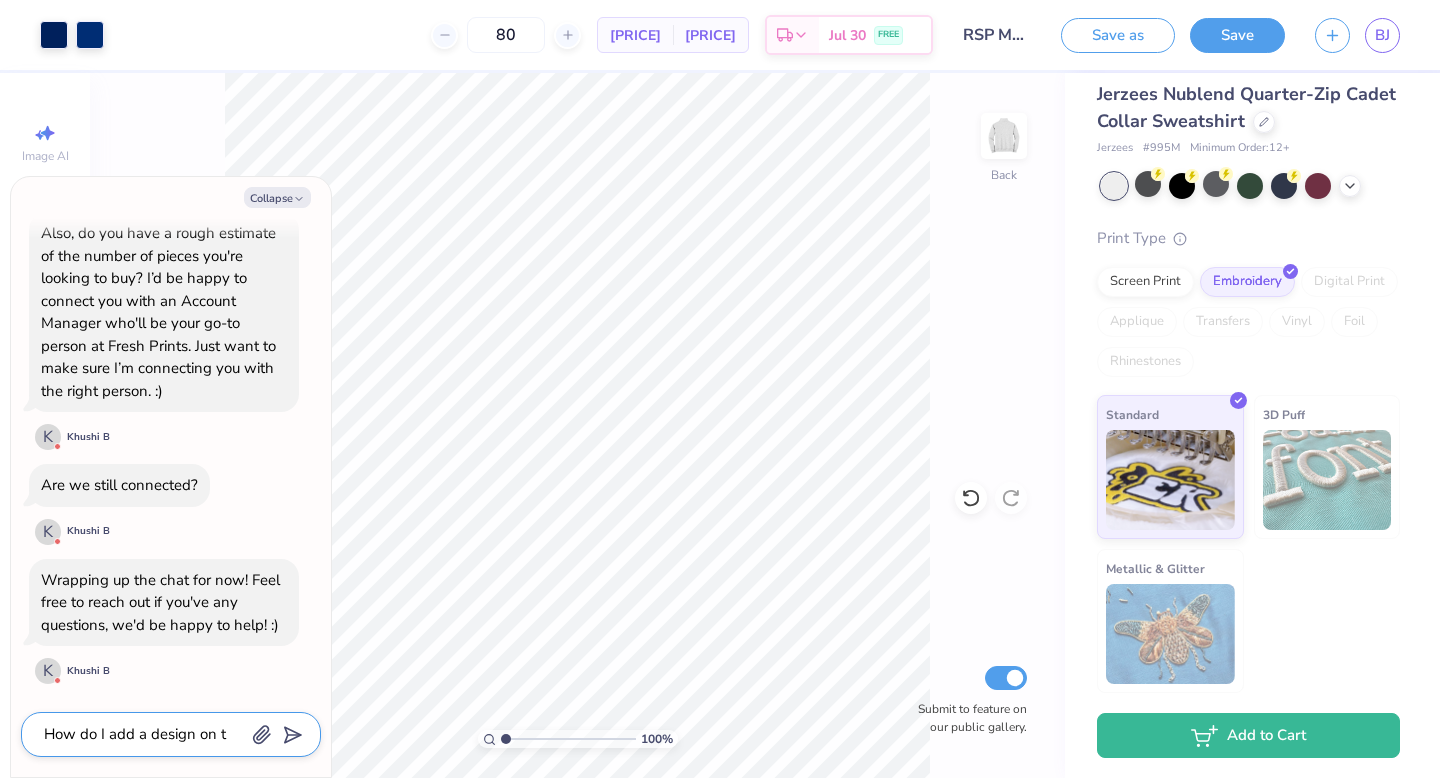 type on "x" 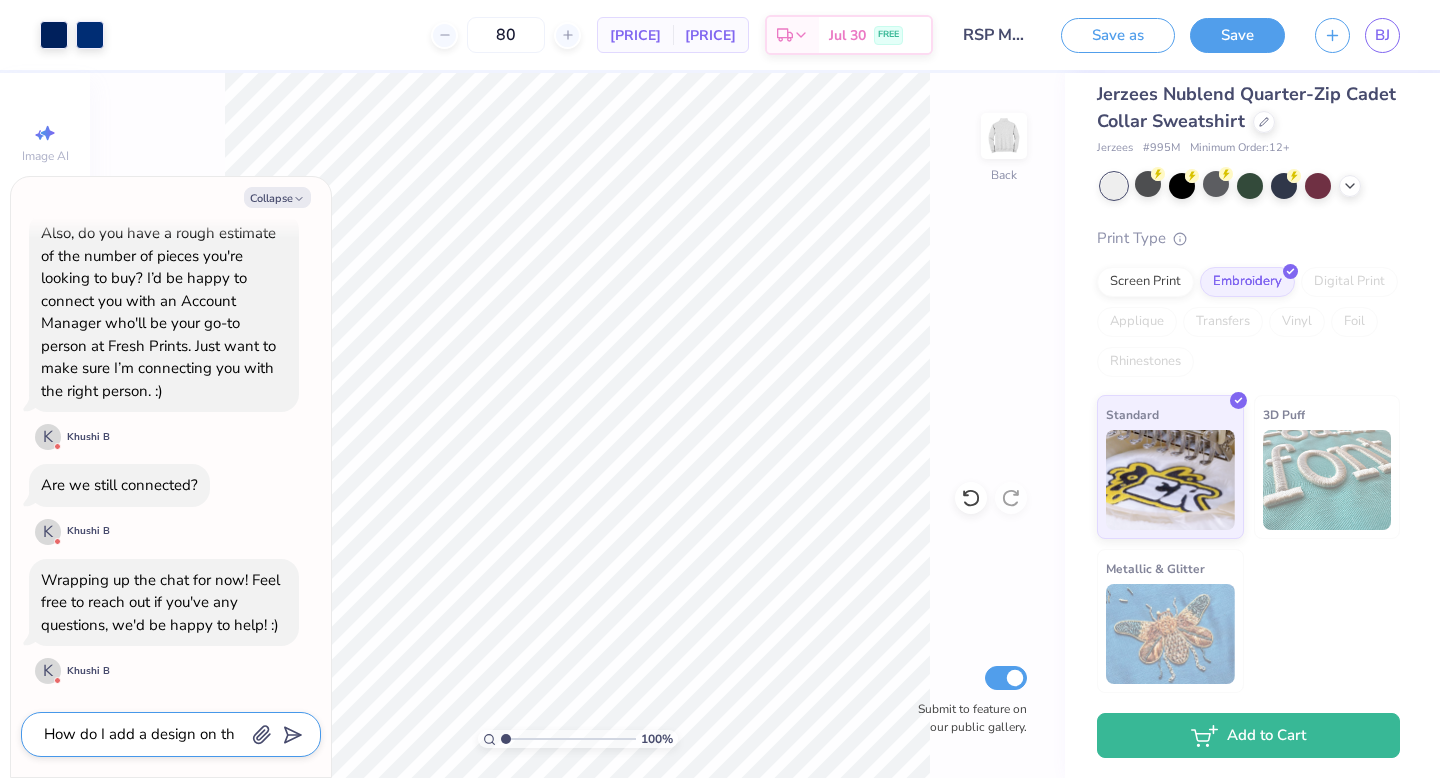 type on "x" 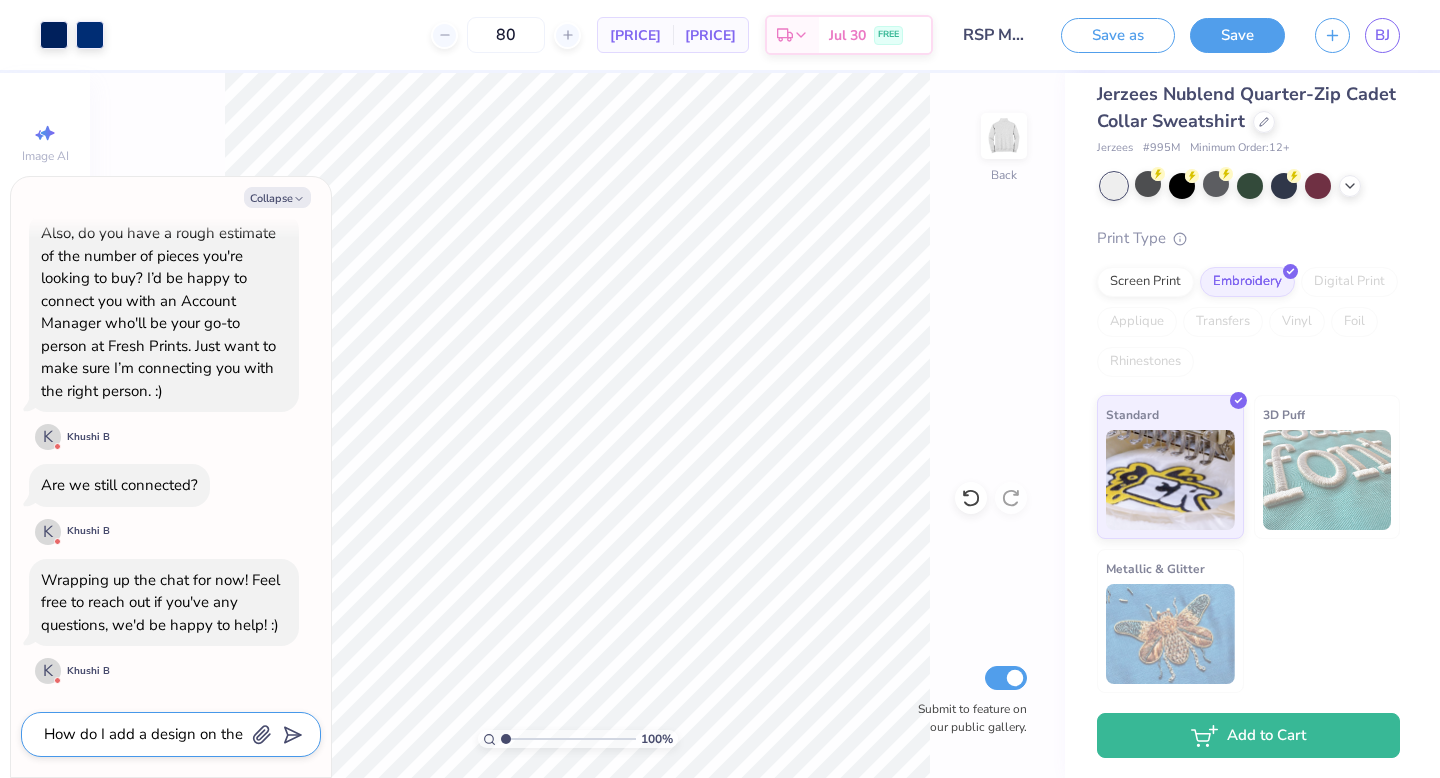 type on "x" 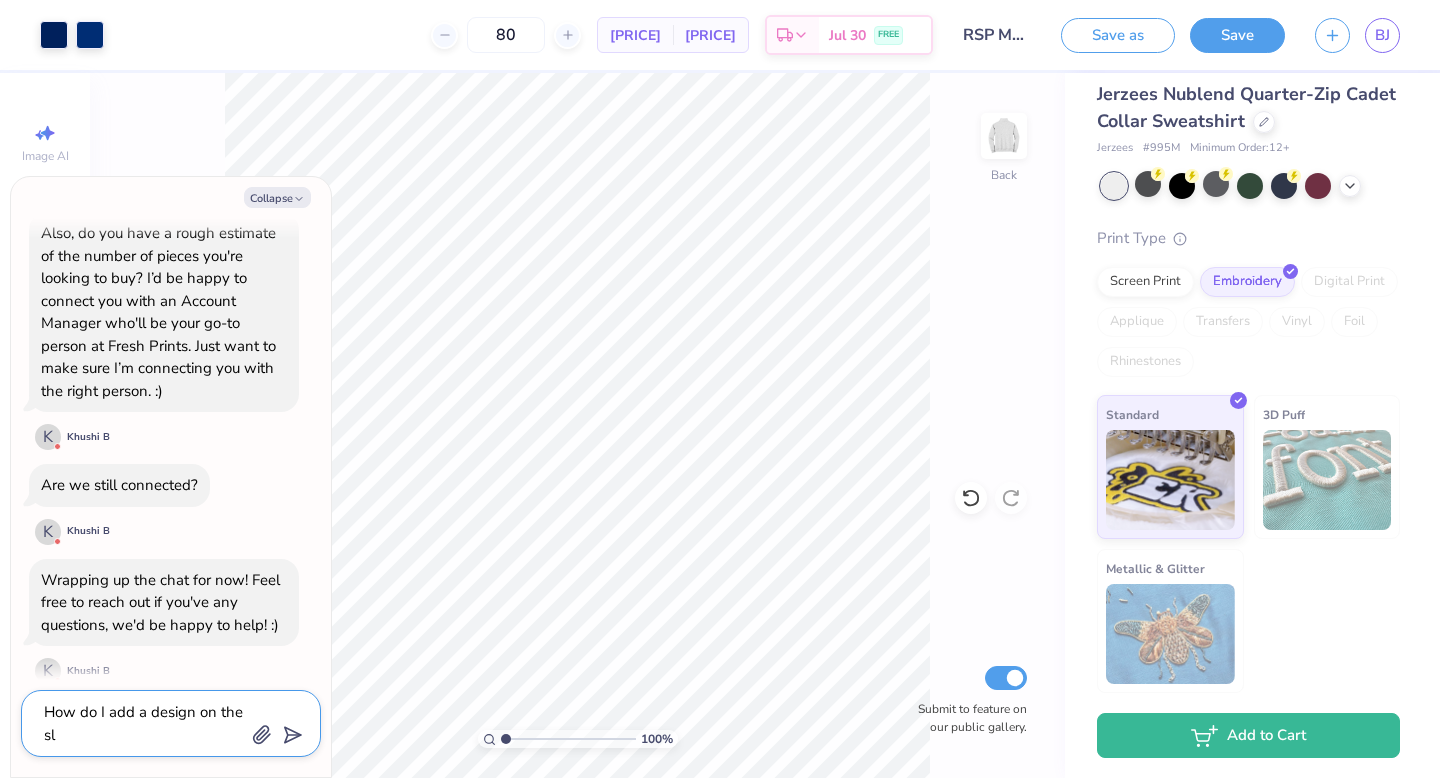 type on "x" 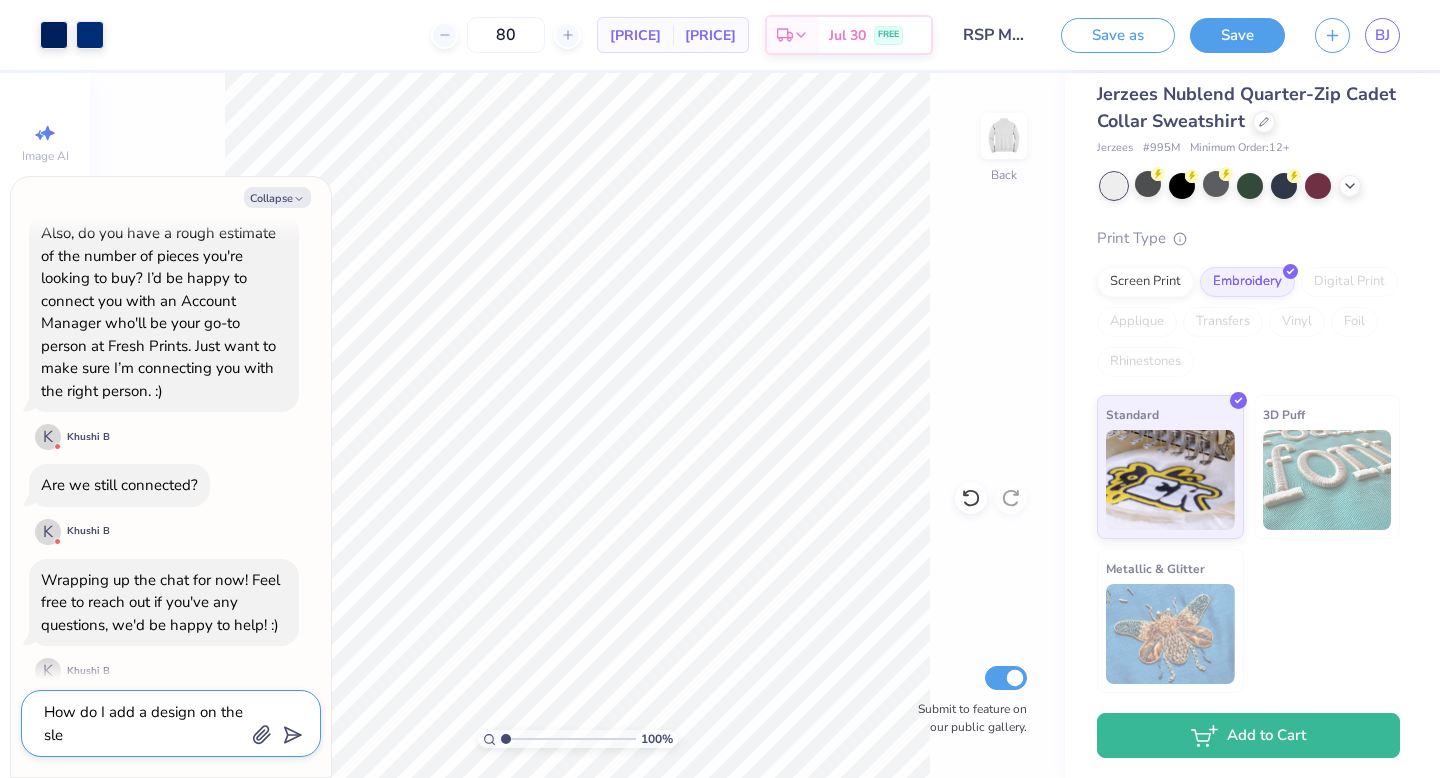 type on "x" 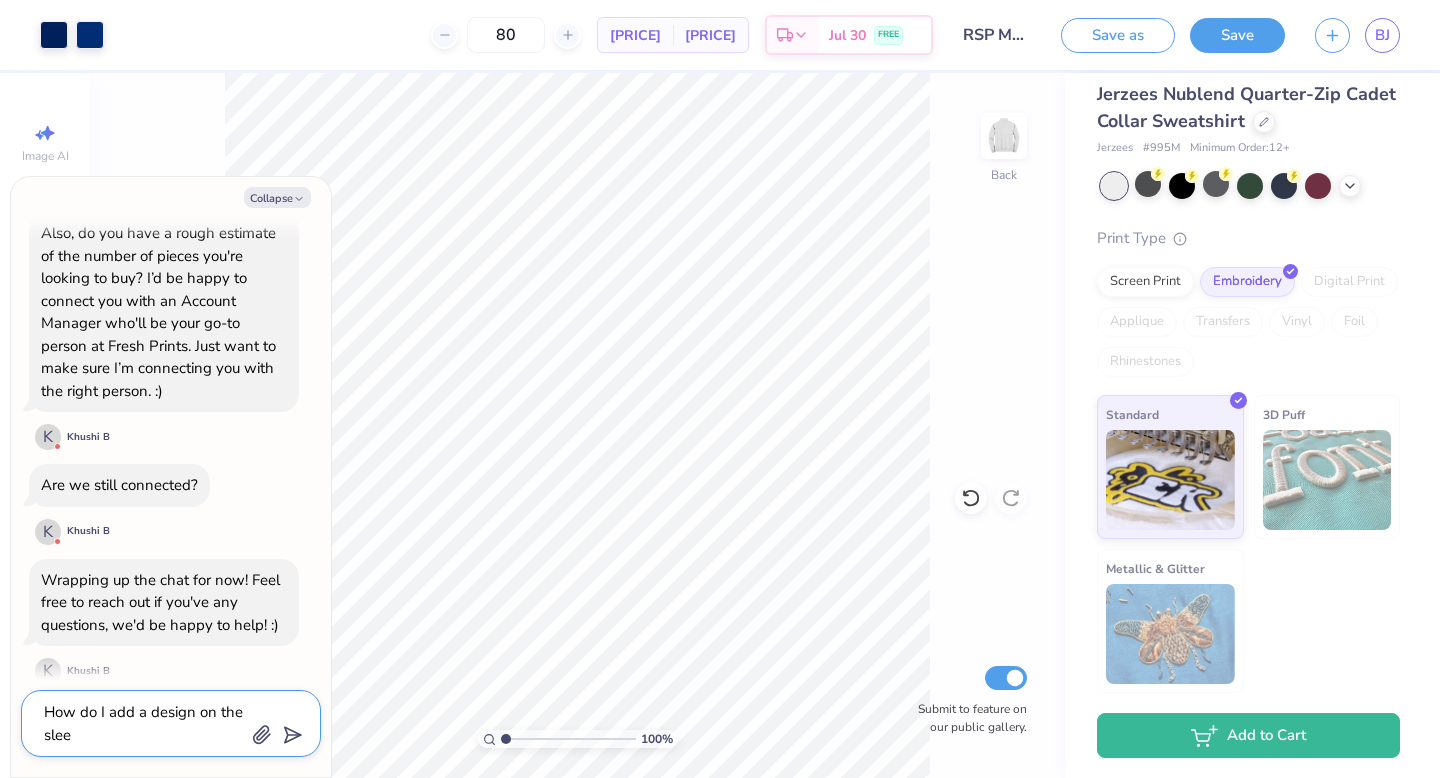 type on "x" 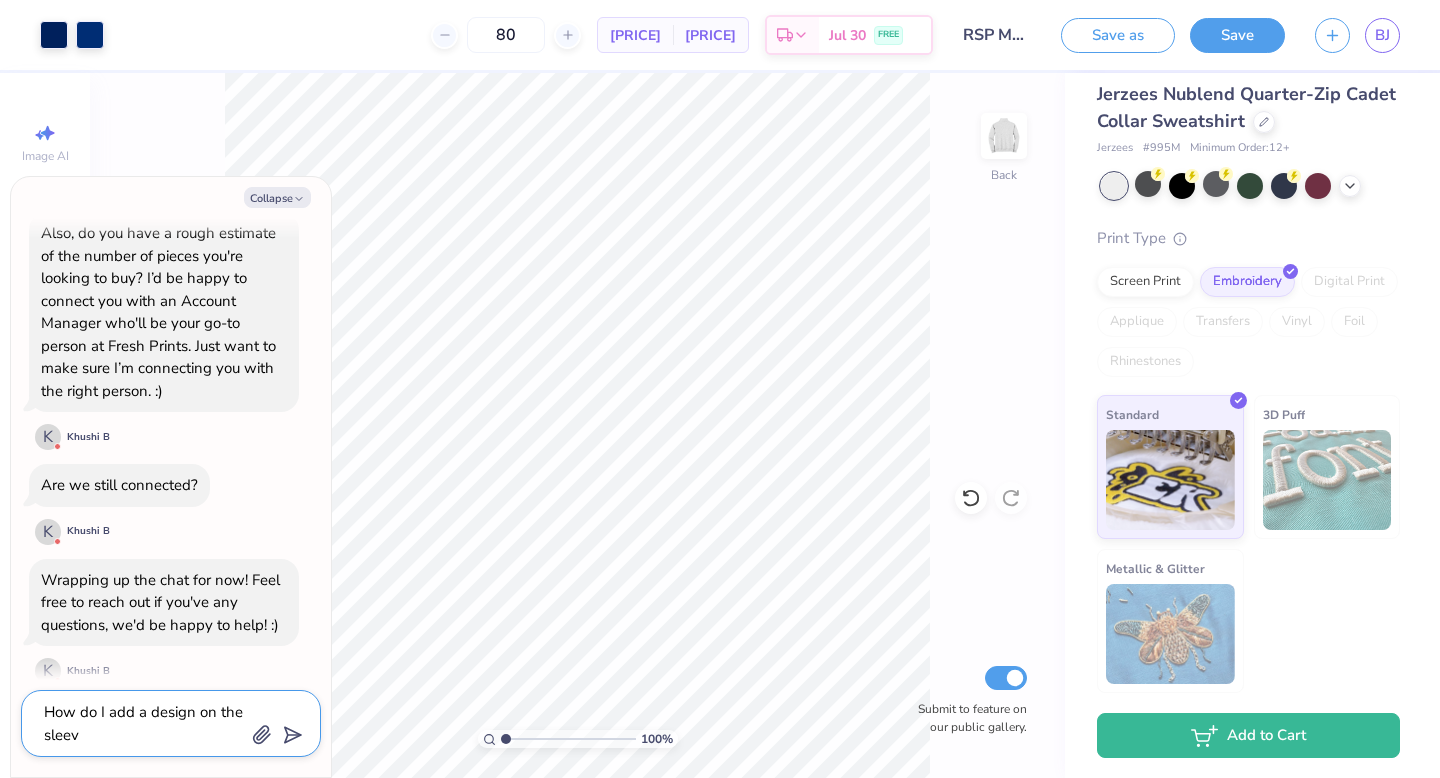 type on "x" 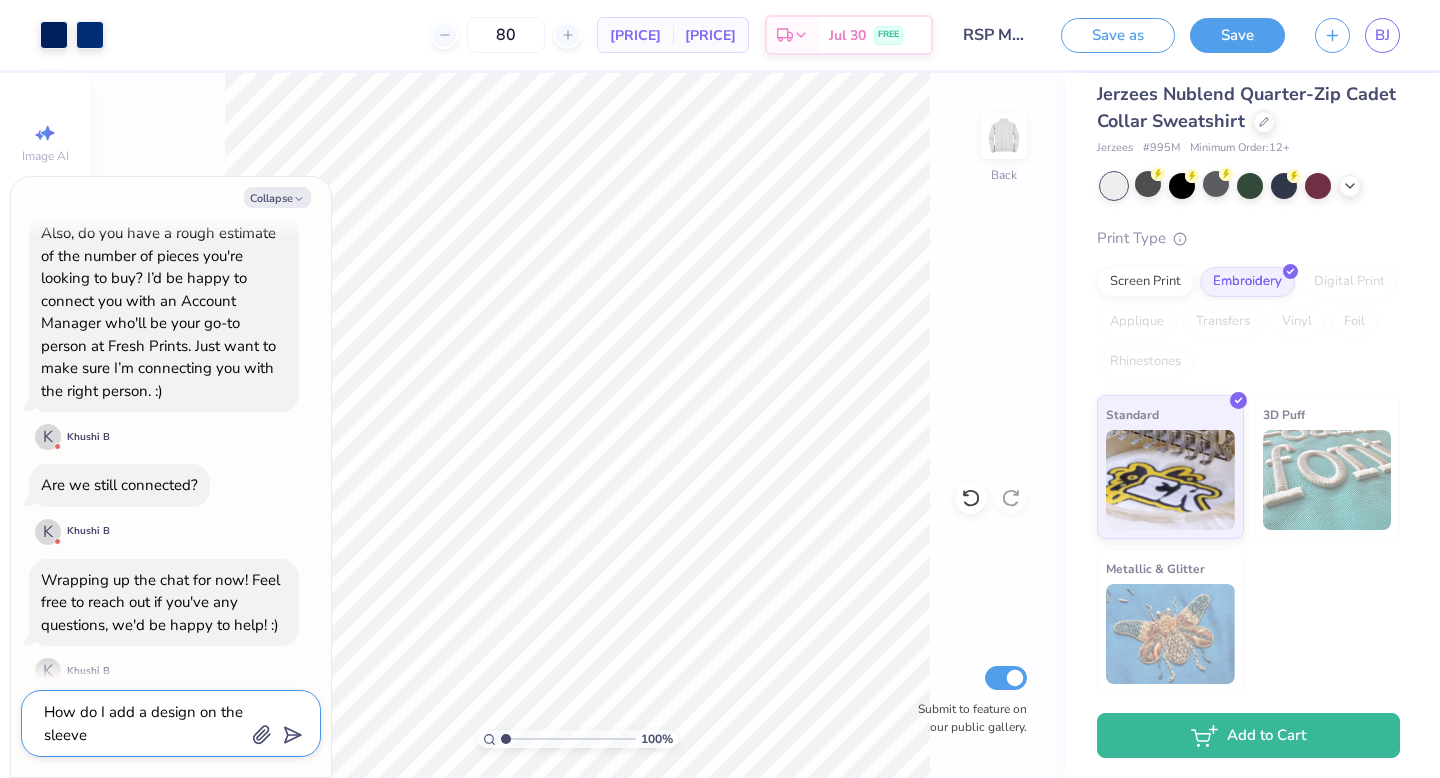 type on "x" 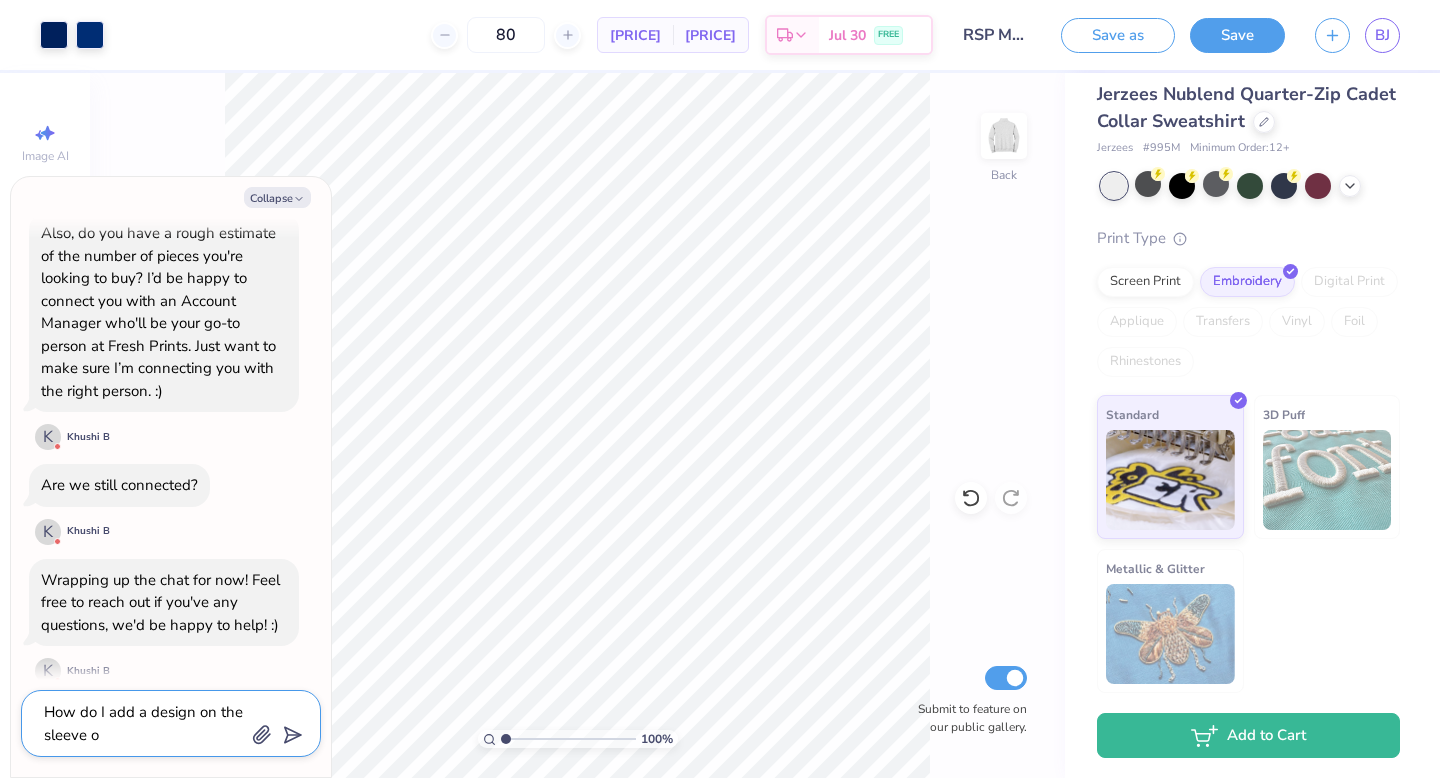 type on "x" 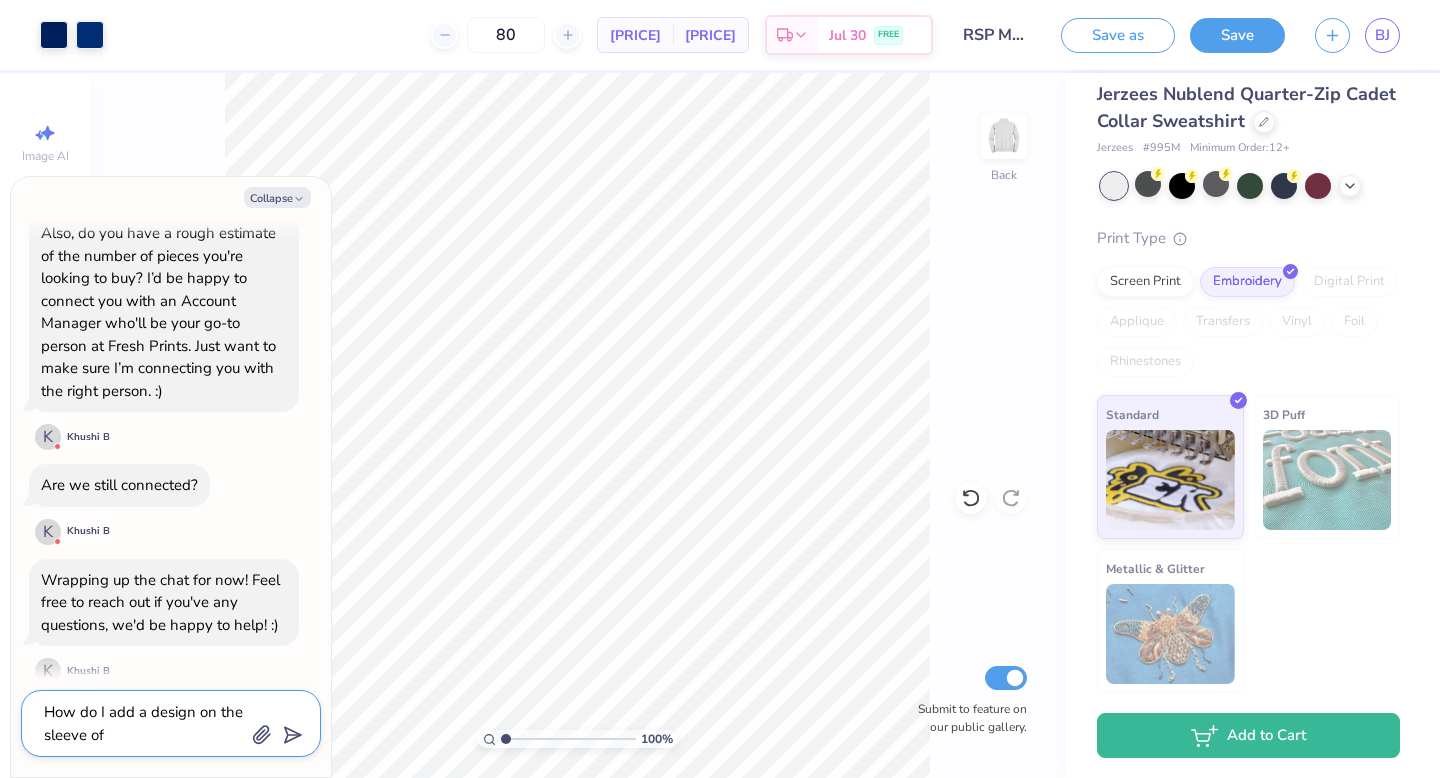 type on "x" 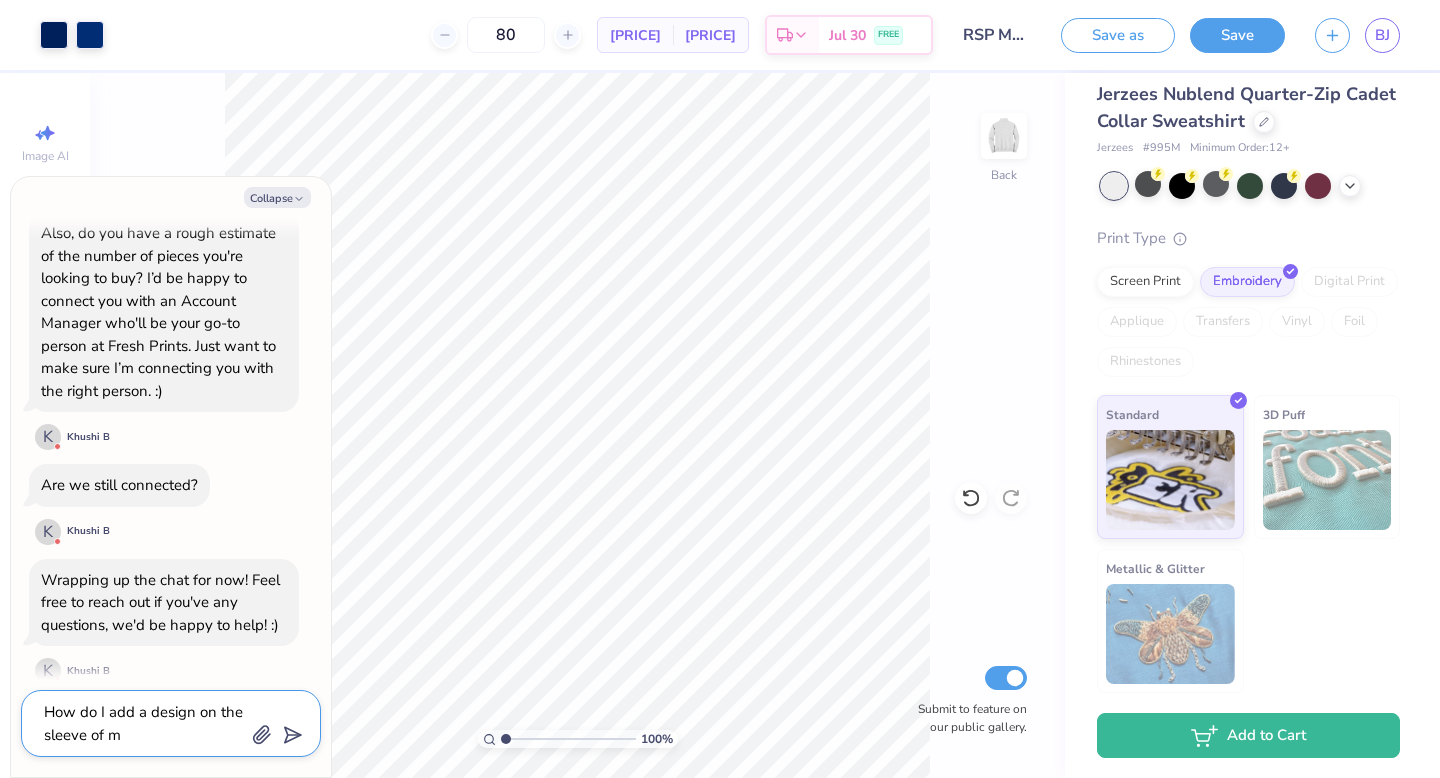 type on "x" 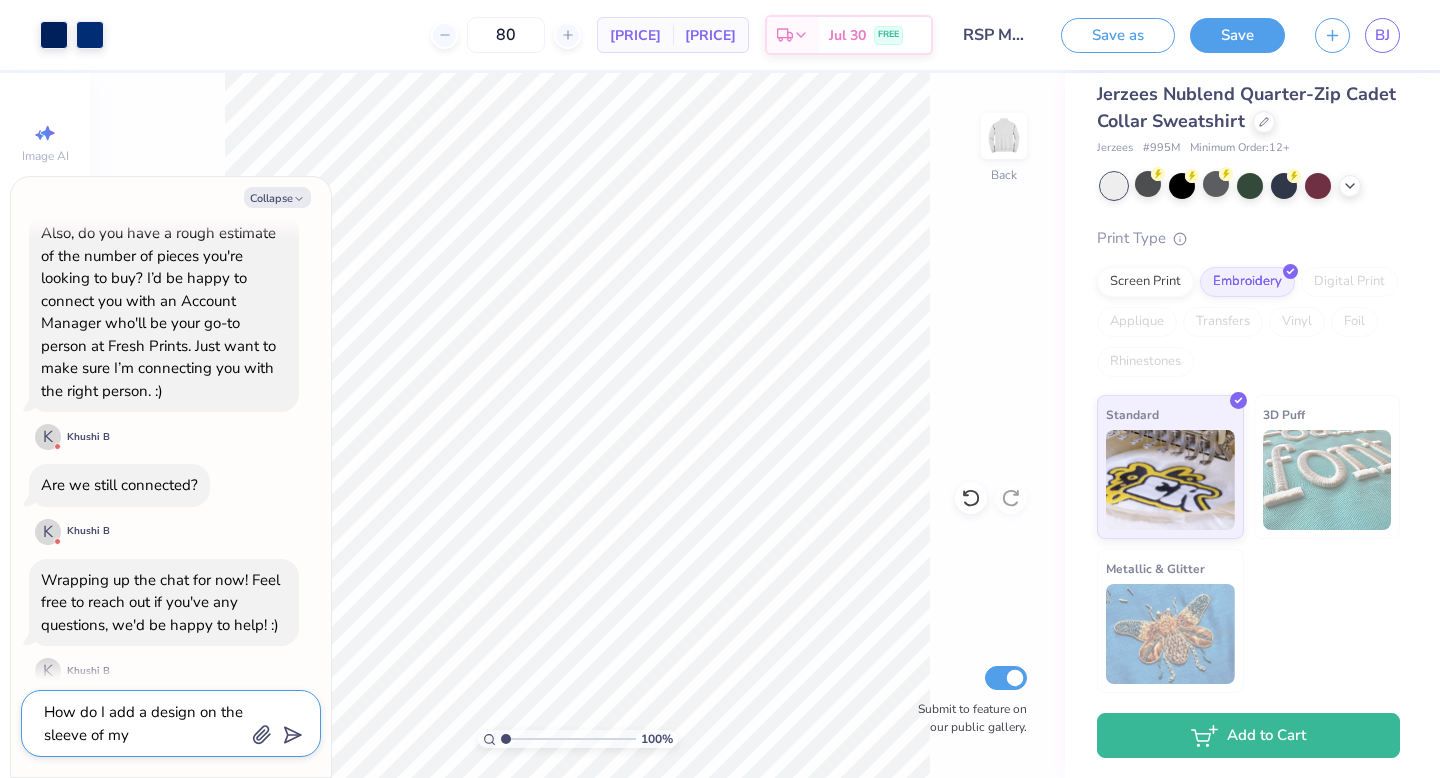 type on "x" 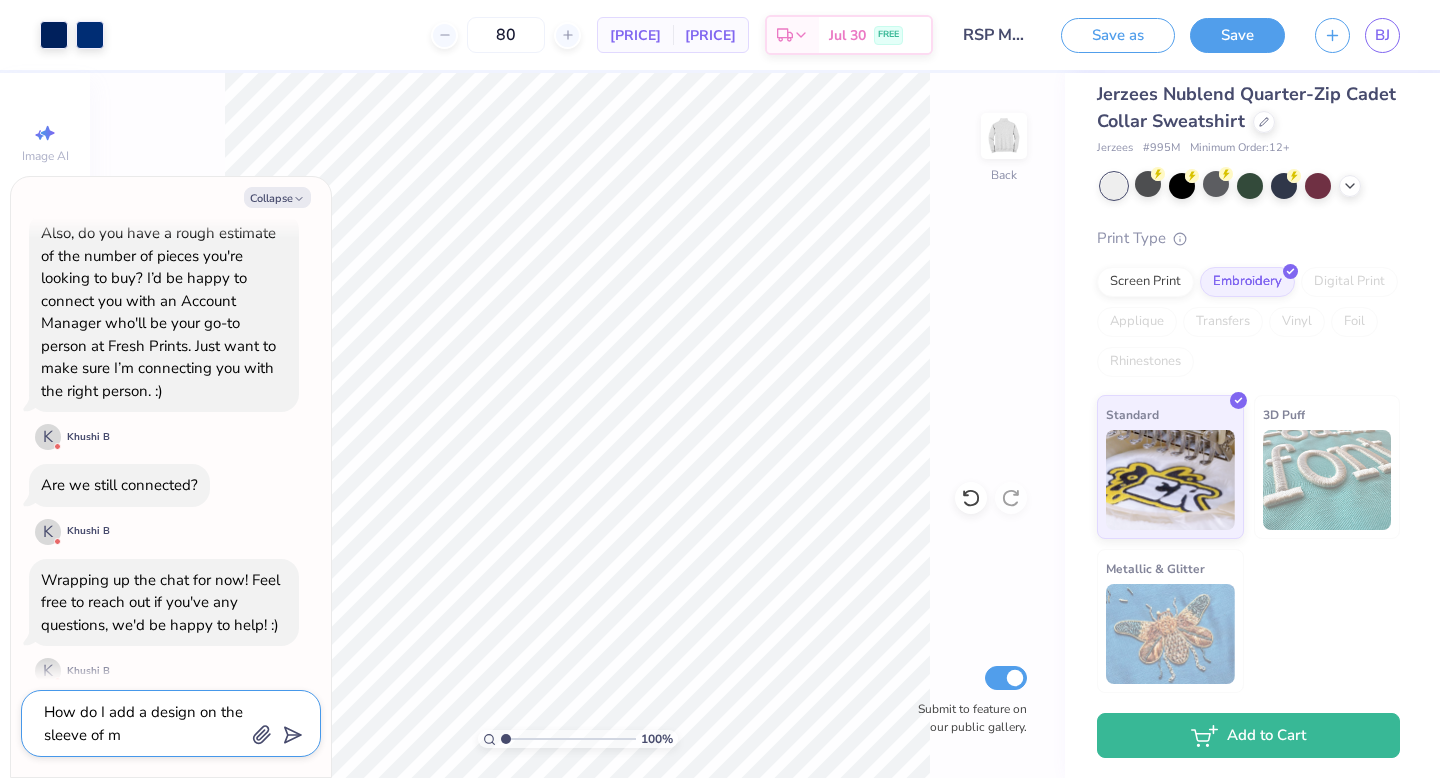 type on "x" 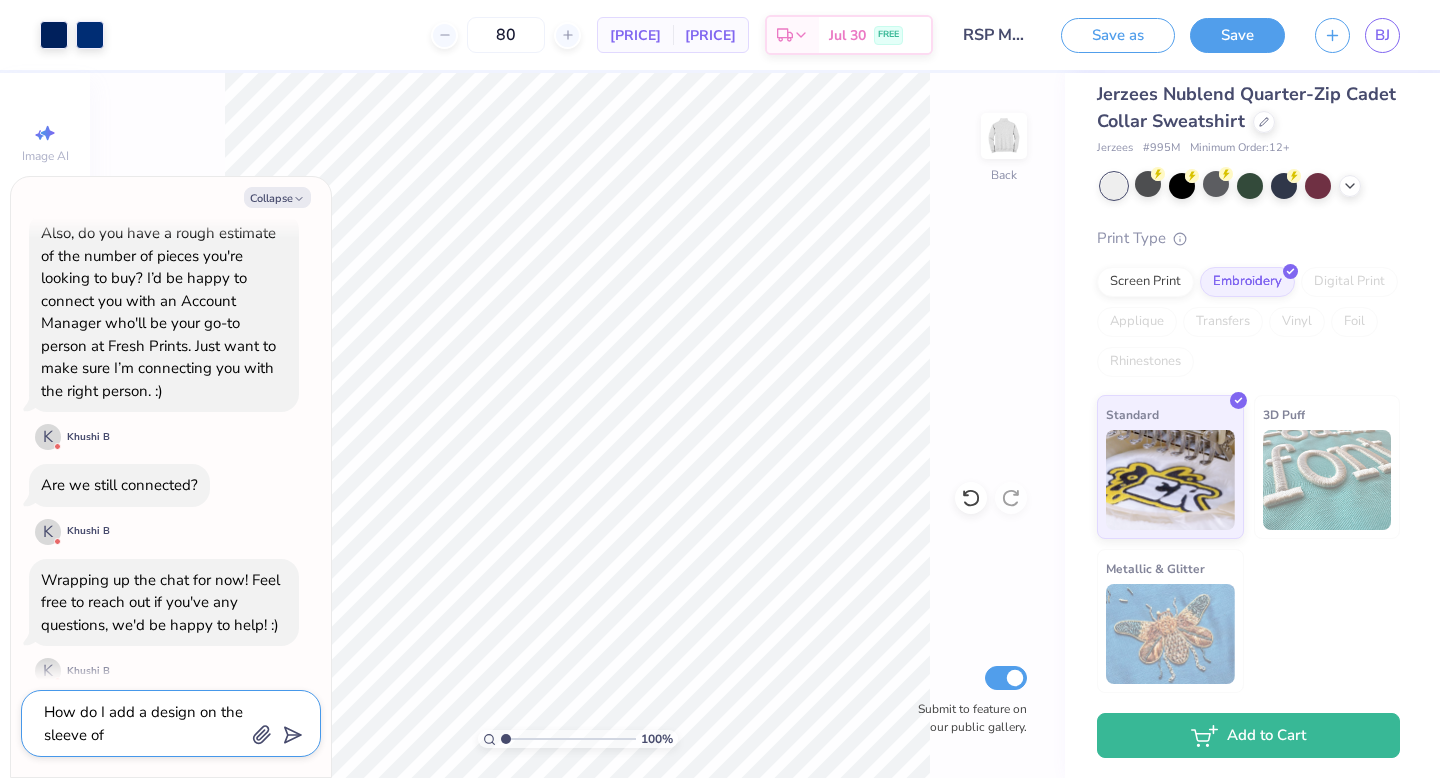 type on "x" 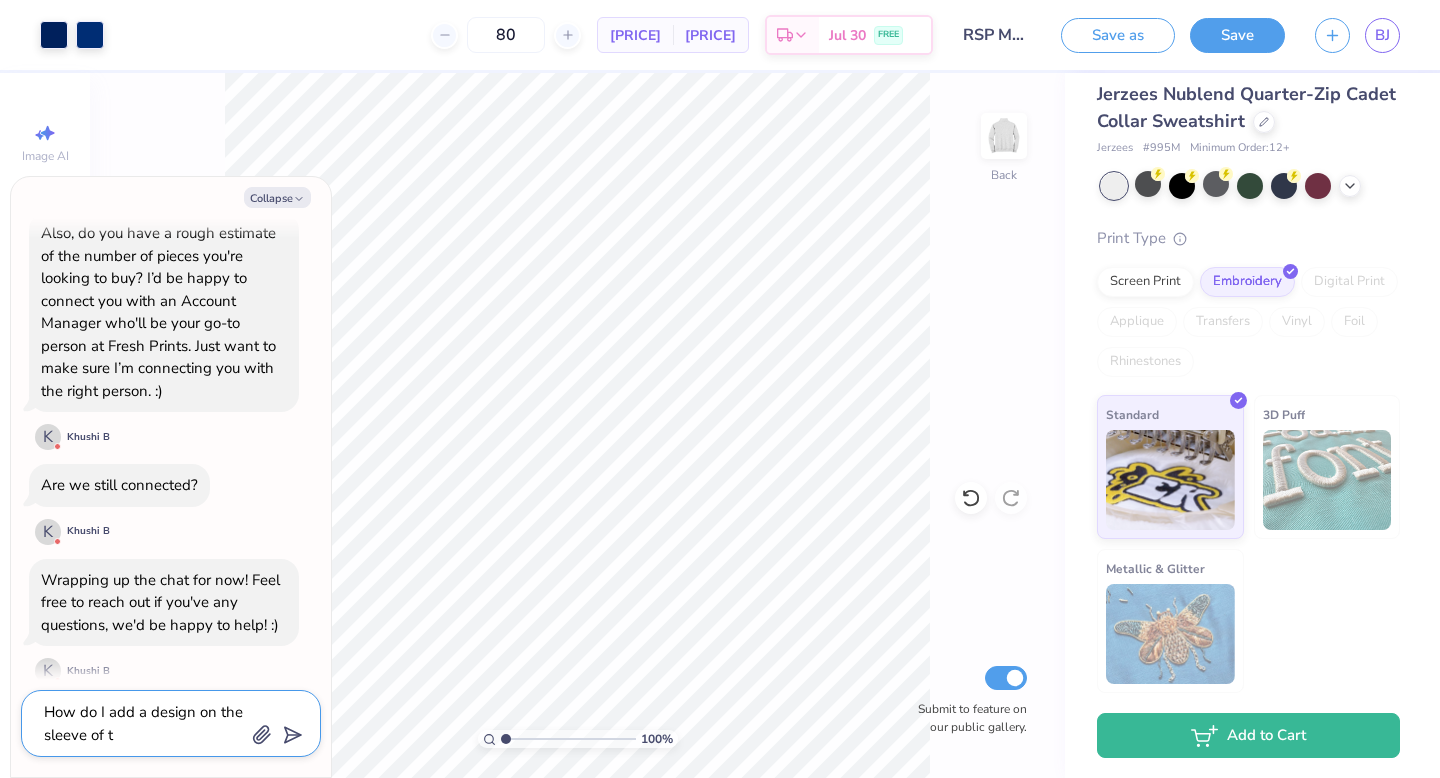 type on "How do I add a design on the sleeve of th" 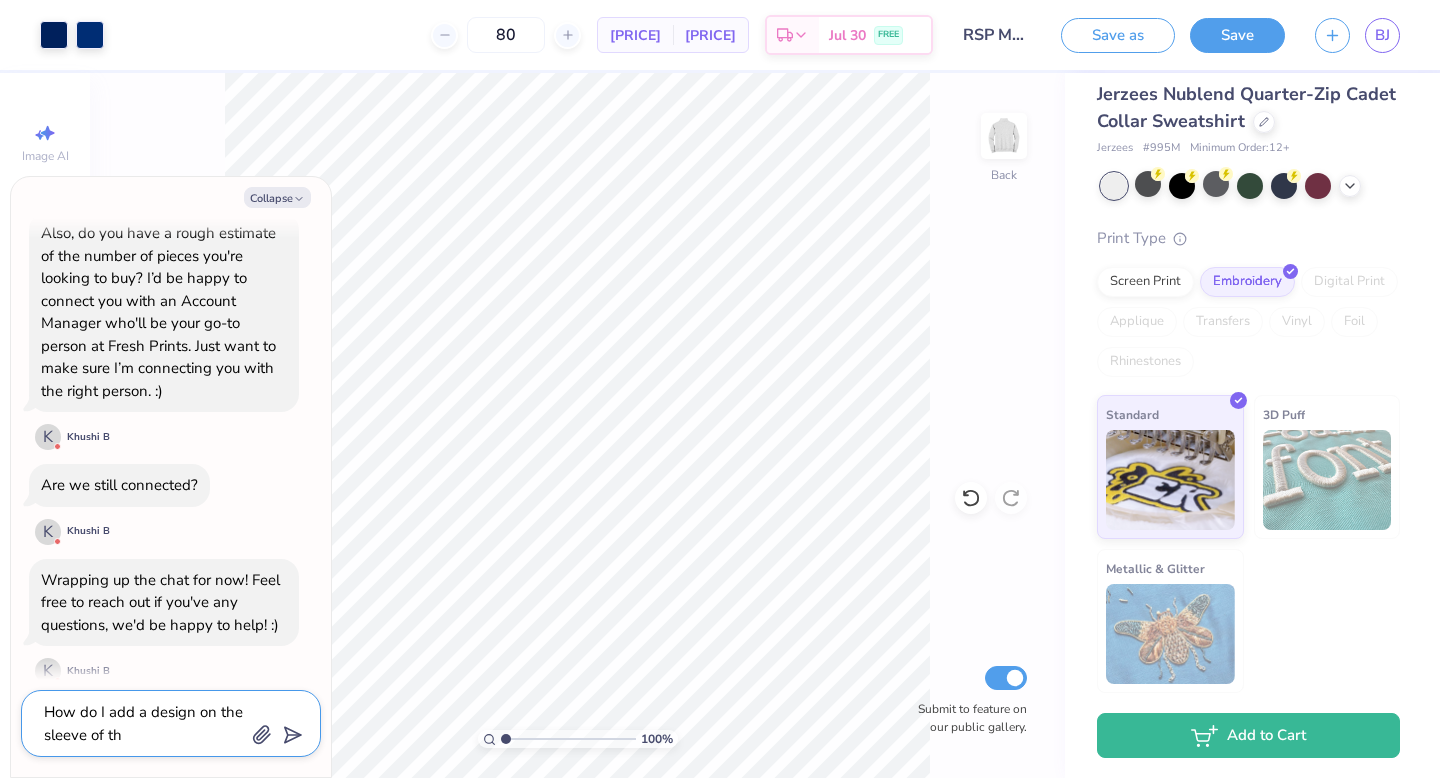 type on "x" 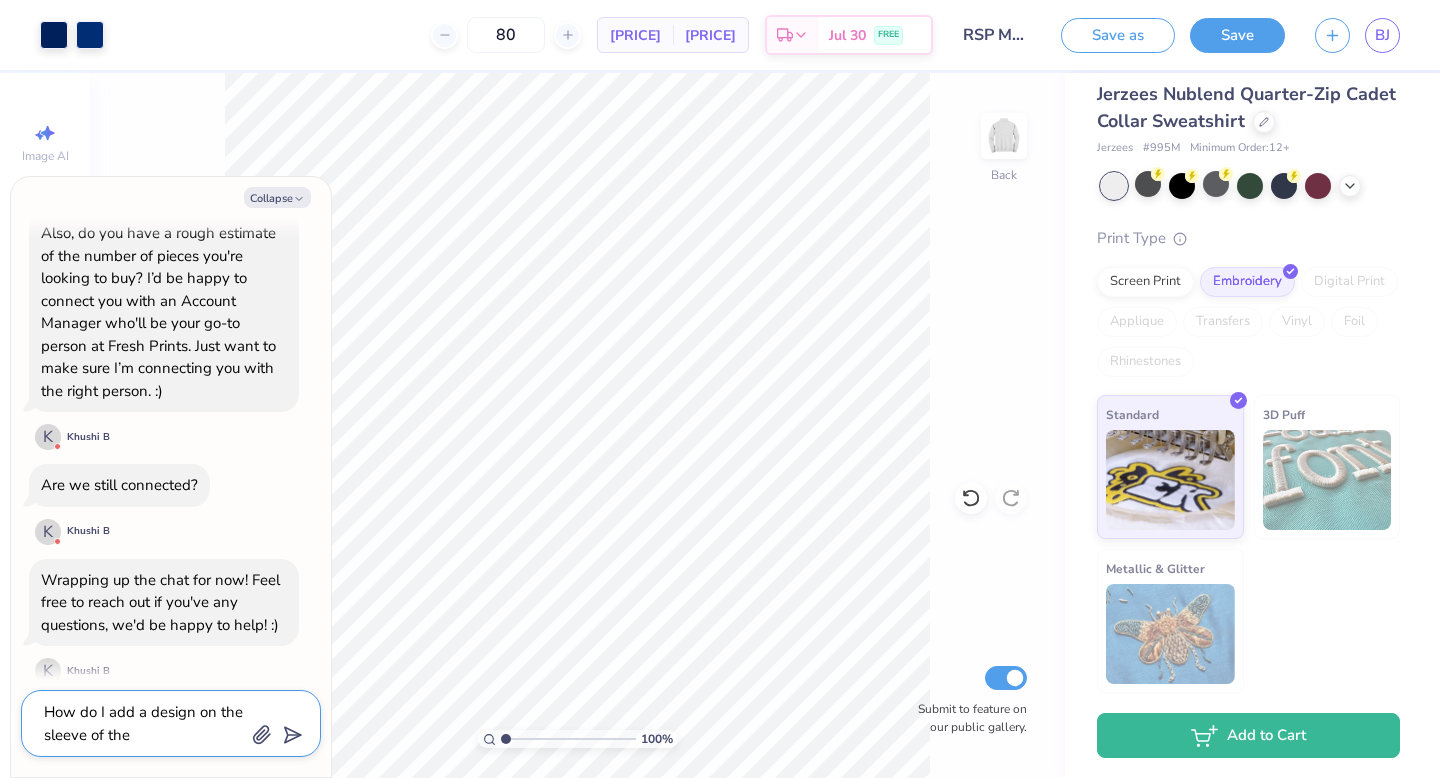 type on "x" 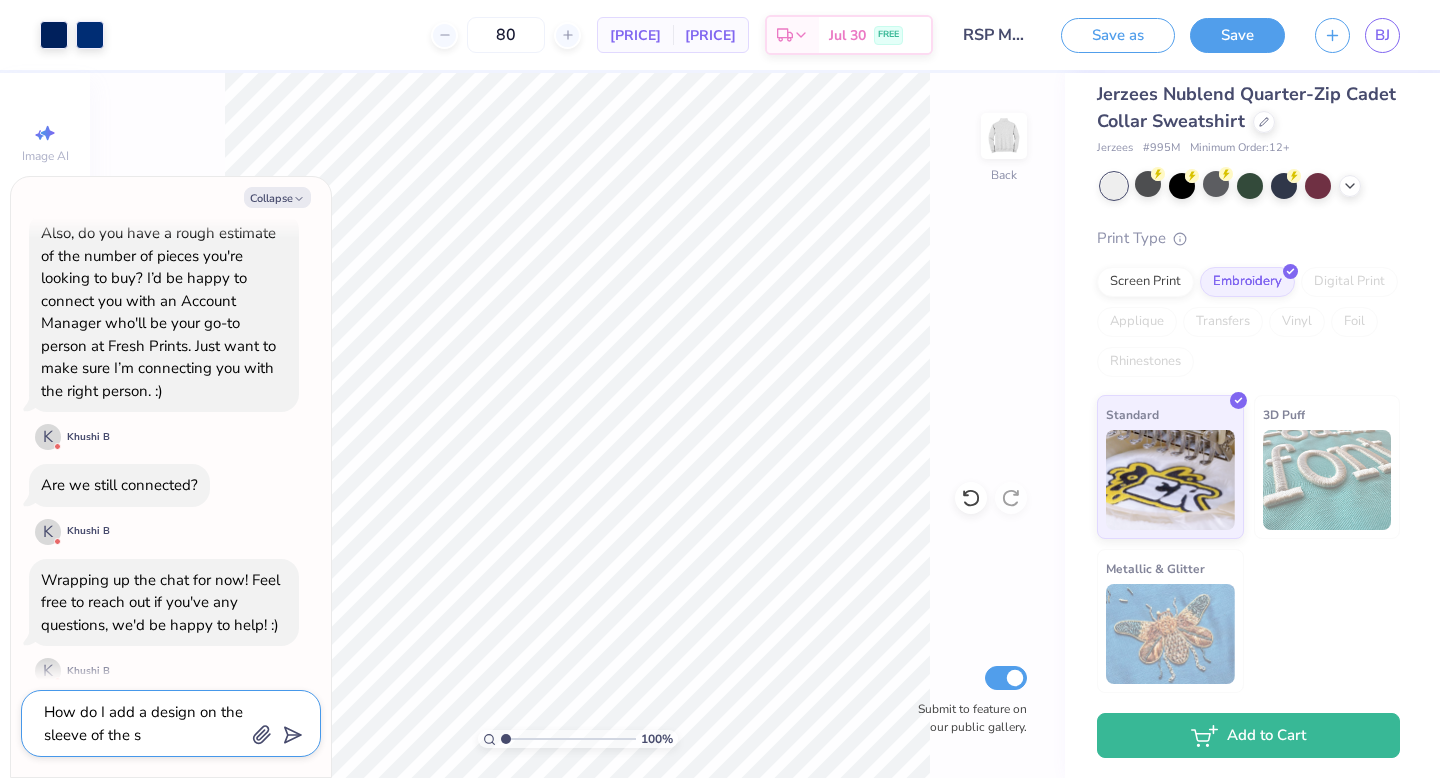 type on "x" 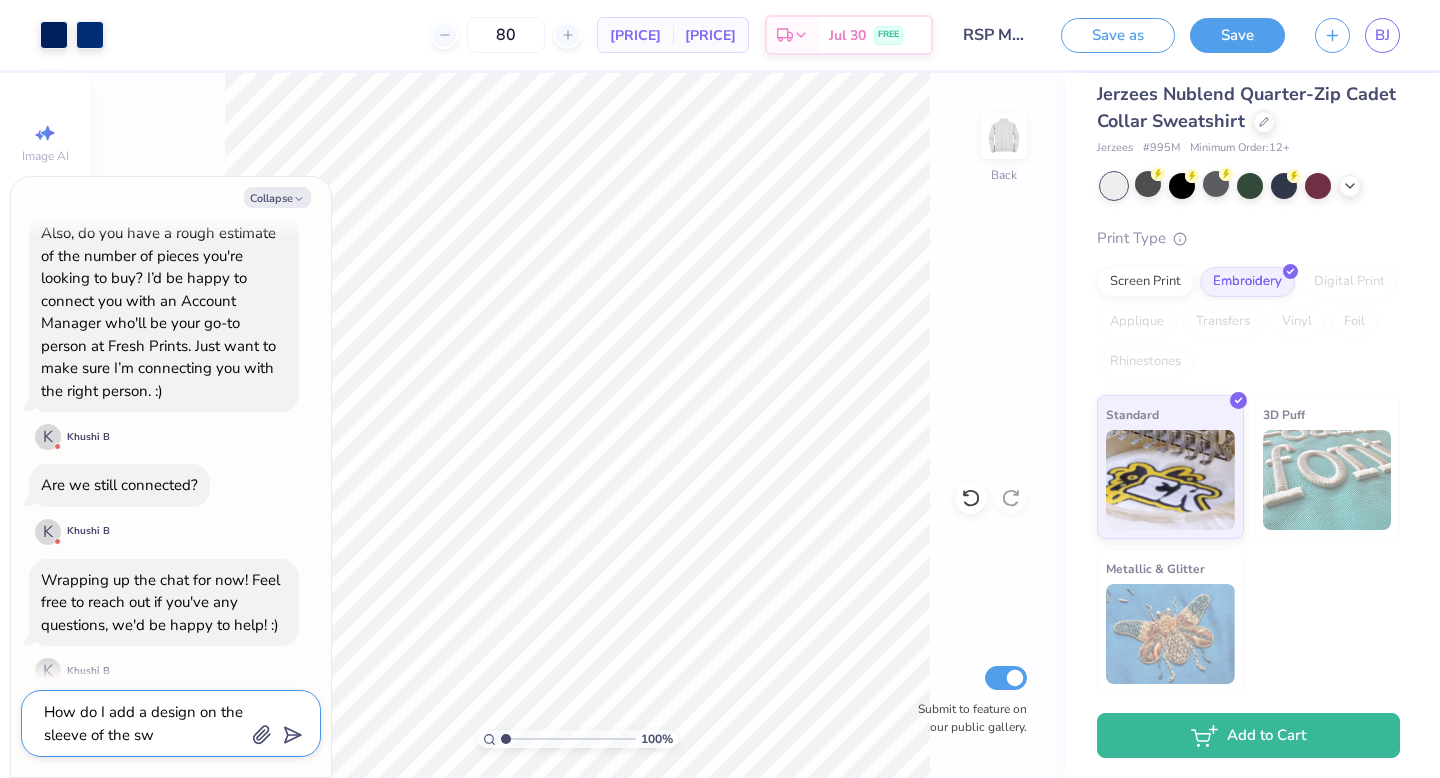 type on "x" 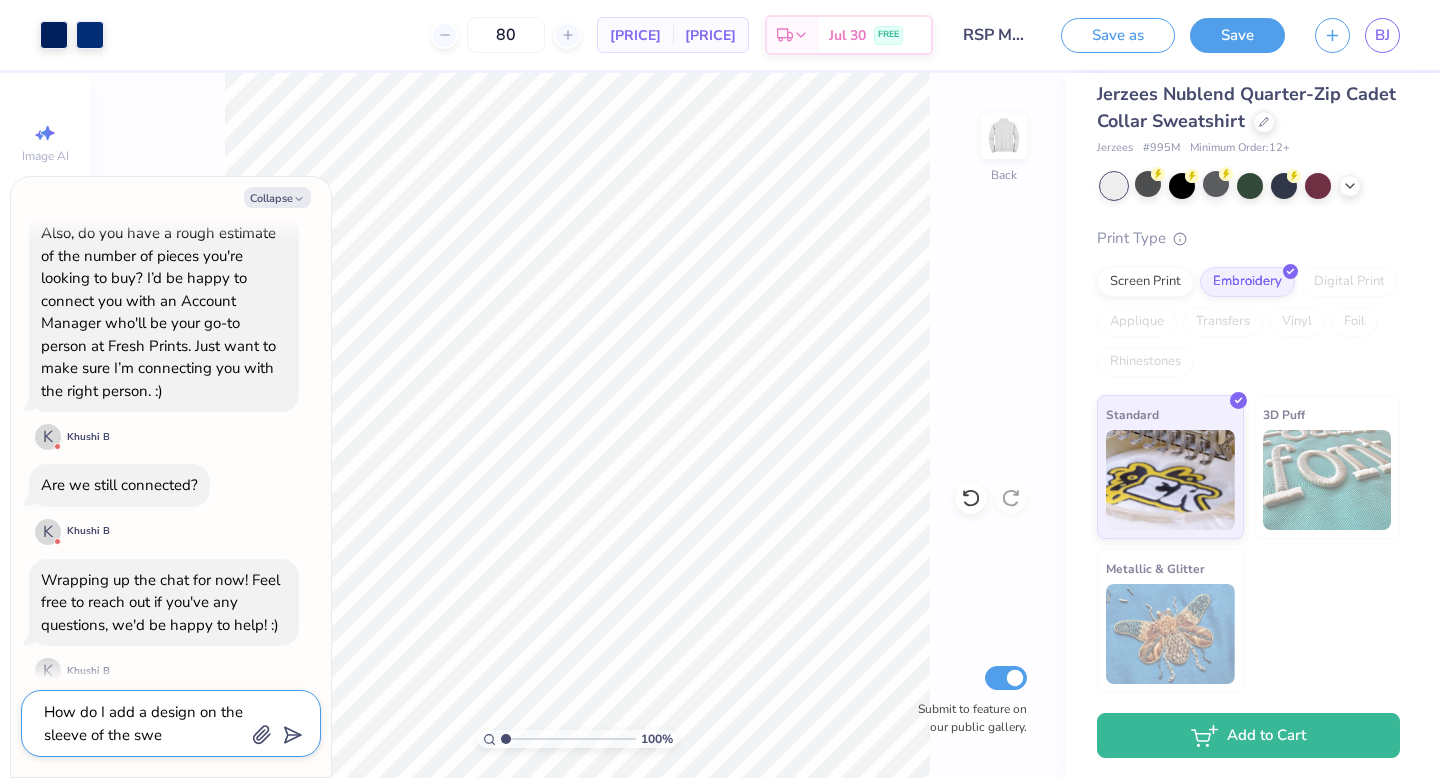 type on "x" 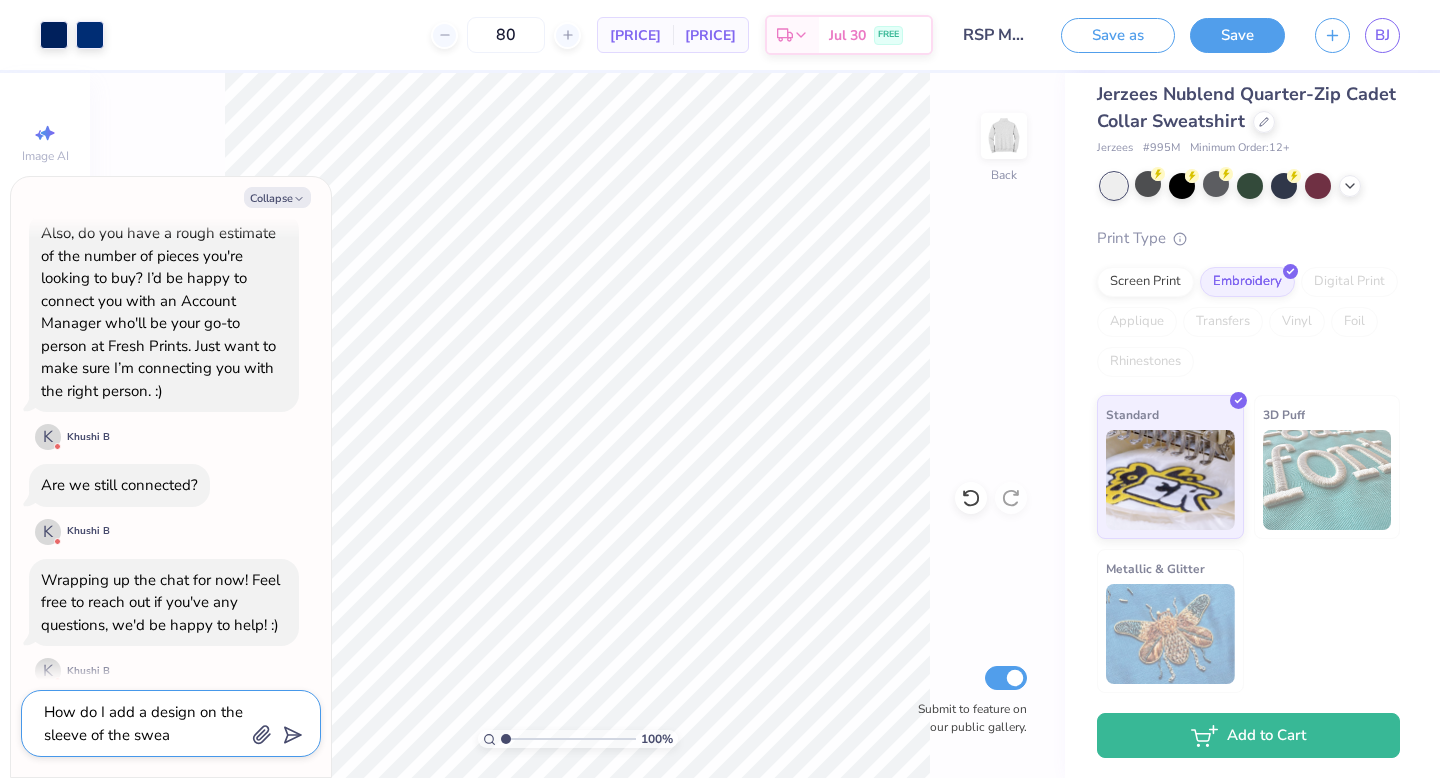 type on "x" 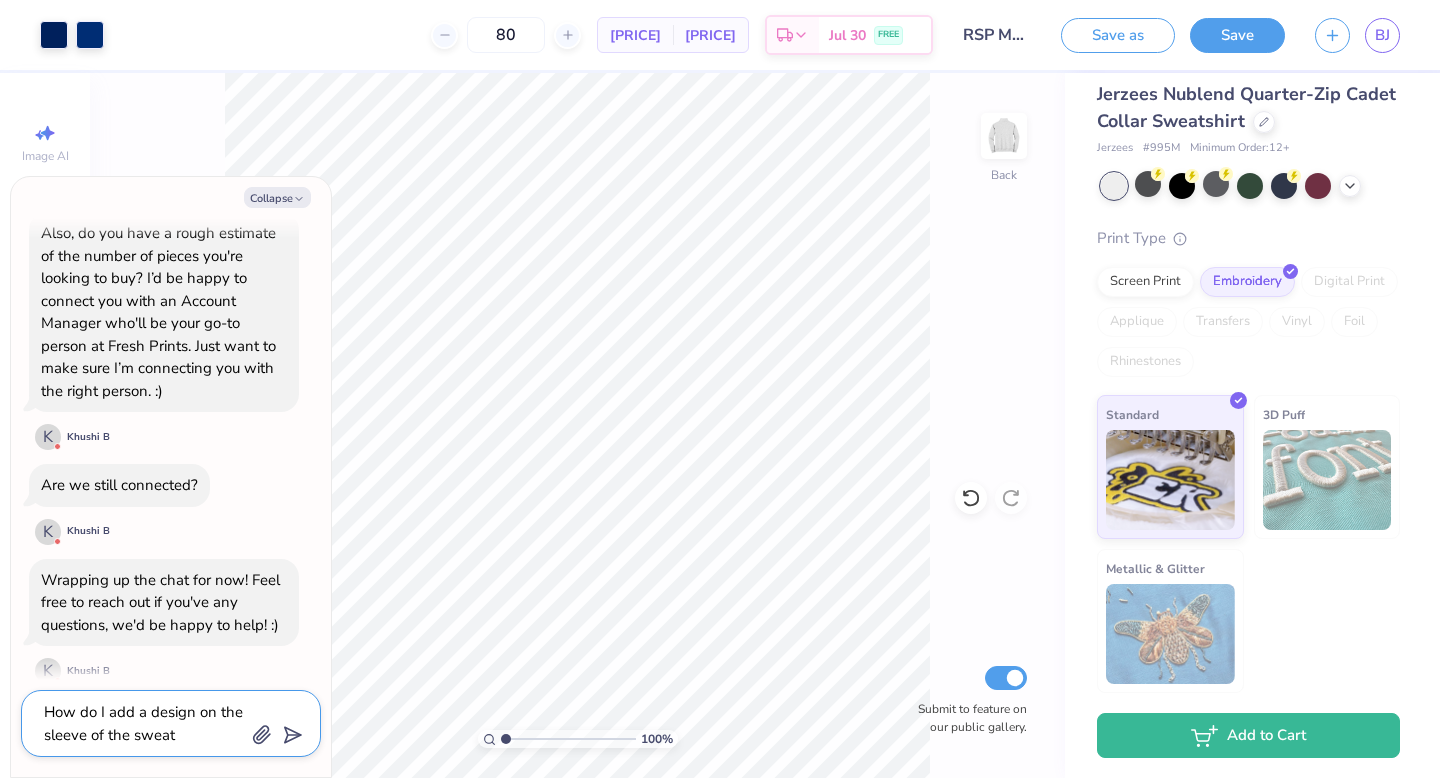 type on "x" 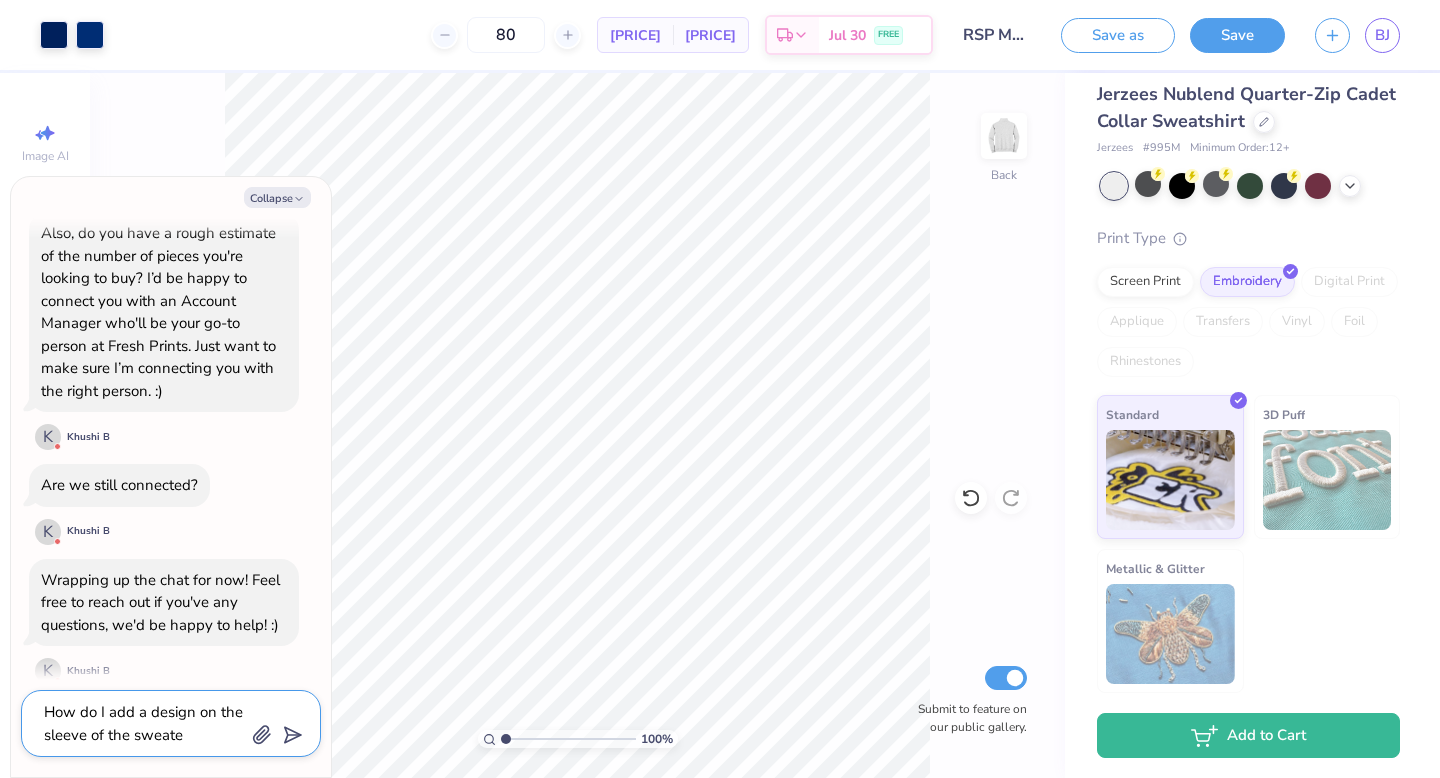 type on "x" 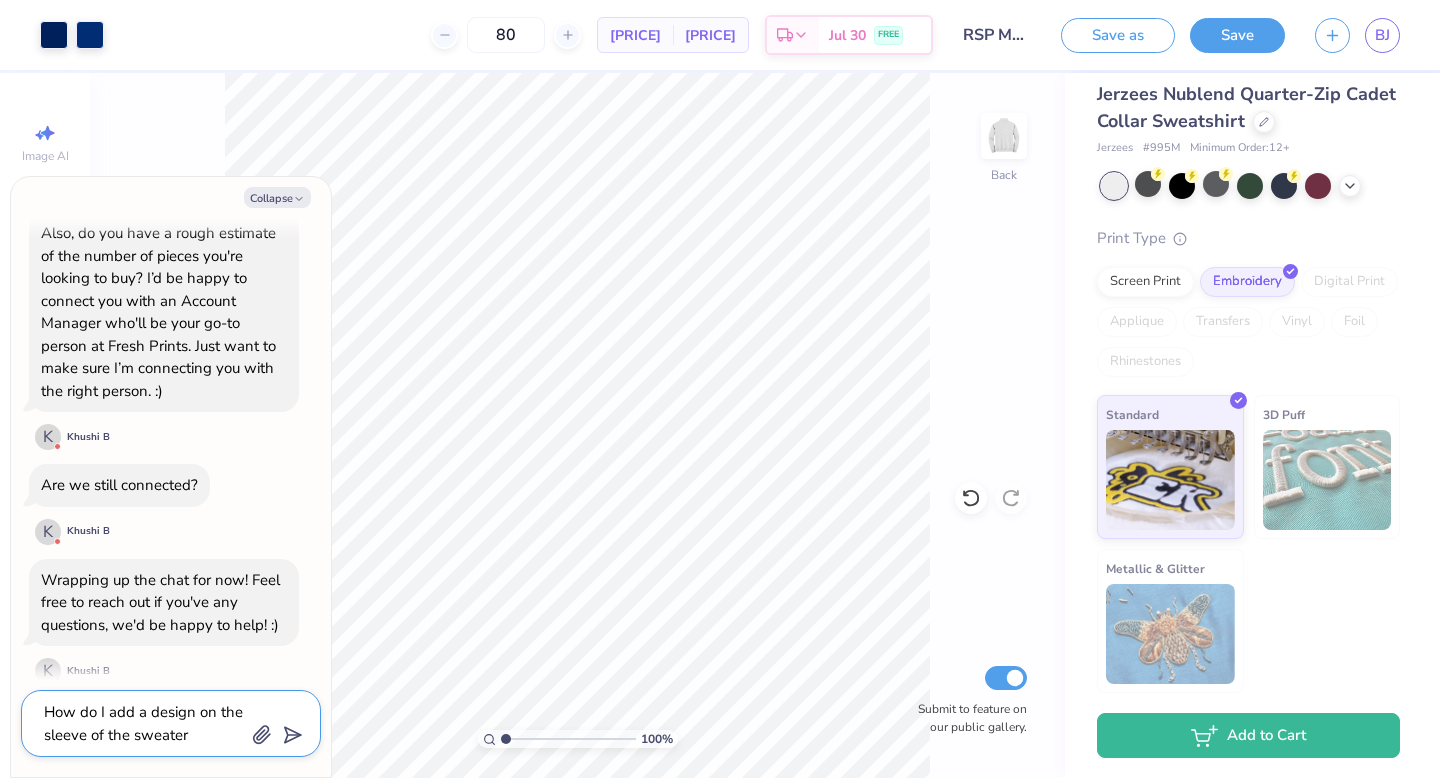 type on "How do I add a design on the sleeve of the sweater" 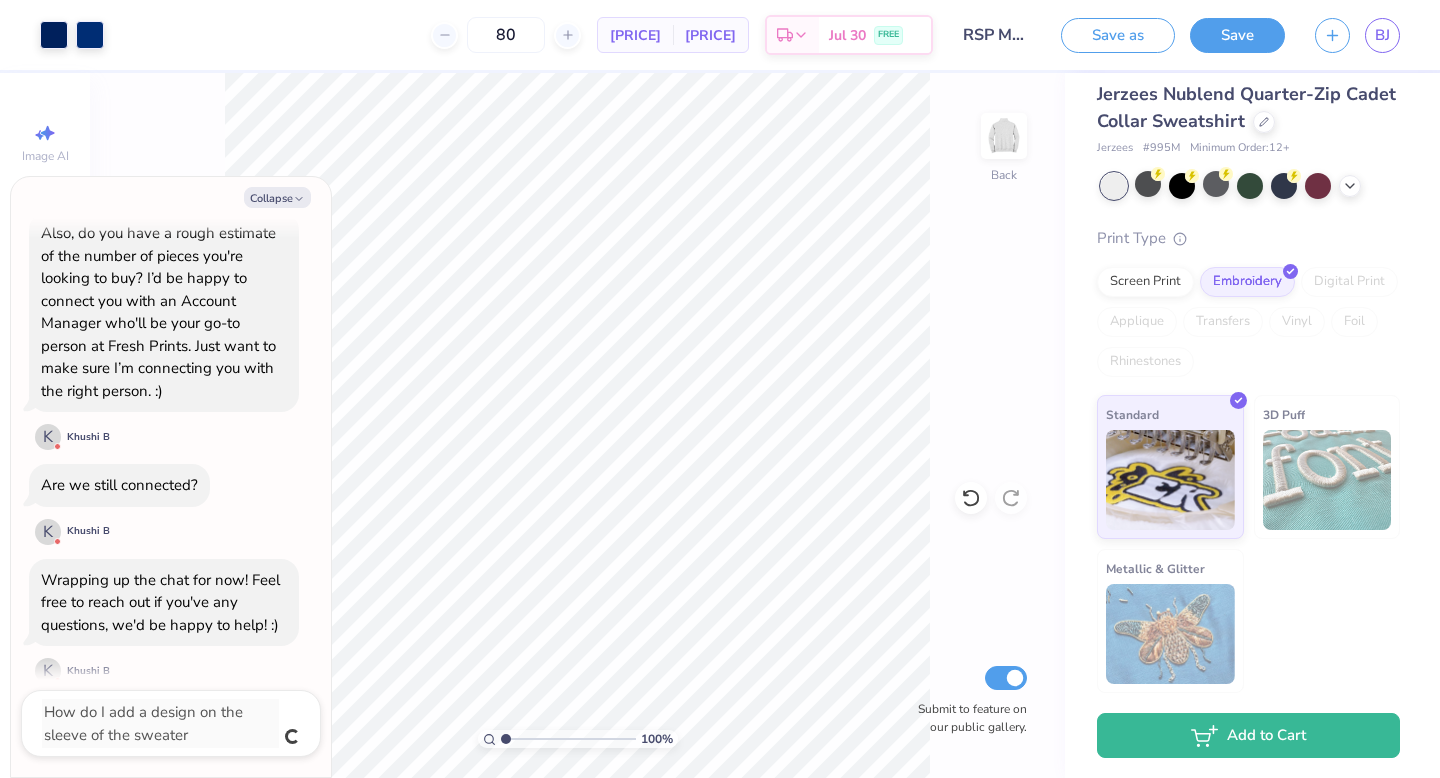 scroll, scrollTop: 1098, scrollLeft: 0, axis: vertical 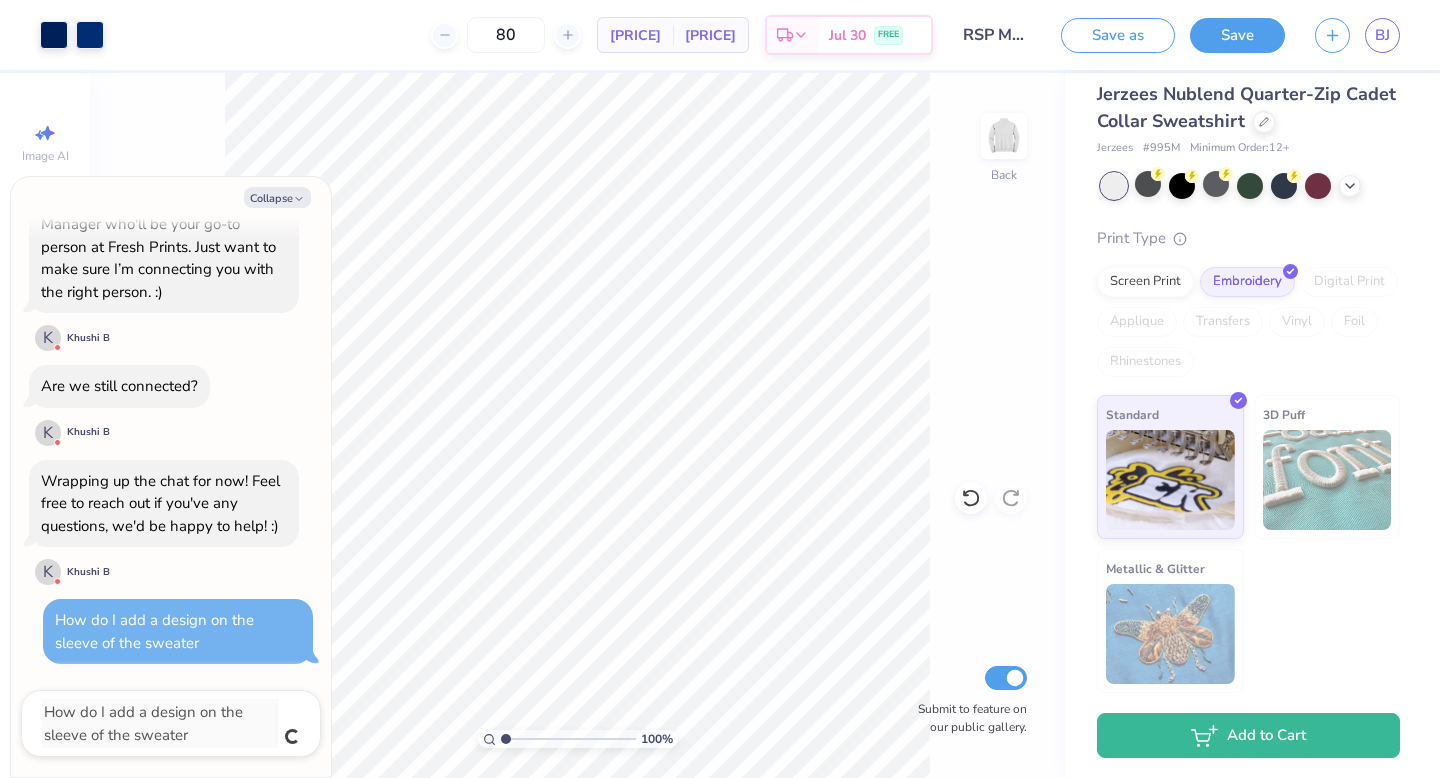 type on "x" 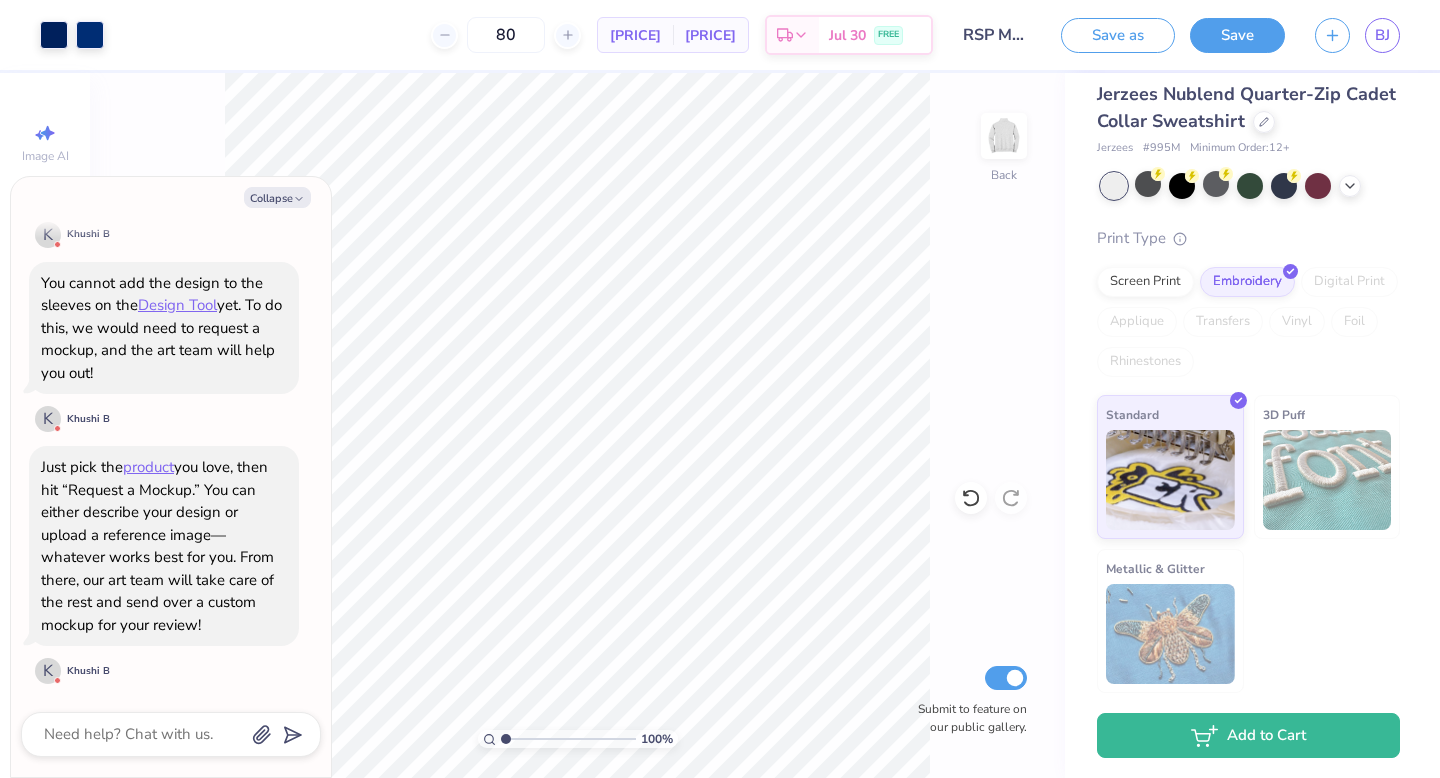 scroll, scrollTop: 1724, scrollLeft: 0, axis: vertical 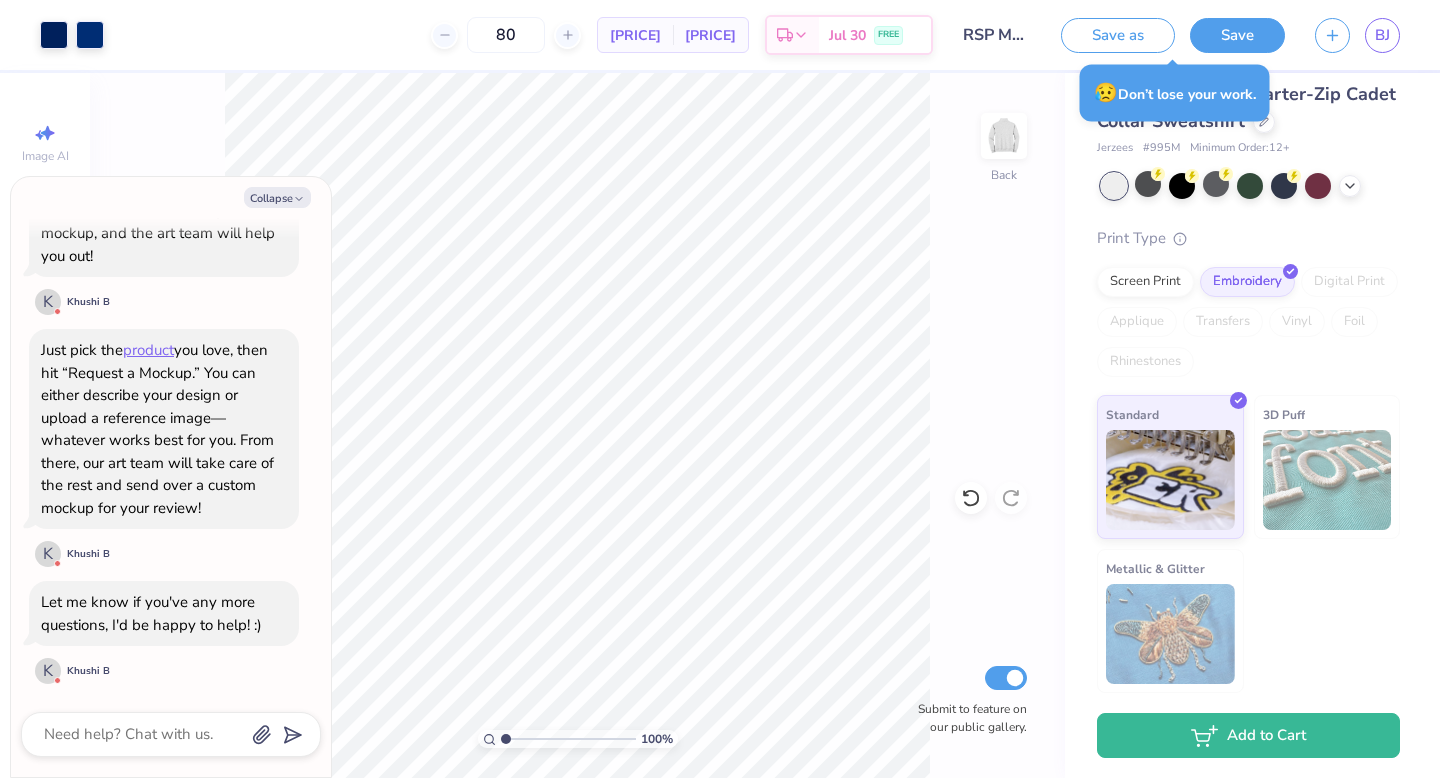 type 